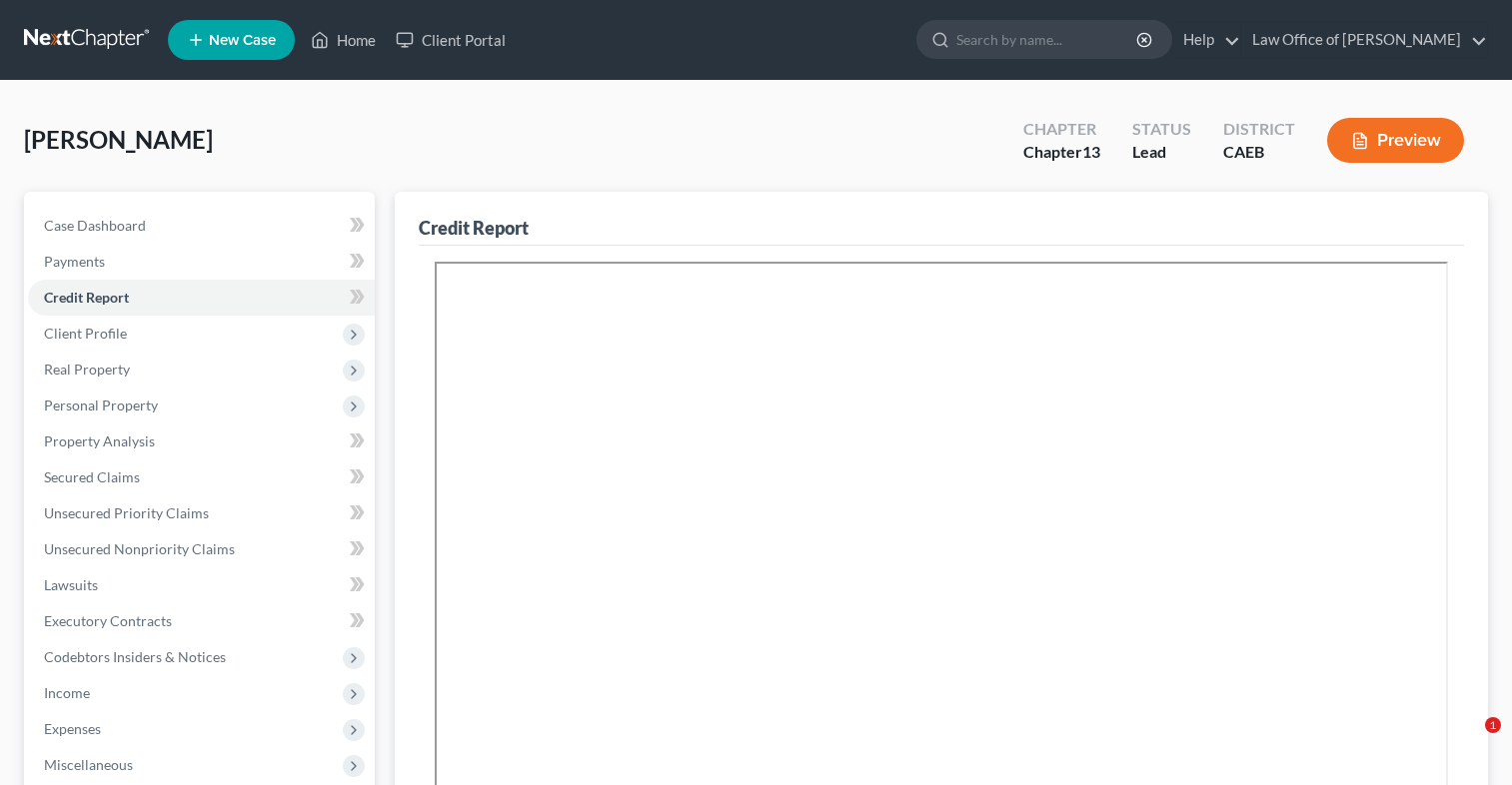 scroll, scrollTop: 0, scrollLeft: 0, axis: both 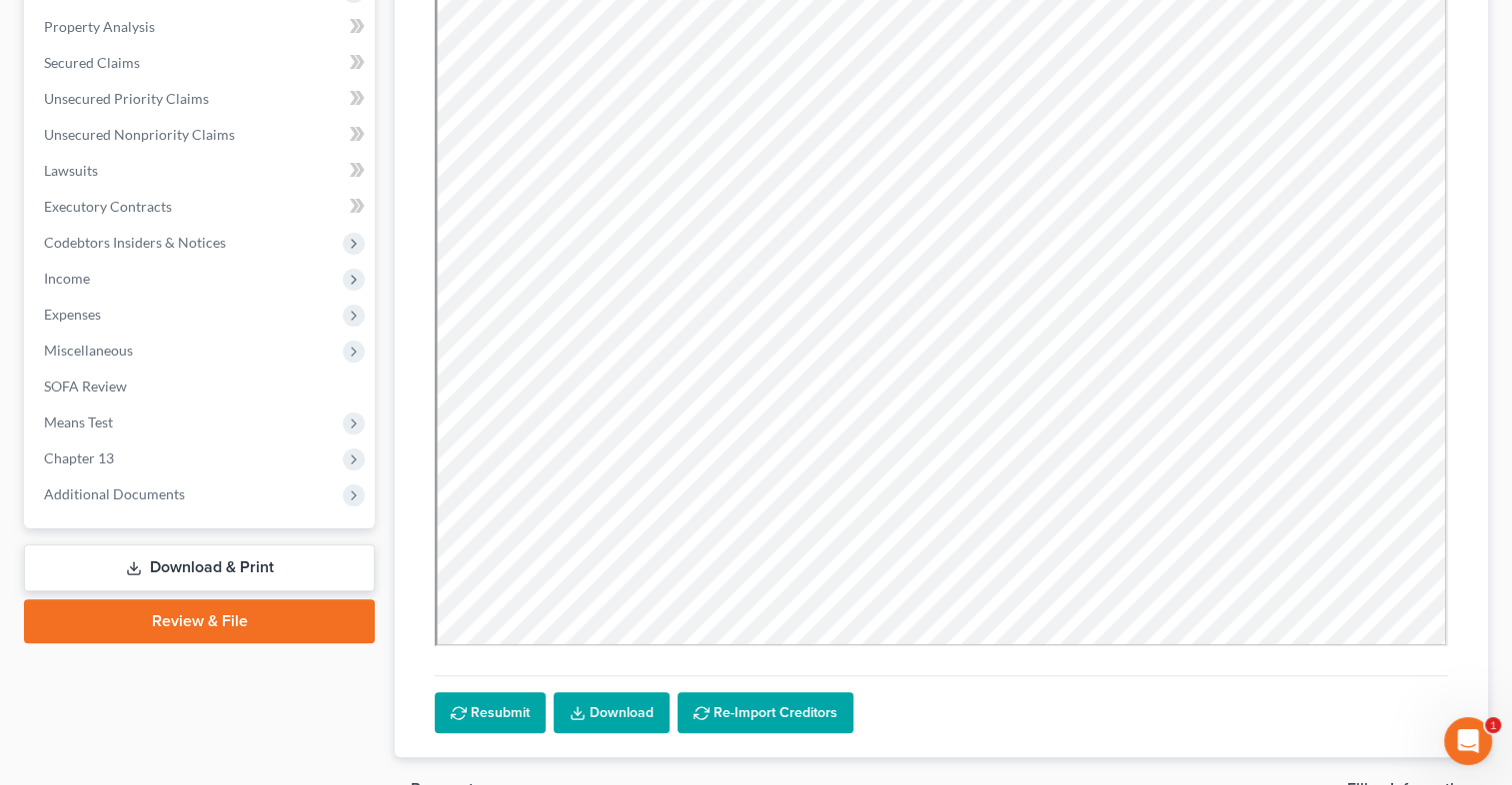 drag, startPoint x: 1492, startPoint y: 660, endPoint x: 972, endPoint y: 665, distance: 520.02404 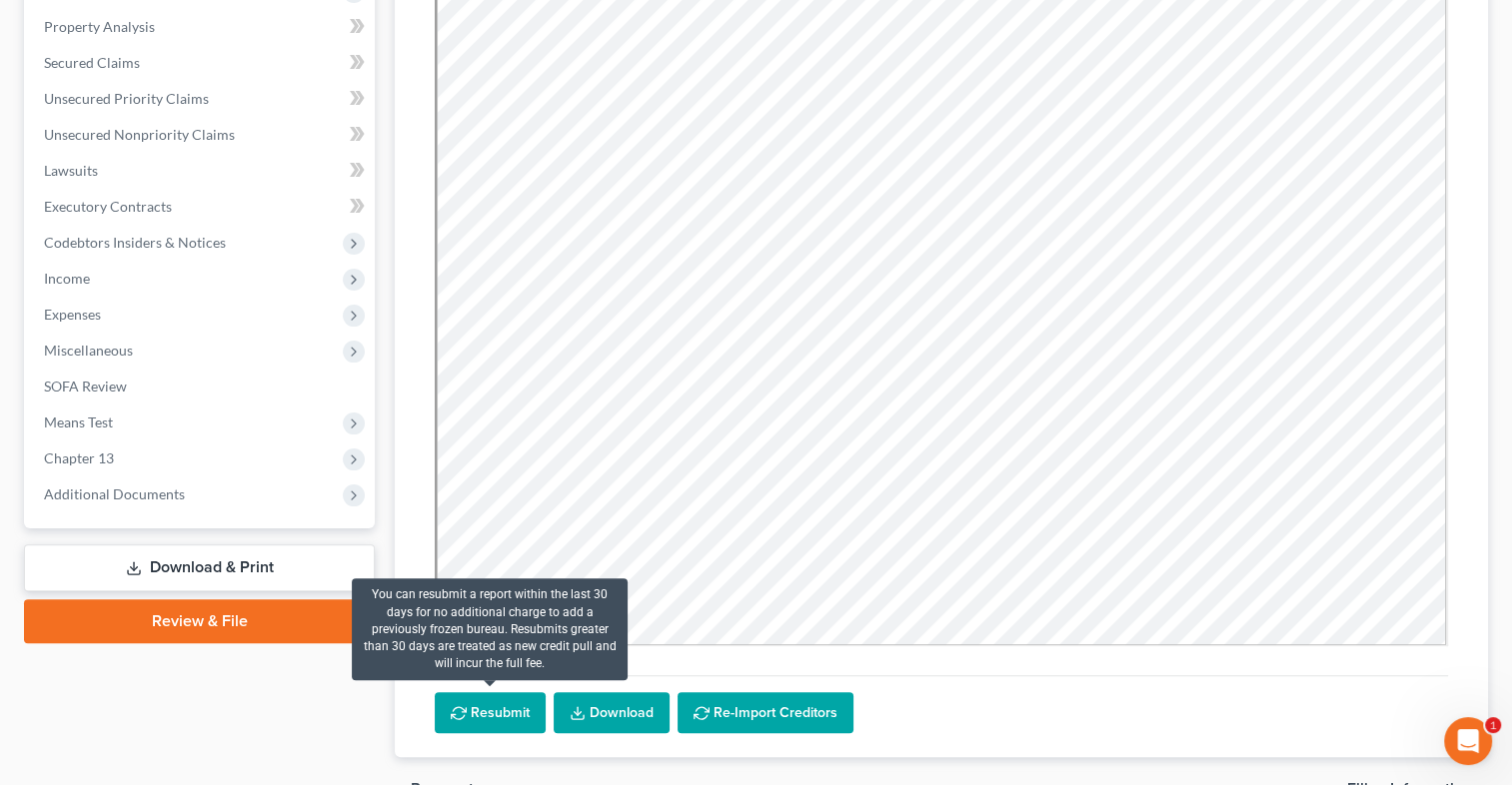 drag, startPoint x: 424, startPoint y: 688, endPoint x: 264, endPoint y: 615, distance: 175.86643 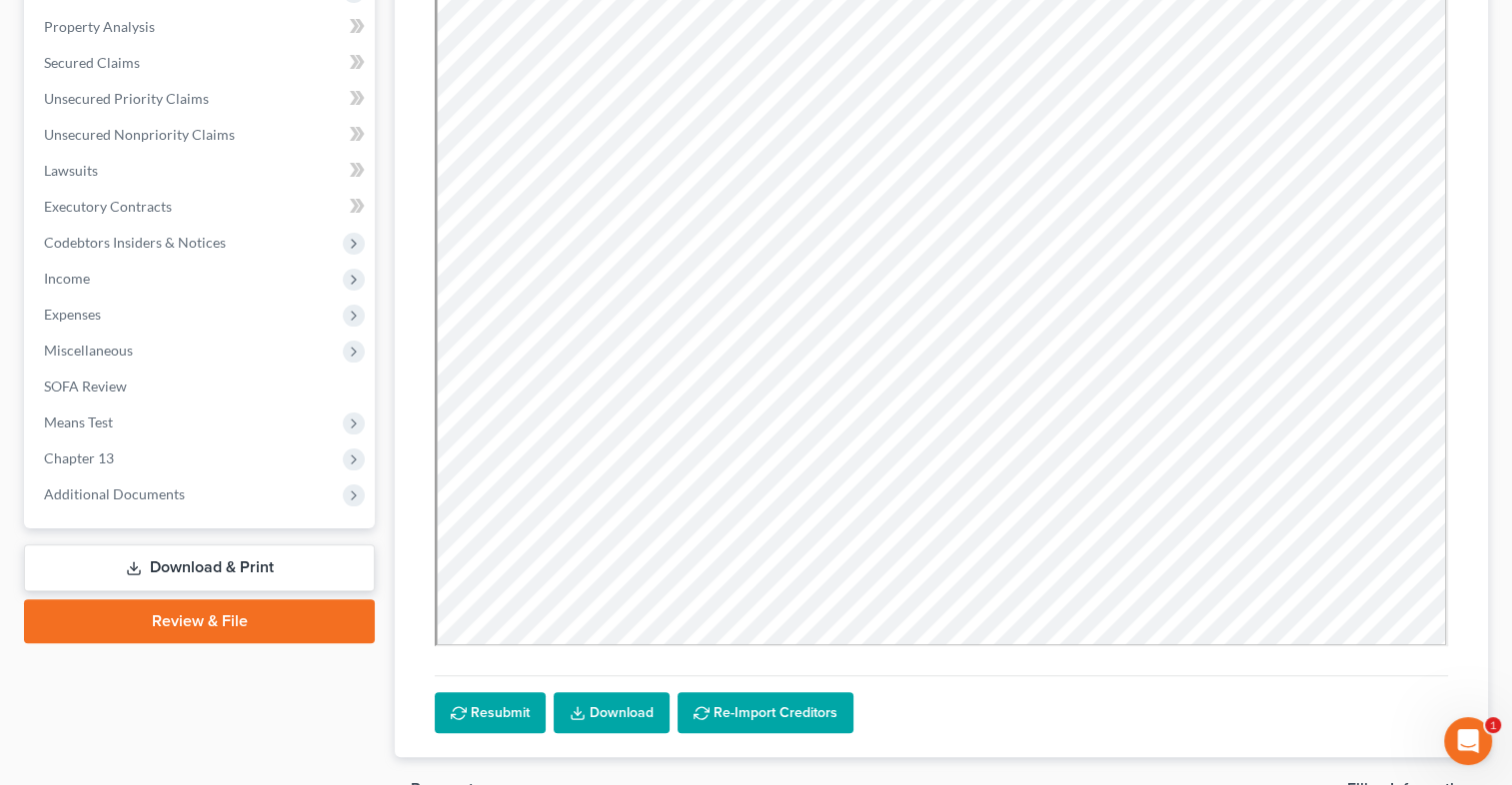 click on "Review & File" at bounding box center [199, 621] 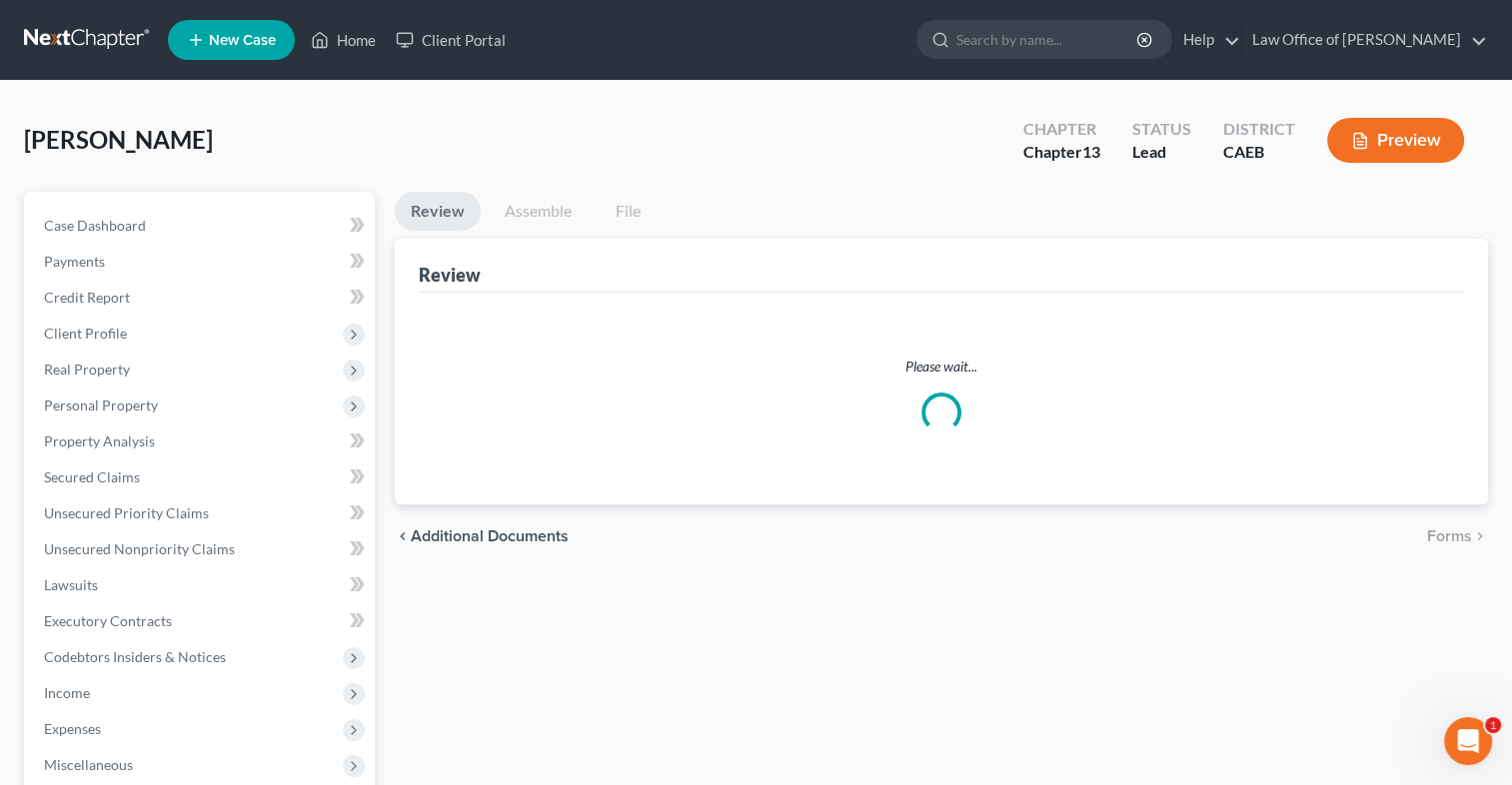 scroll, scrollTop: 0, scrollLeft: 0, axis: both 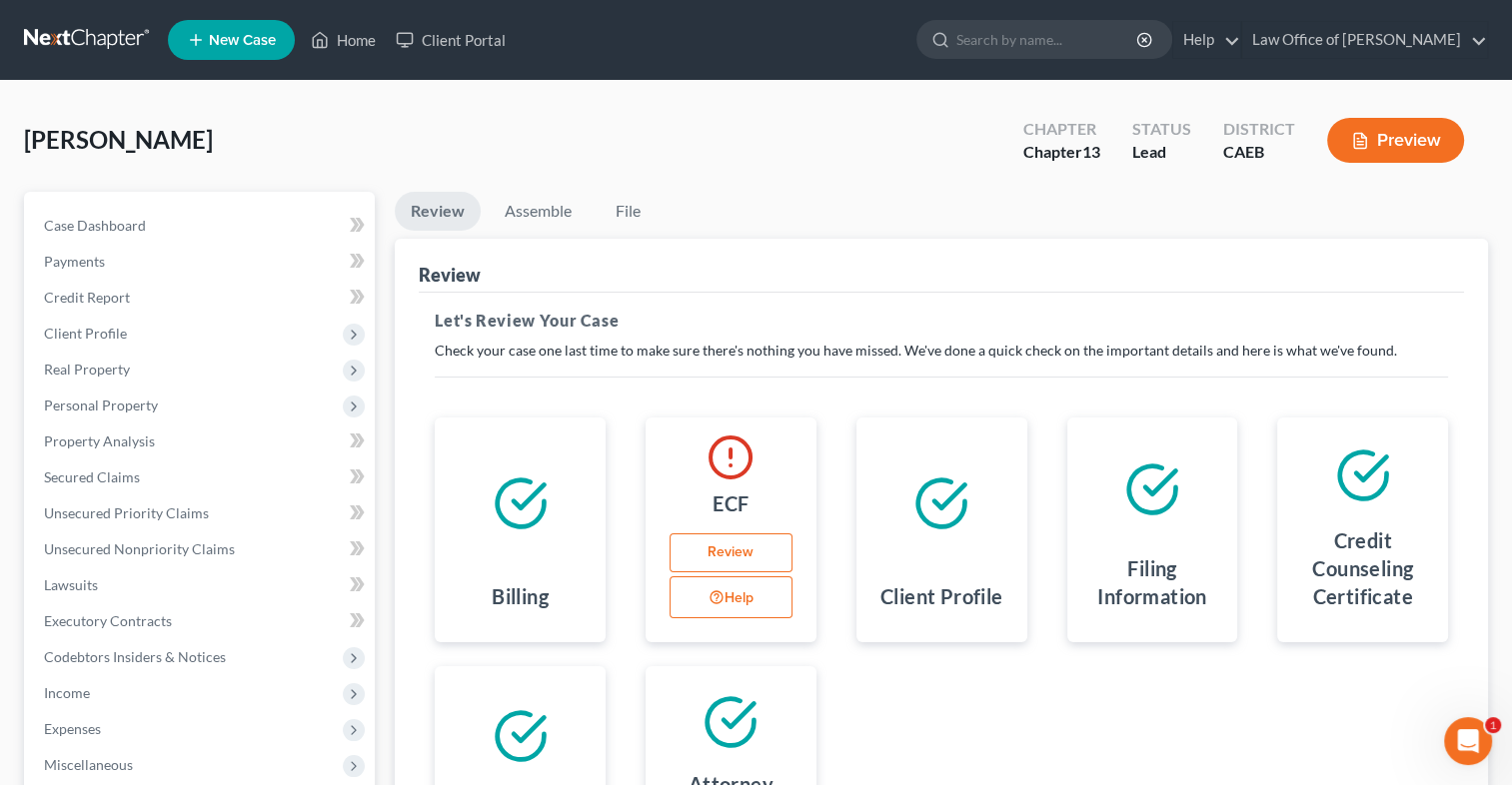 drag, startPoint x: 549, startPoint y: 485, endPoint x: 784, endPoint y: 394, distance: 252.00397 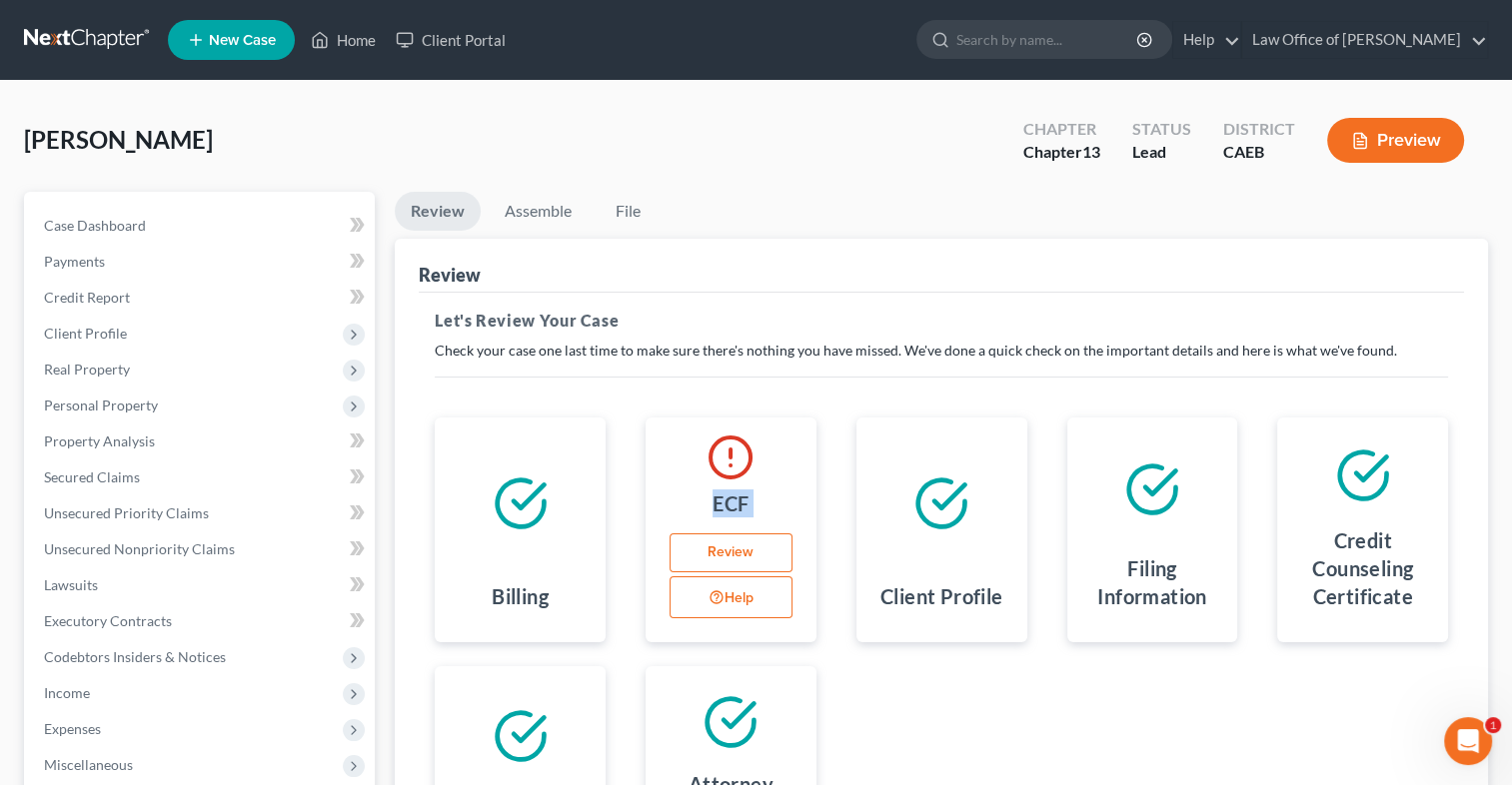 drag, startPoint x: 784, startPoint y: 394, endPoint x: 802, endPoint y: 381, distance: 22.203603 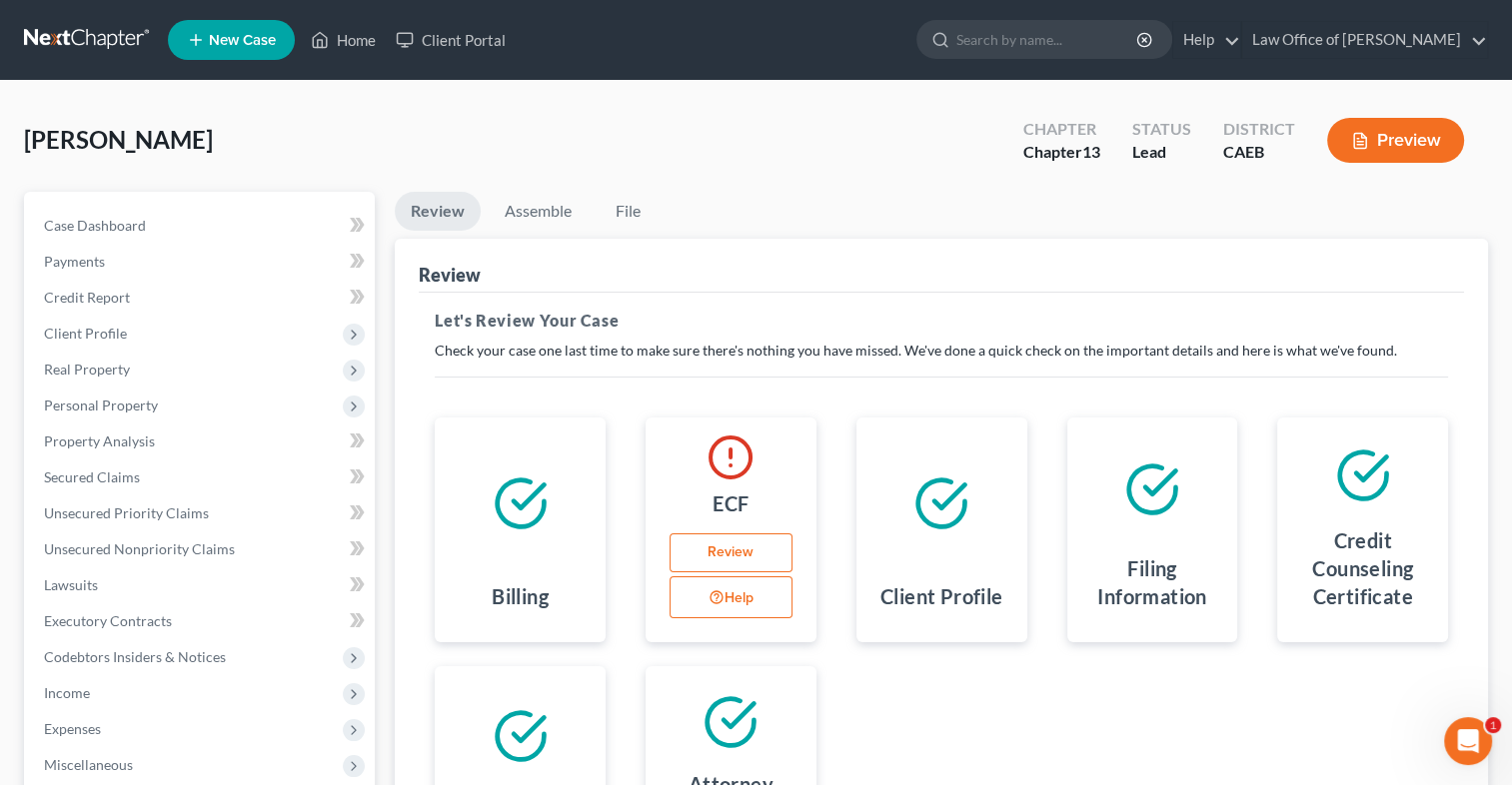 drag, startPoint x: 802, startPoint y: 381, endPoint x: 1186, endPoint y: 313, distance: 389.97436 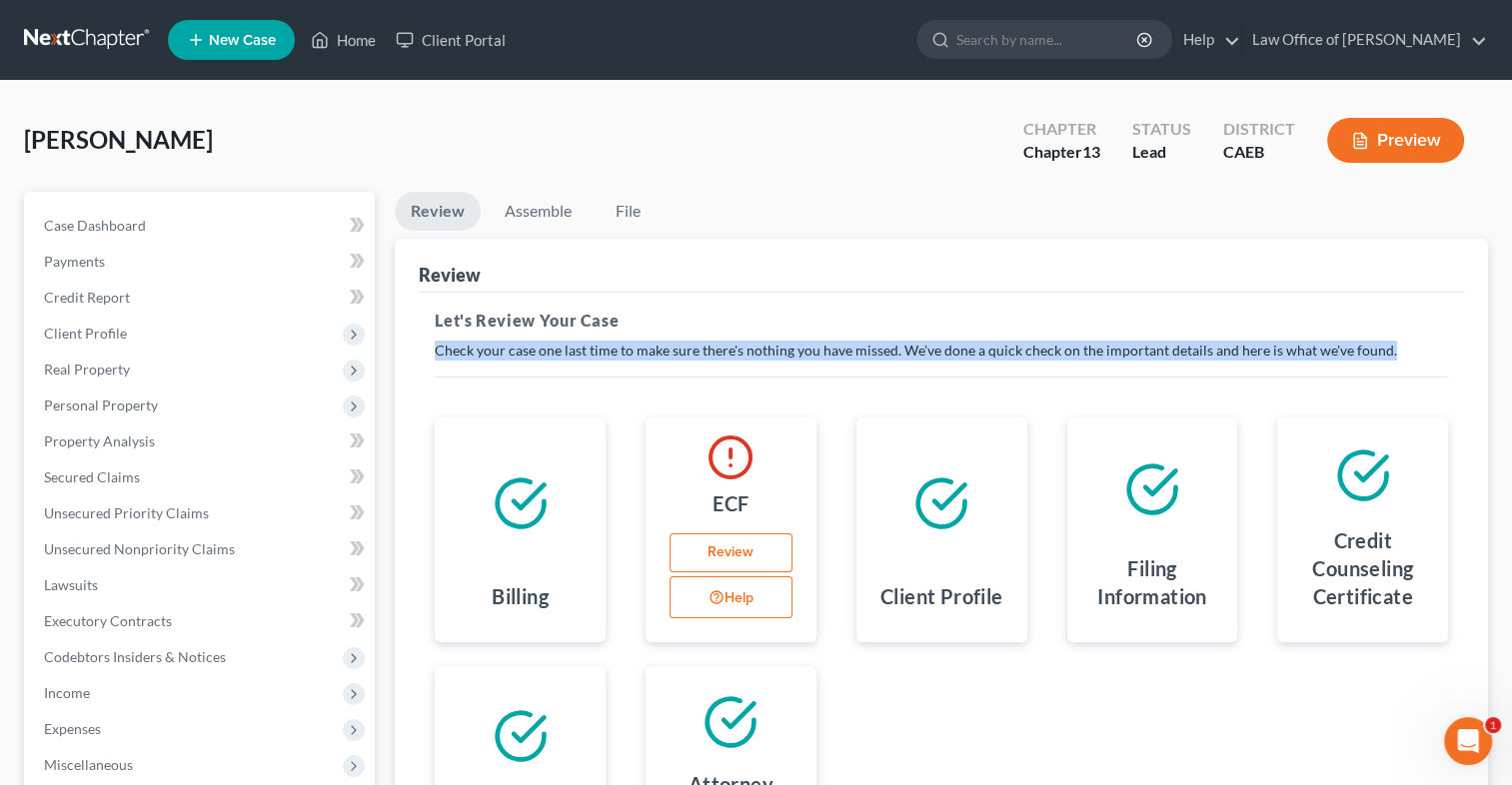 drag, startPoint x: 1186, startPoint y: 313, endPoint x: 1526, endPoint y: 349, distance: 341.90057 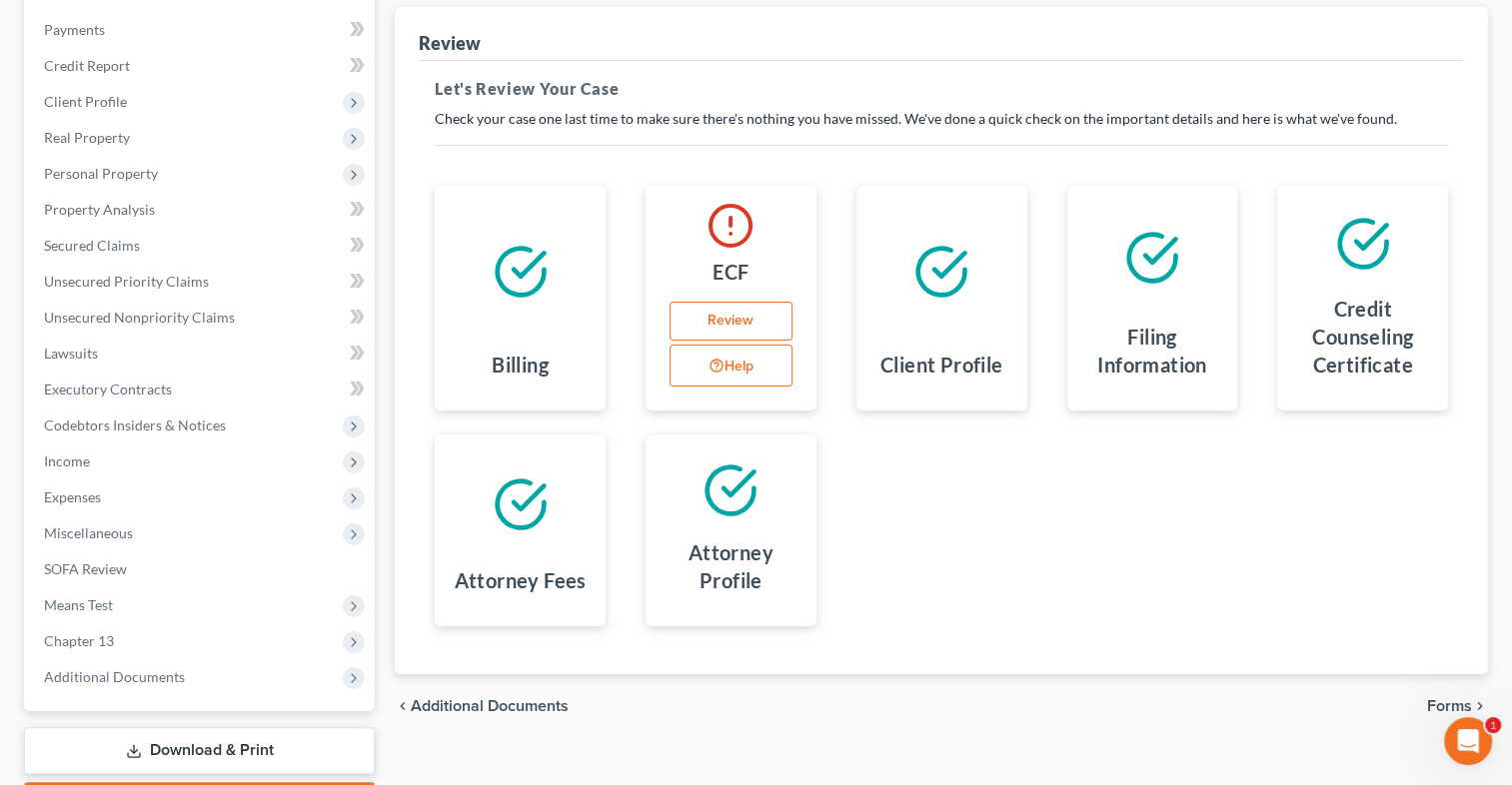 scroll, scrollTop: 348, scrollLeft: 0, axis: vertical 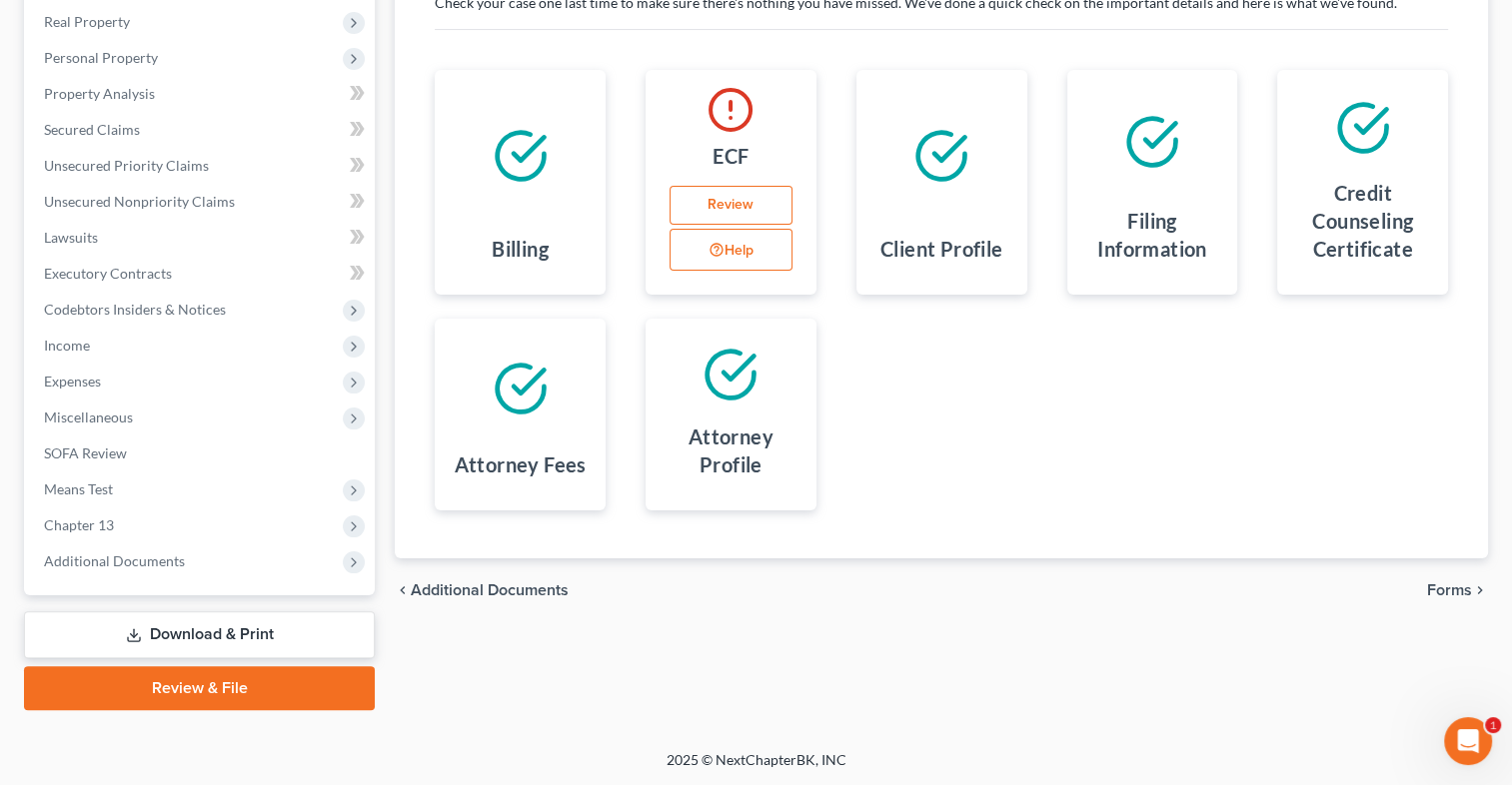 drag, startPoint x: 1309, startPoint y: 612, endPoint x: 944, endPoint y: 611, distance: 365.00137 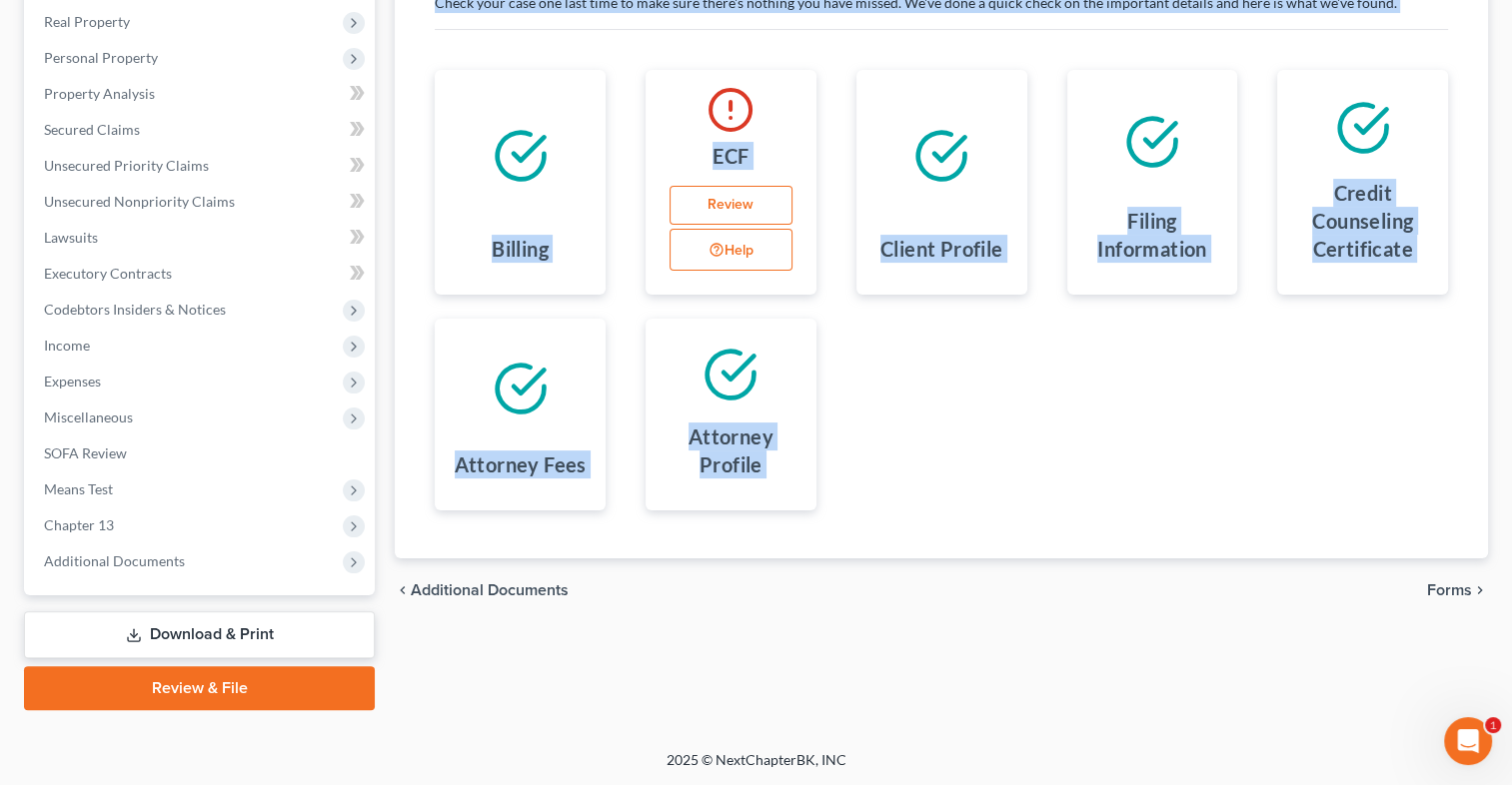 drag, startPoint x: 327, startPoint y: 609, endPoint x: 275, endPoint y: 626, distance: 54.708317 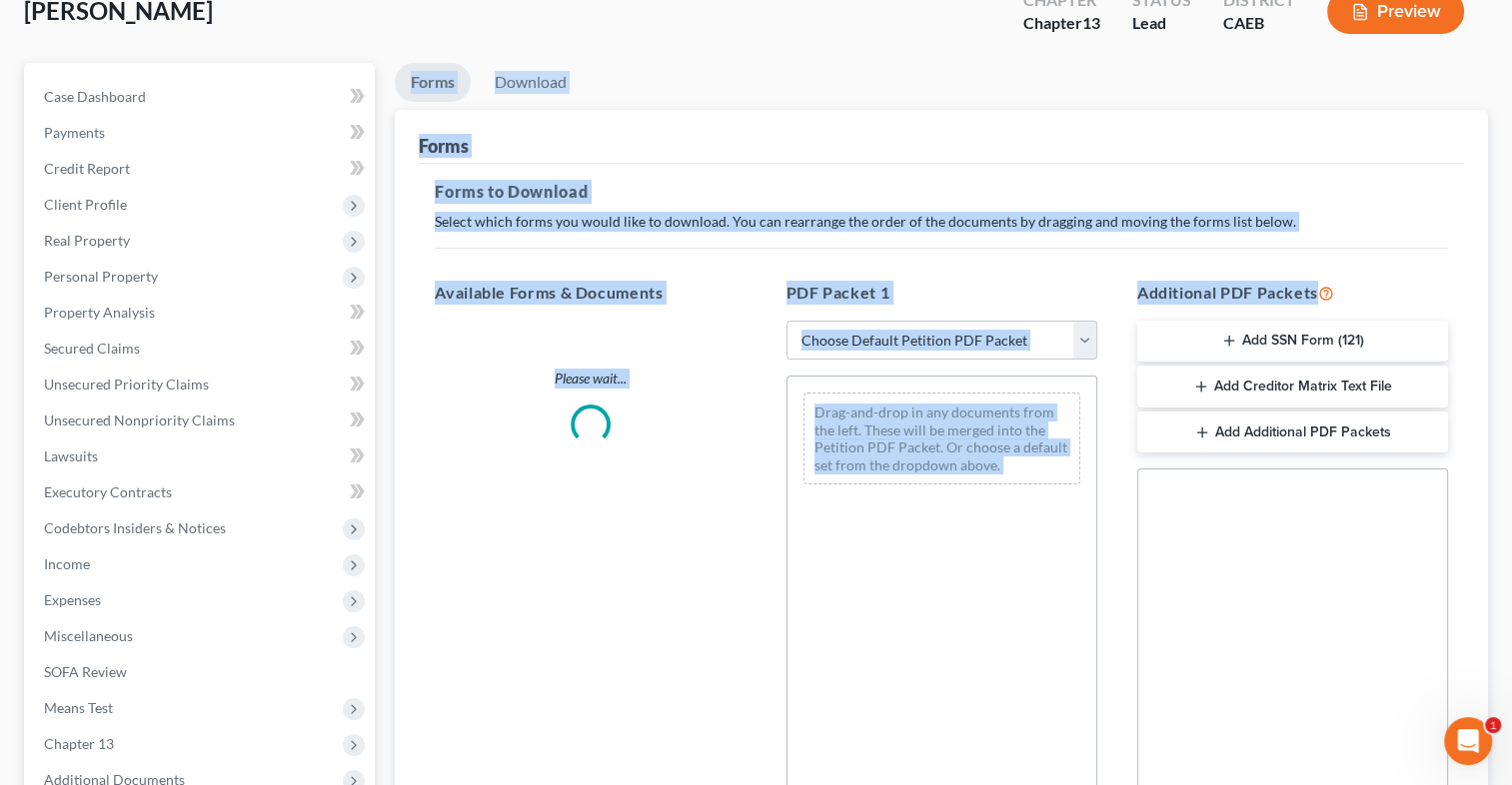scroll, scrollTop: 0, scrollLeft: 0, axis: both 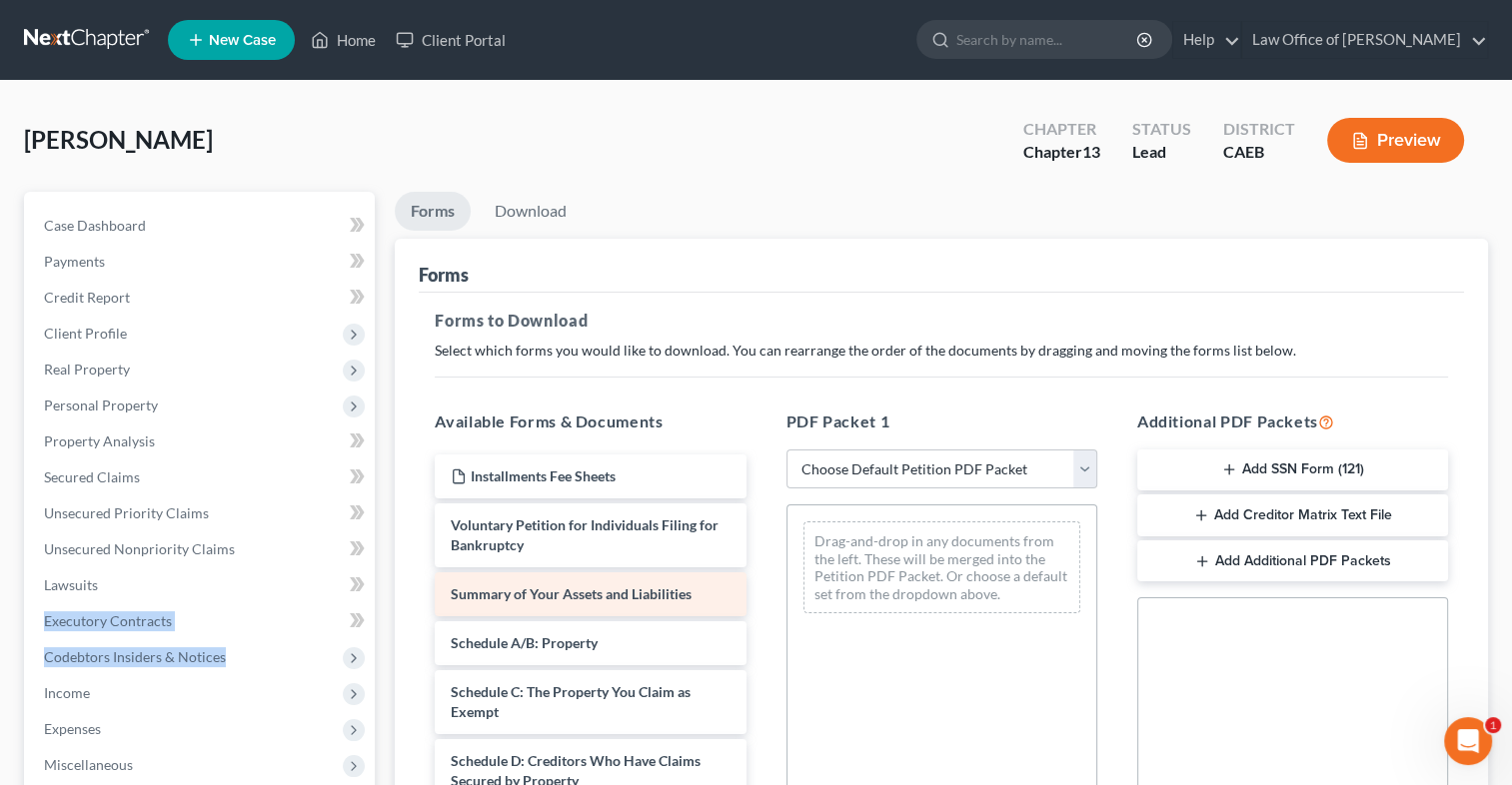 drag, startPoint x: 265, startPoint y: 640, endPoint x: 676, endPoint y: 582, distance: 415.0723 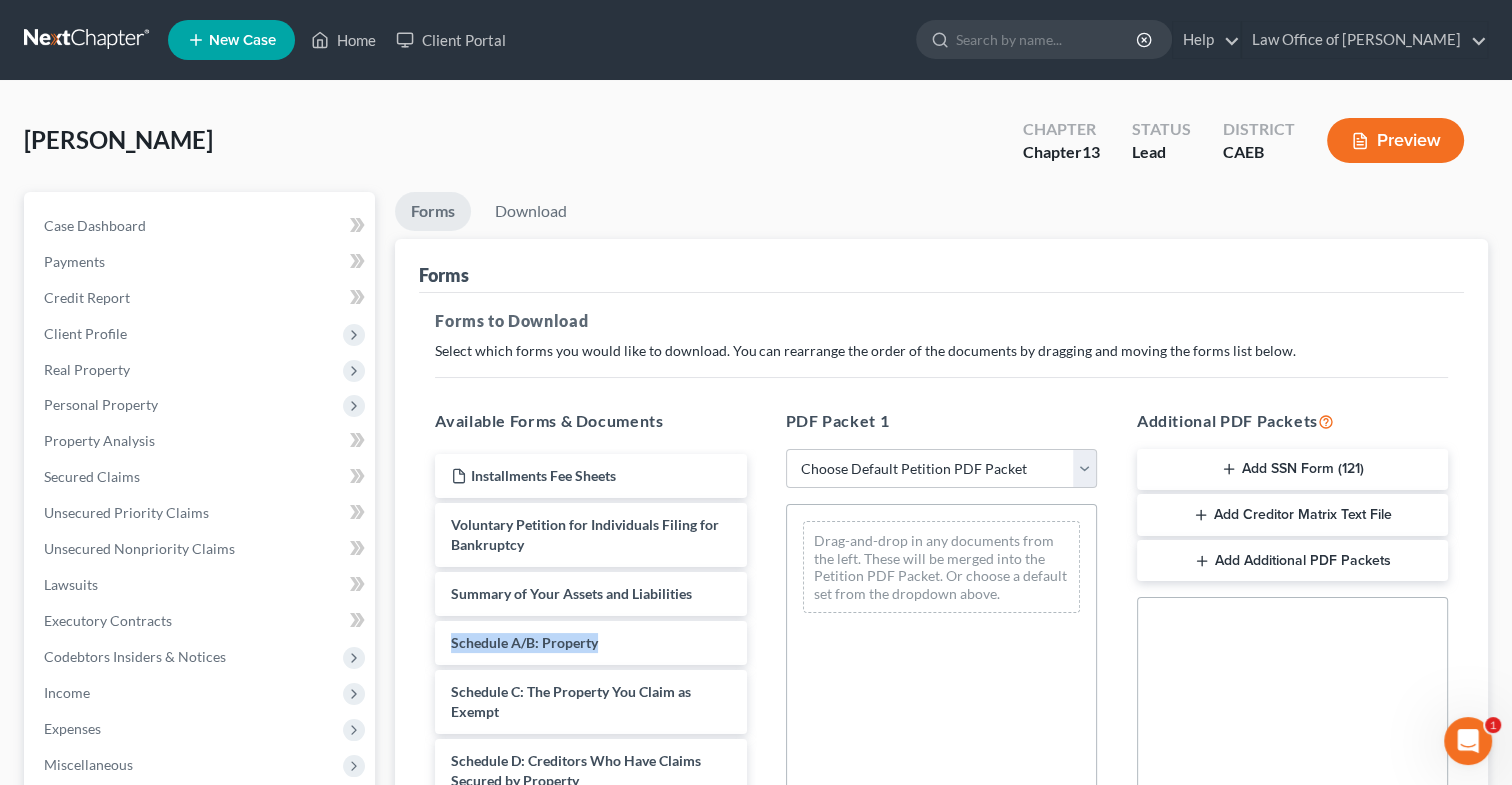 drag, startPoint x: 676, startPoint y: 582, endPoint x: 1012, endPoint y: 519, distance: 341.85523 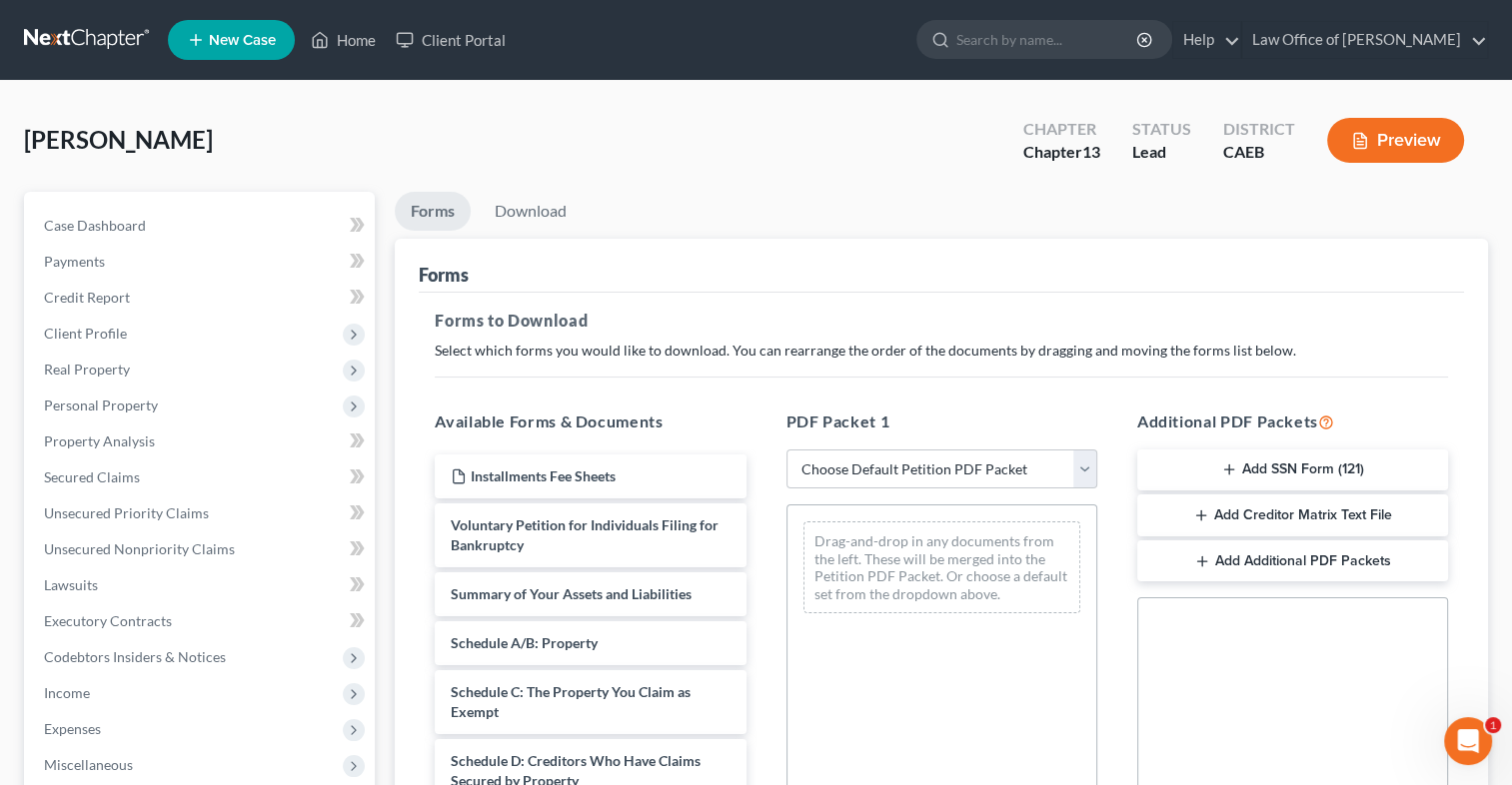 drag, startPoint x: 1012, startPoint y: 519, endPoint x: 1095, endPoint y: 499, distance: 85.37564 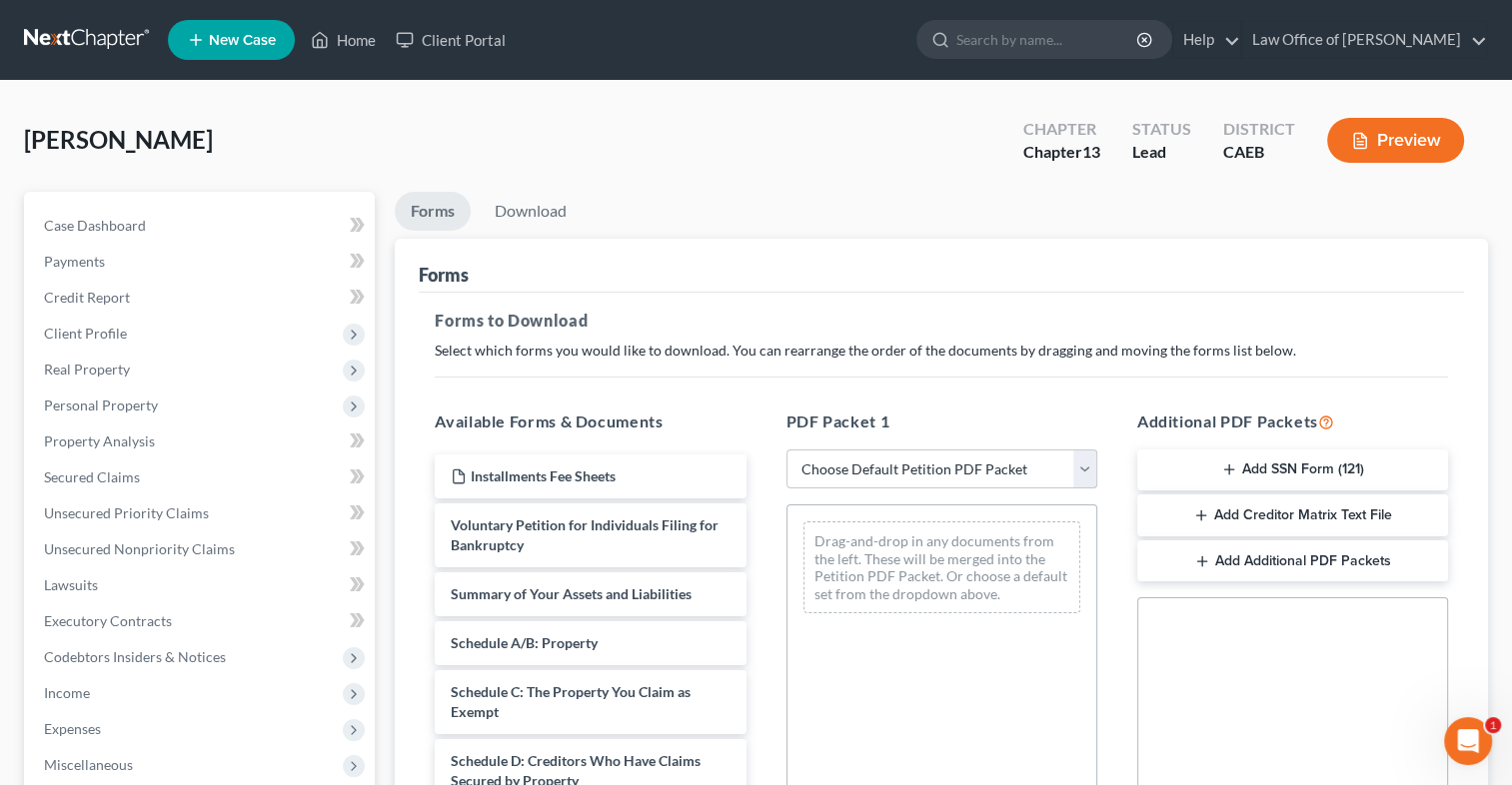 click on "Choose Default Petition PDF Packet Complete Bankruptcy Petition (all forms and schedules) Emergency Filing Forms (Petition and Creditor List Only) Amended Forms Signature Pages Only Supplemental Post Petition (Sch. I & J) Supplemental Post Petition (Sch. I) Supplemental Post Petition (Sch. J) [PERSON_NAME] Amendments" at bounding box center [941, 469] 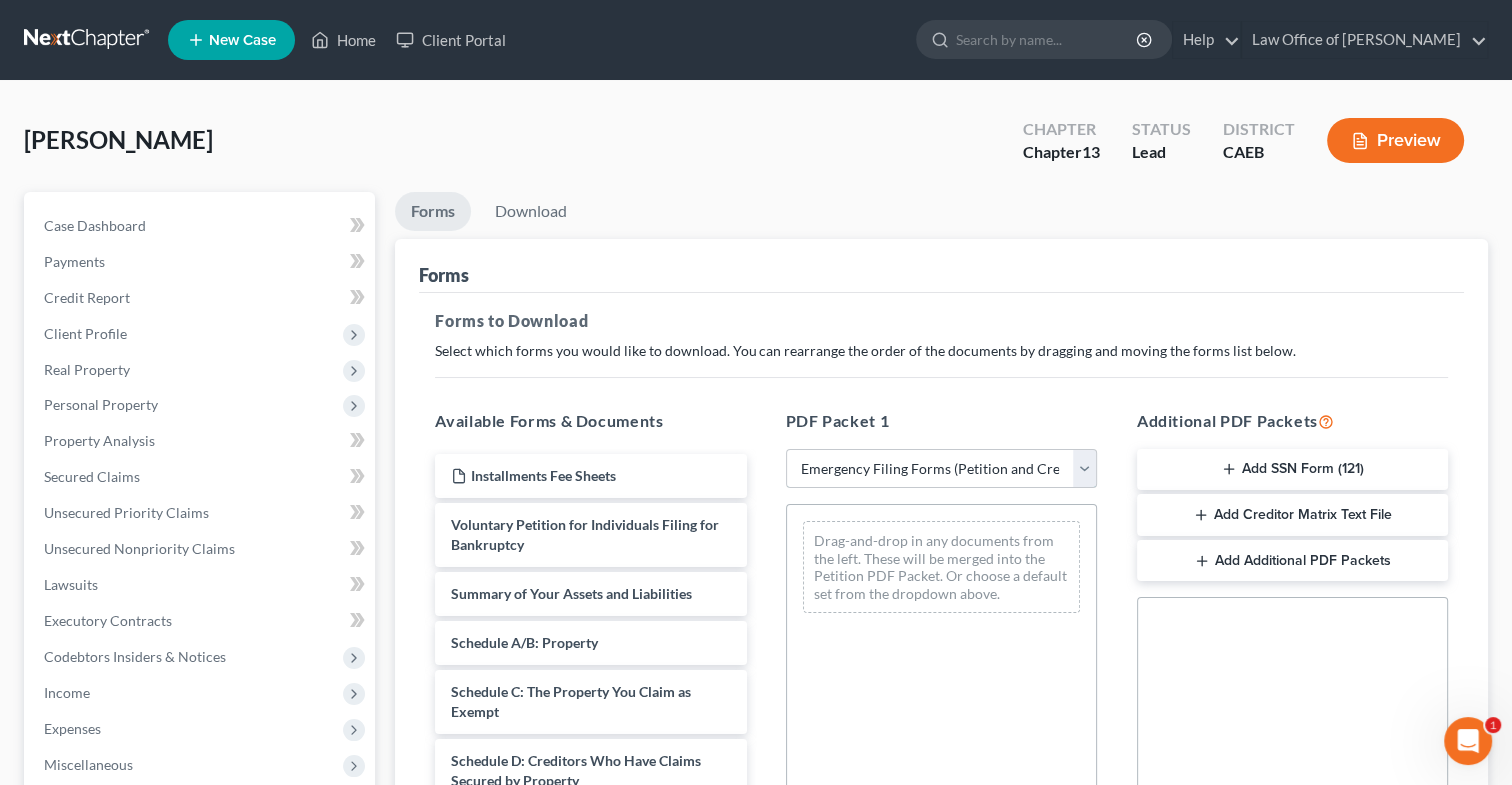 click on "Choose Default Petition PDF Packet Complete Bankruptcy Petition (all forms and schedules) Emergency Filing Forms (Petition and Creditor List Only) Amended Forms Signature Pages Only Supplemental Post Petition (Sch. I & J) Supplemental Post Petition (Sch. I) Supplemental Post Petition (Sch. J) [PERSON_NAME] Amendments" at bounding box center [941, 469] 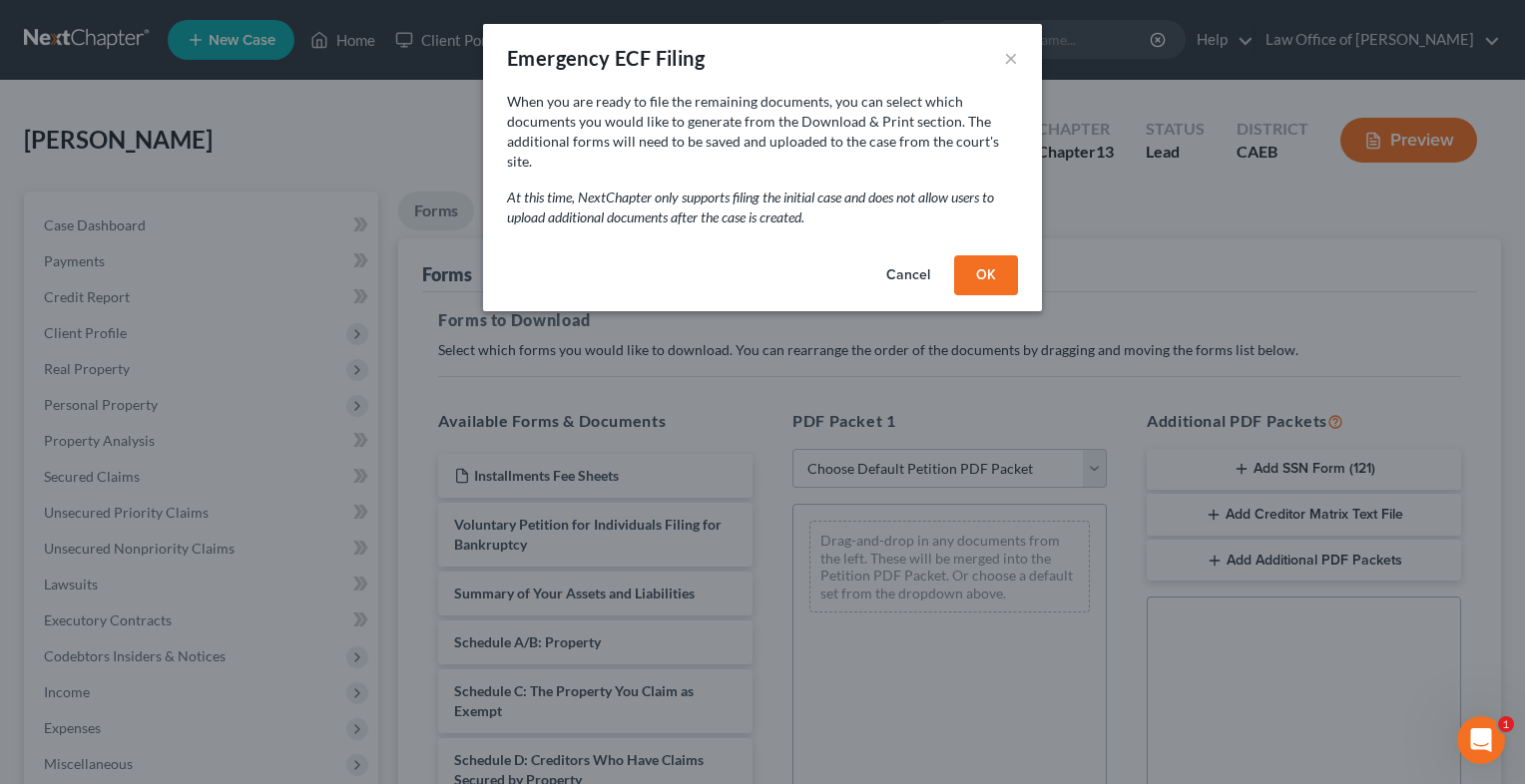 drag, startPoint x: 1046, startPoint y: 555, endPoint x: 1285, endPoint y: 445, distance: 263.09884 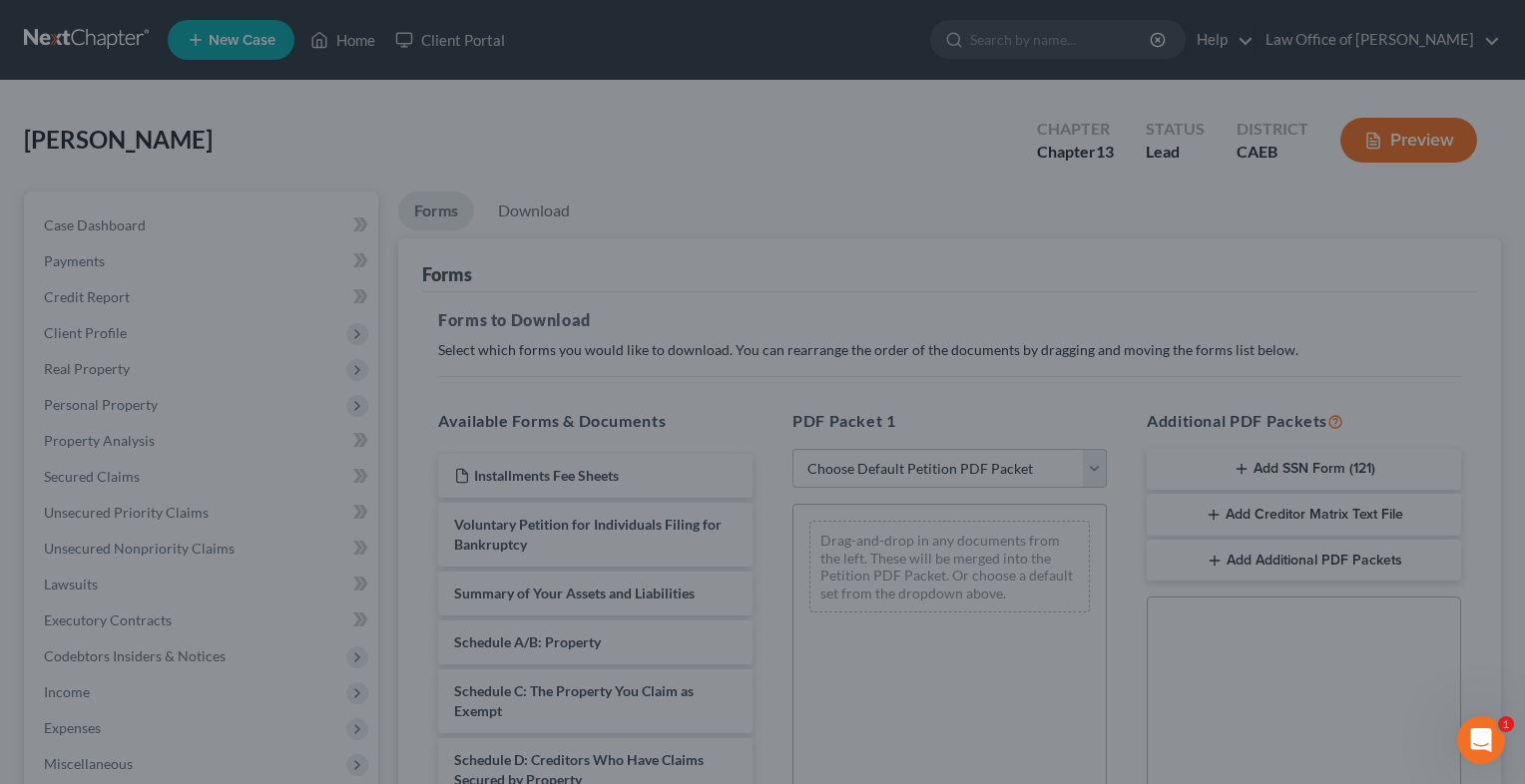 drag, startPoint x: 1285, startPoint y: 445, endPoint x: 1027, endPoint y: 371, distance: 268.40268 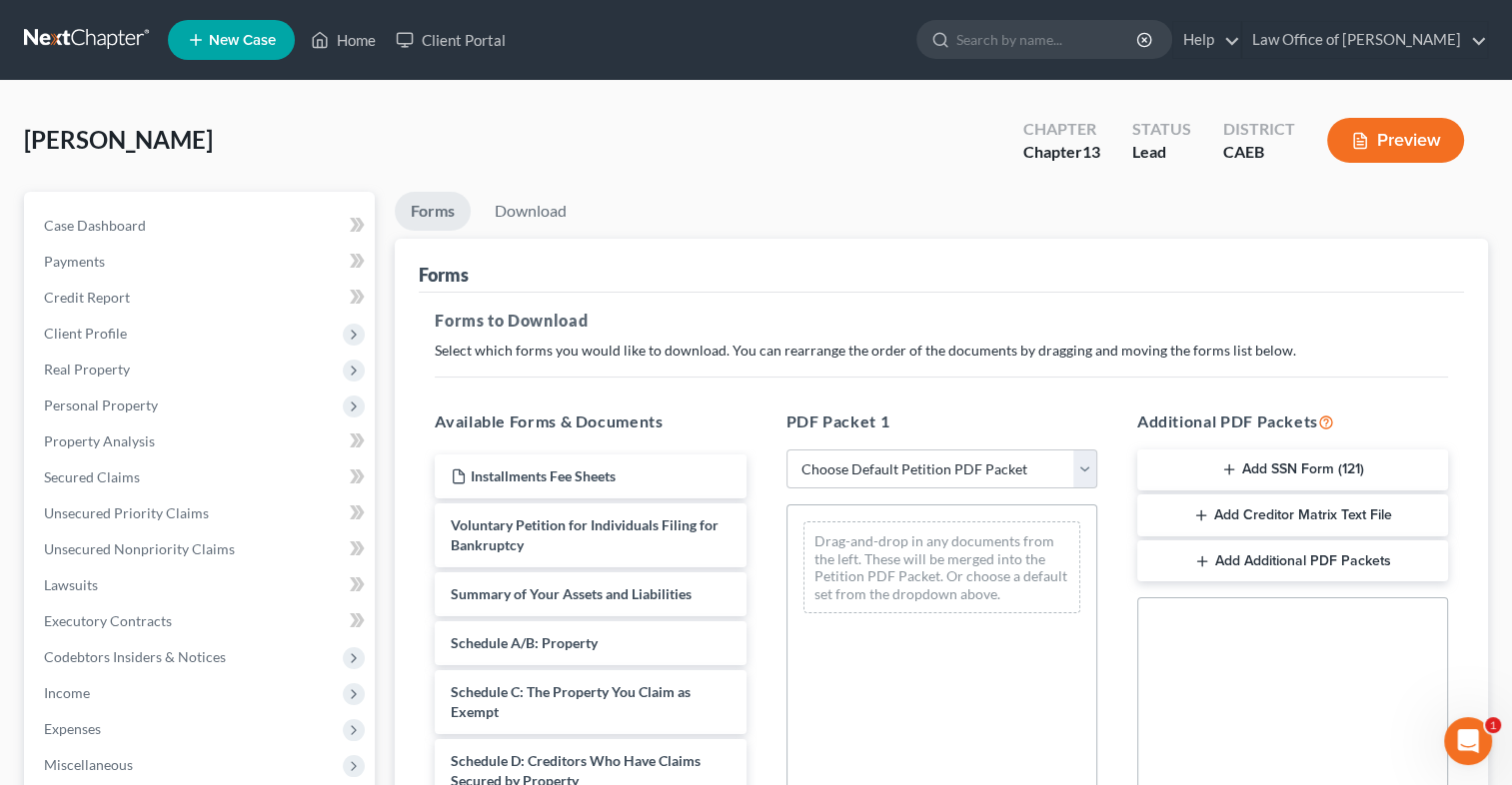 drag, startPoint x: 1028, startPoint y: 372, endPoint x: 1262, endPoint y: 310, distance: 242.07437 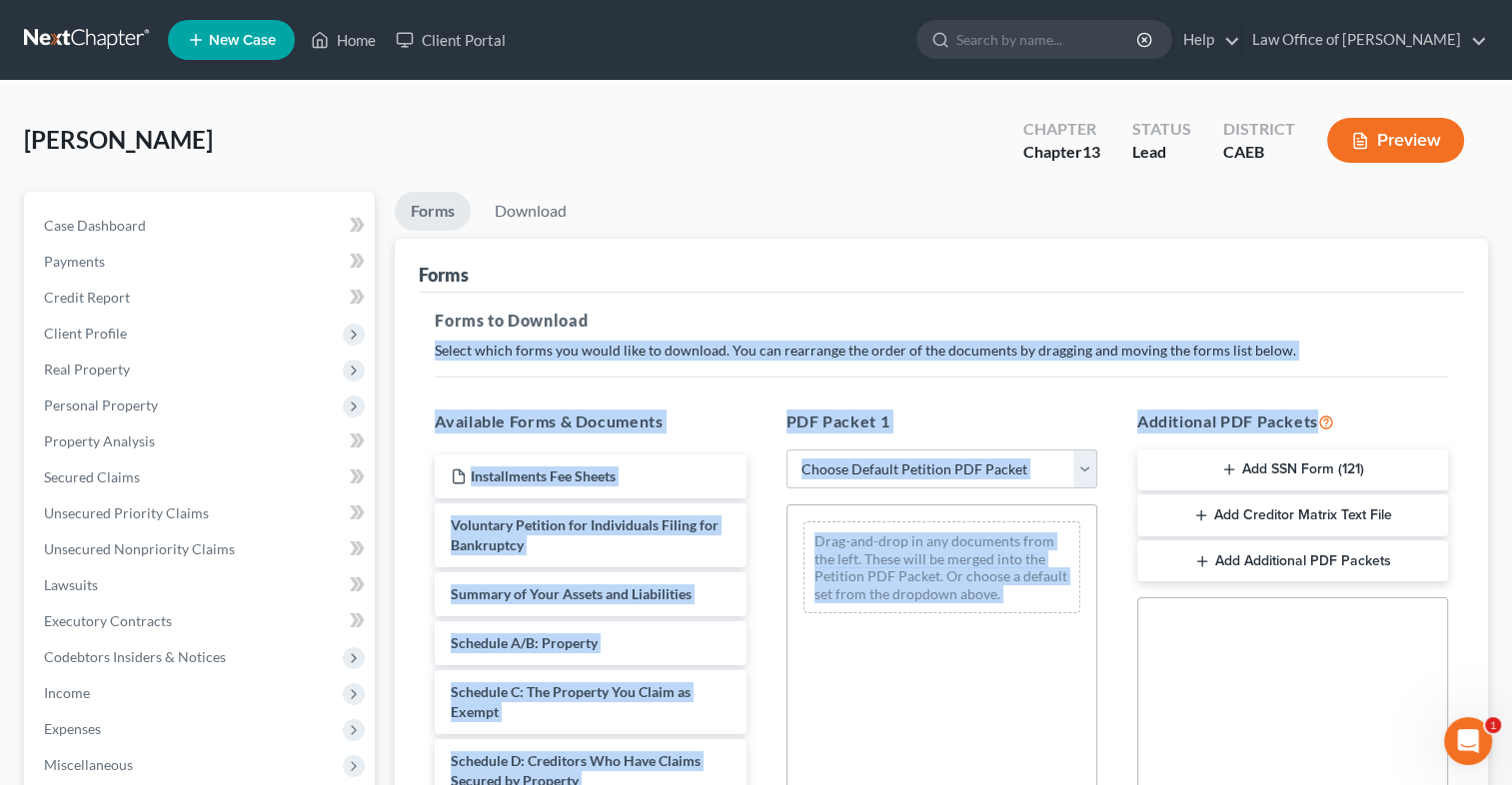 drag, startPoint x: 1479, startPoint y: 319, endPoint x: 1505, endPoint y: 442, distance: 125.71794 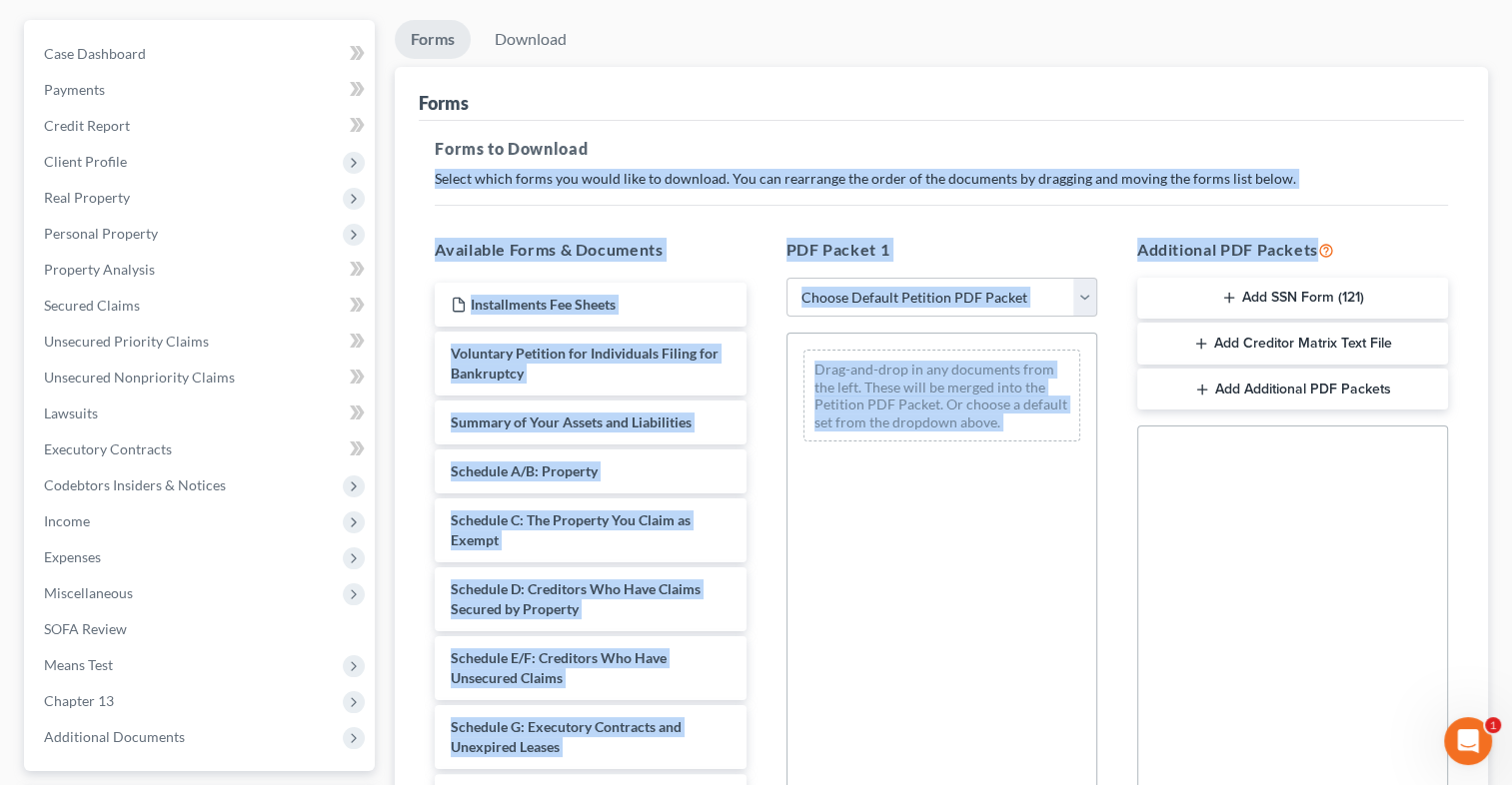 scroll, scrollTop: 183, scrollLeft: 0, axis: vertical 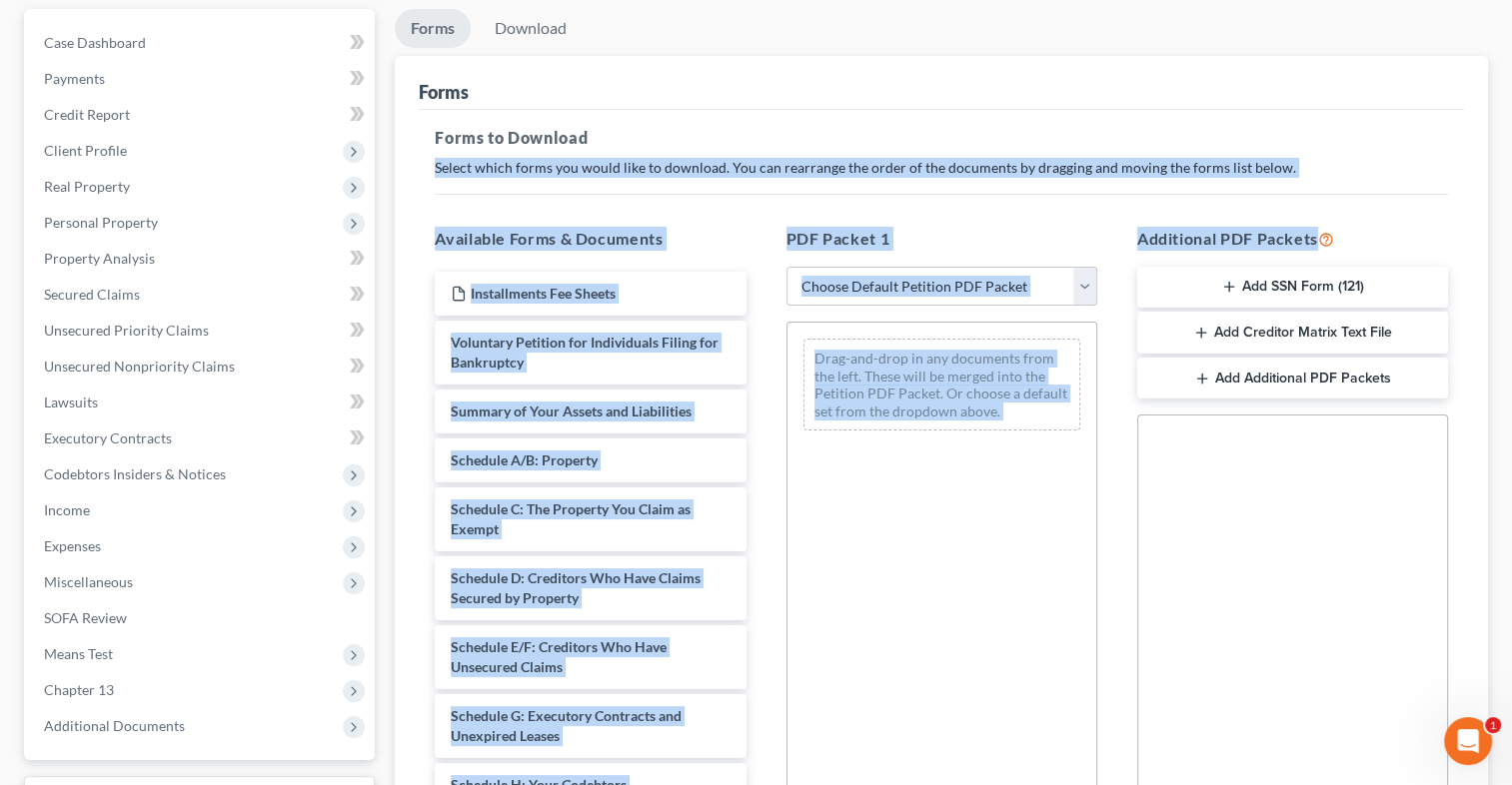 click on "Forms to Download" at bounding box center (941, 138) 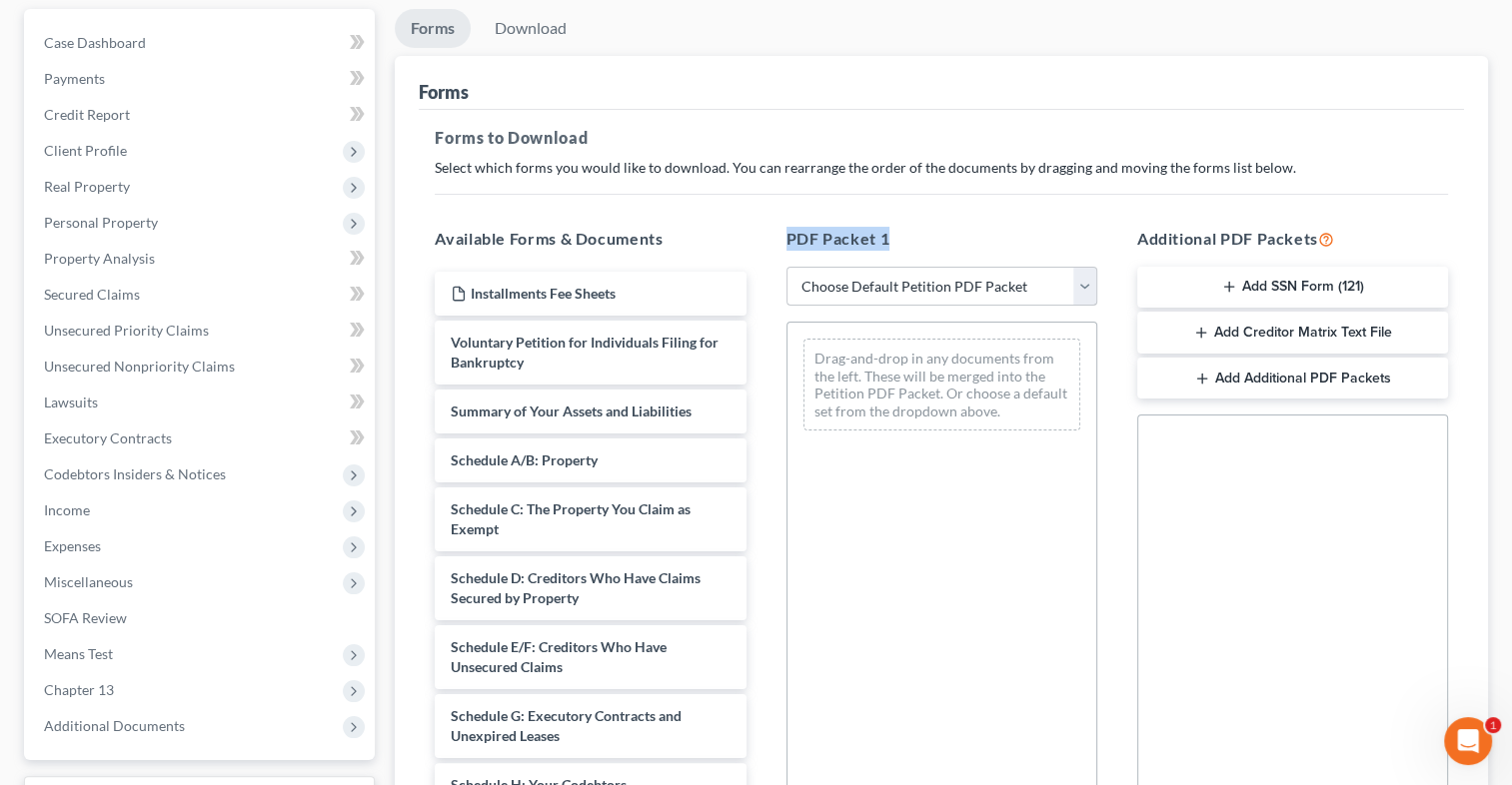 drag, startPoint x: 1064, startPoint y: 220, endPoint x: 1083, endPoint y: 277, distance: 60.083276 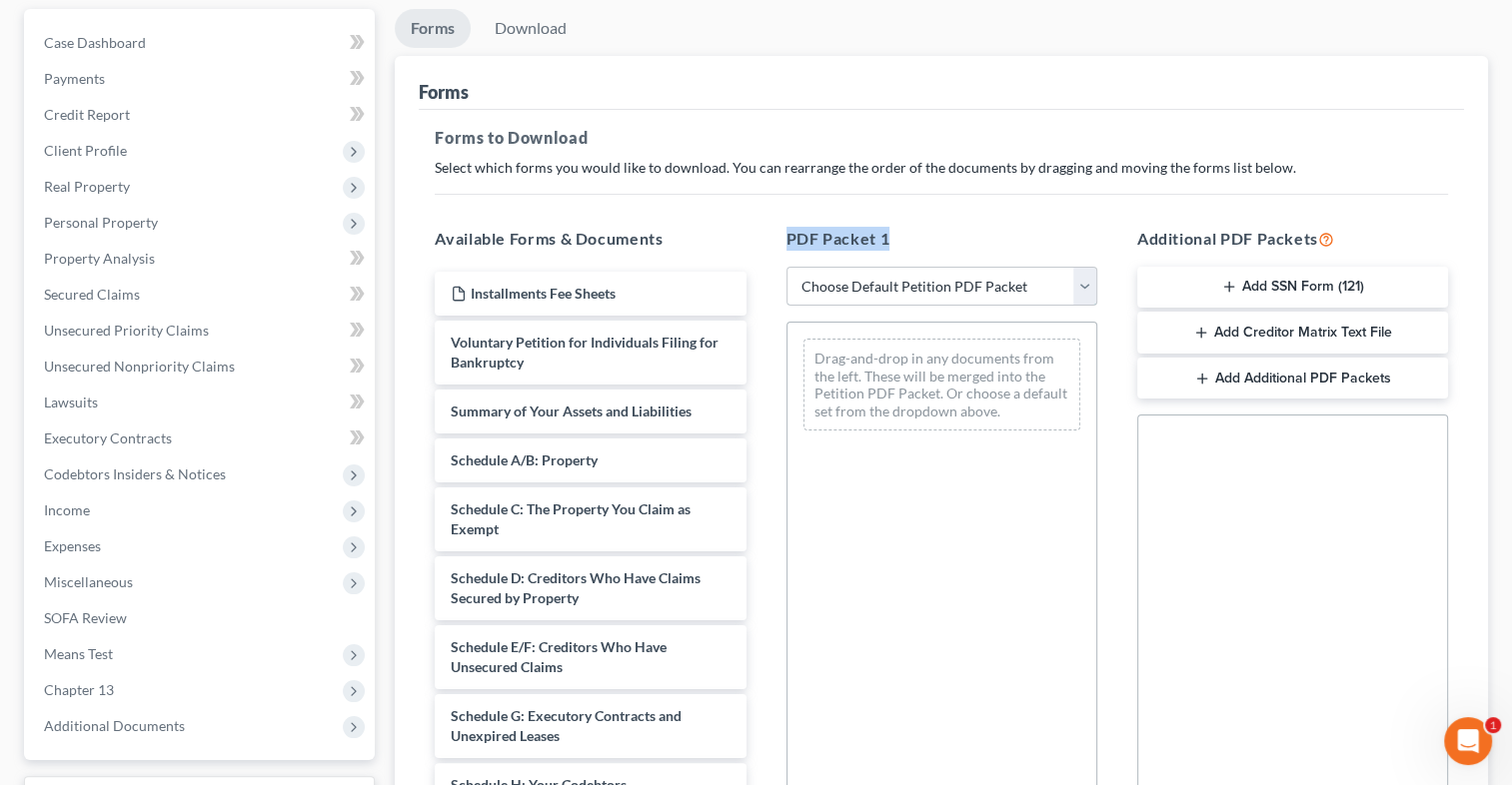 click on "Choose Default Petition PDF Packet Complete Bankruptcy Petition (all forms and schedules) Emergency Filing Forms (Petition and Creditor List Only) Amended Forms Signature Pages Only Supplemental Post Petition (Sch. I & J) Supplemental Post Petition (Sch. I) Supplemental Post Petition (Sch. J) [PERSON_NAME] Amendments" at bounding box center (941, 287) 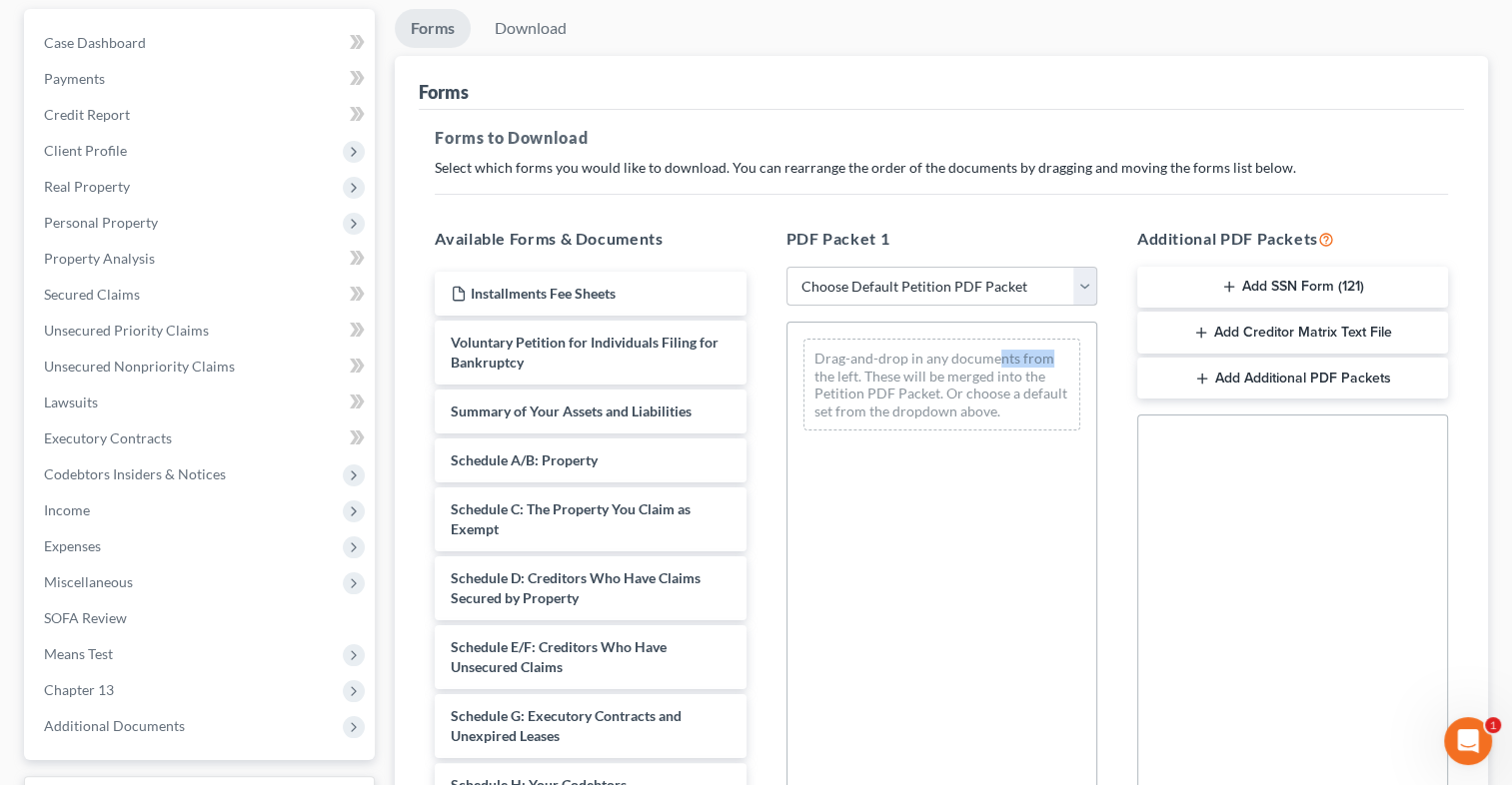 drag, startPoint x: 990, startPoint y: 334, endPoint x: 1083, endPoint y: 298, distance: 99.724621 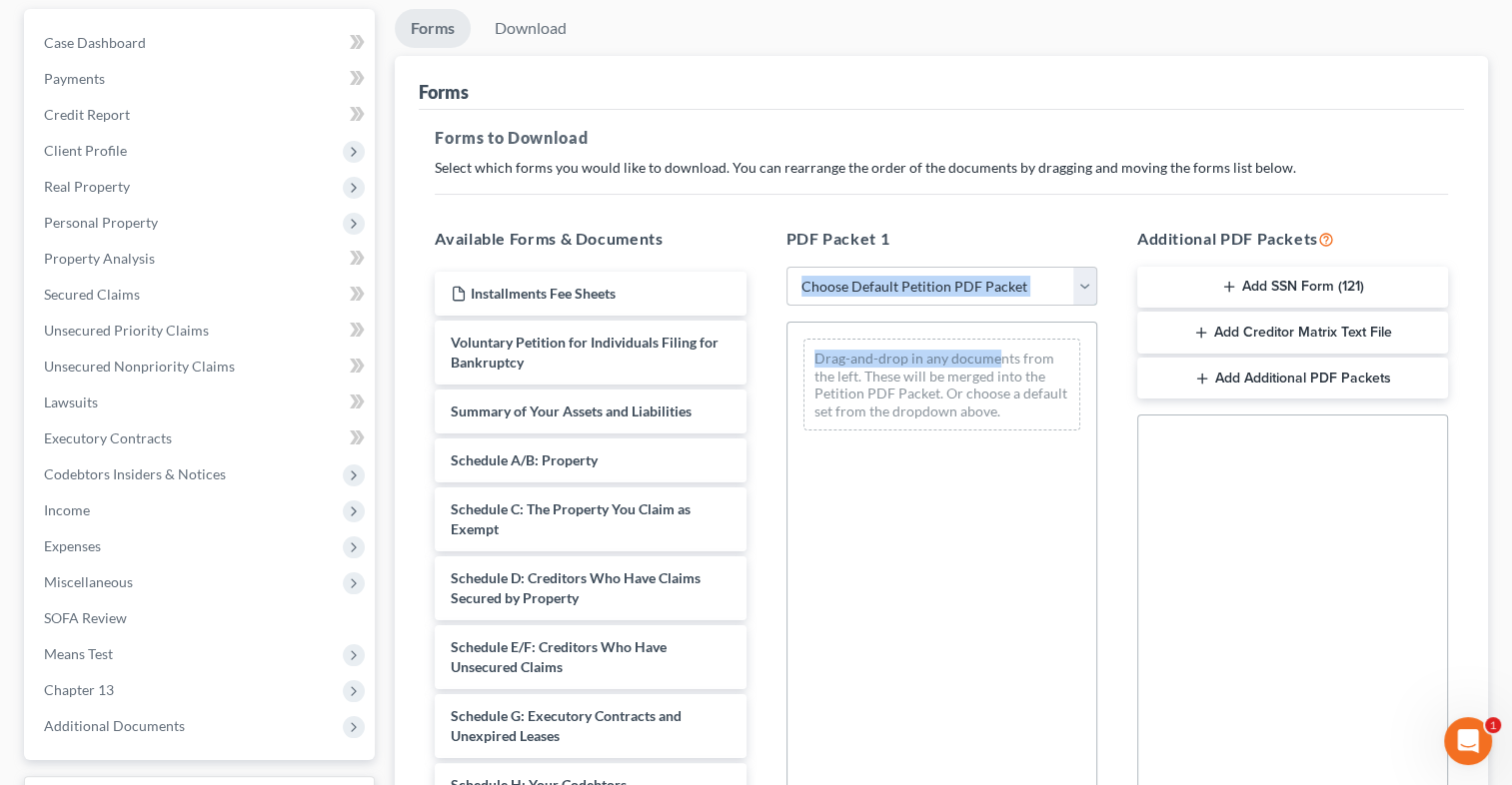 drag, startPoint x: 1083, startPoint y: 298, endPoint x: 1090, endPoint y: 285, distance: 14.764823 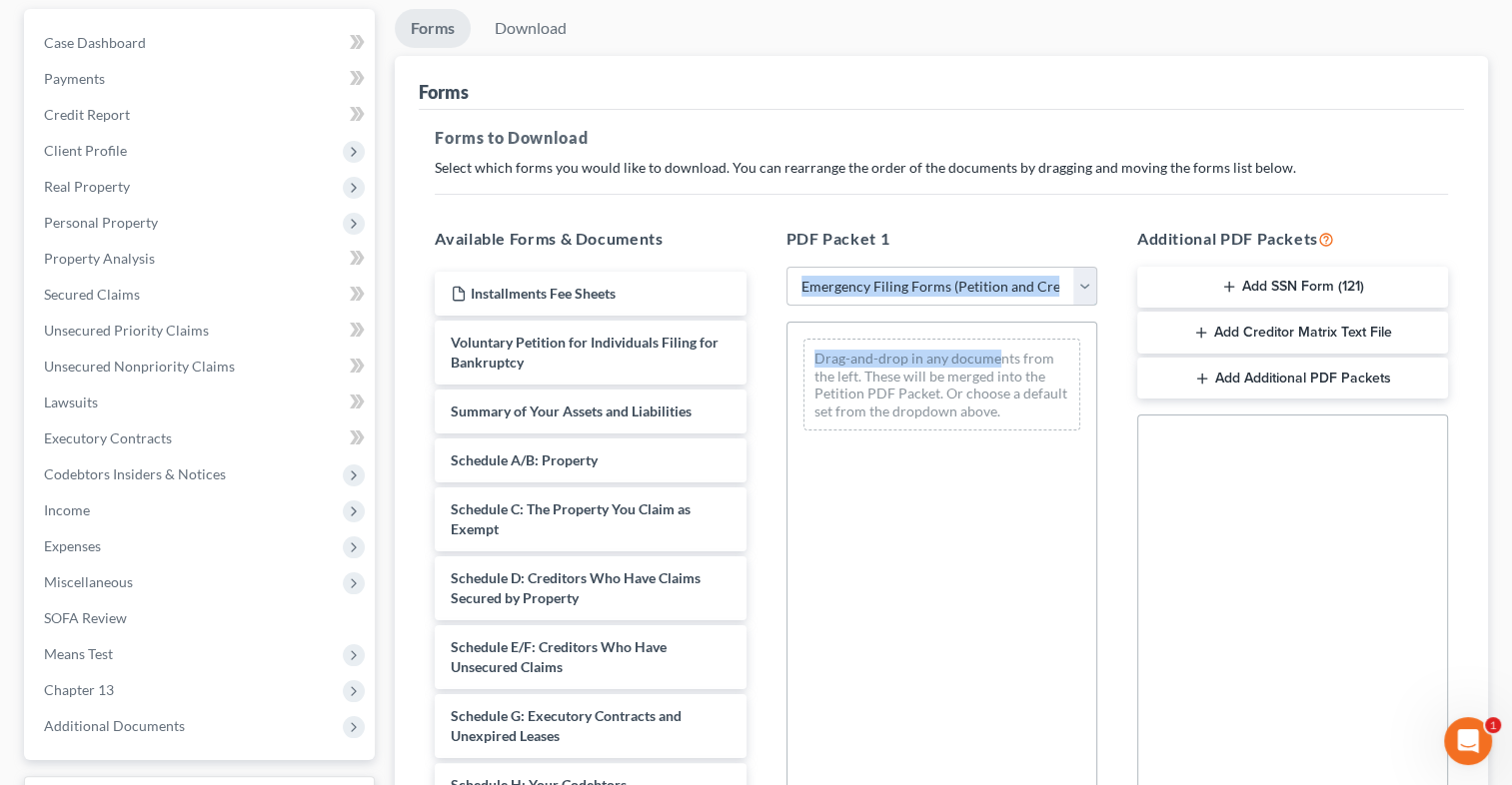 click on "Choose Default Petition PDF Packet Complete Bankruptcy Petition (all forms and schedules) Emergency Filing Forms (Petition and Creditor List Only) Amended Forms Signature Pages Only Supplemental Post Petition (Sch. I & J) Supplemental Post Petition (Sch. I) Supplemental Post Petition (Sch. J) [PERSON_NAME] Amendments" at bounding box center (941, 287) 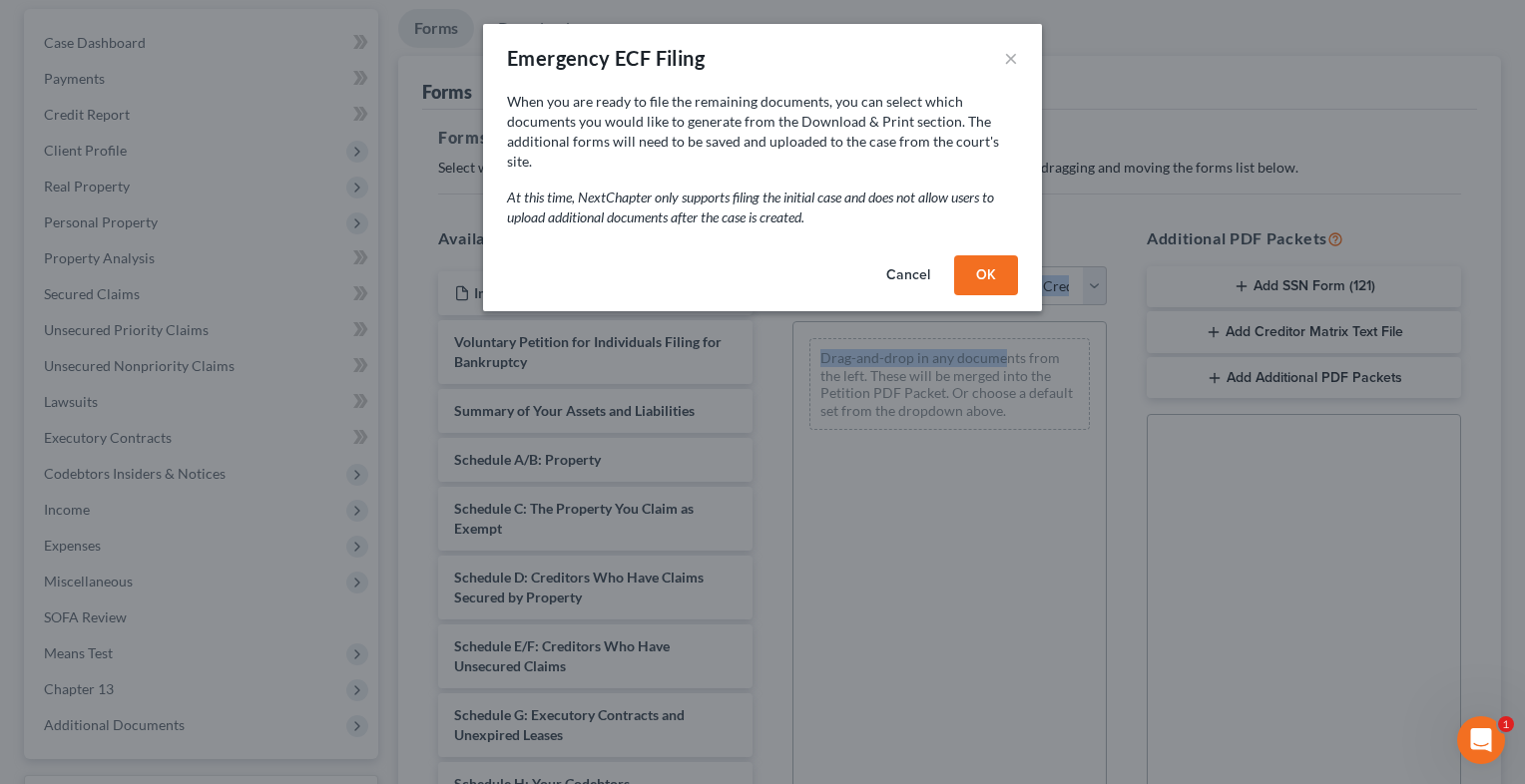 click on "OK" at bounding box center [986, 275] 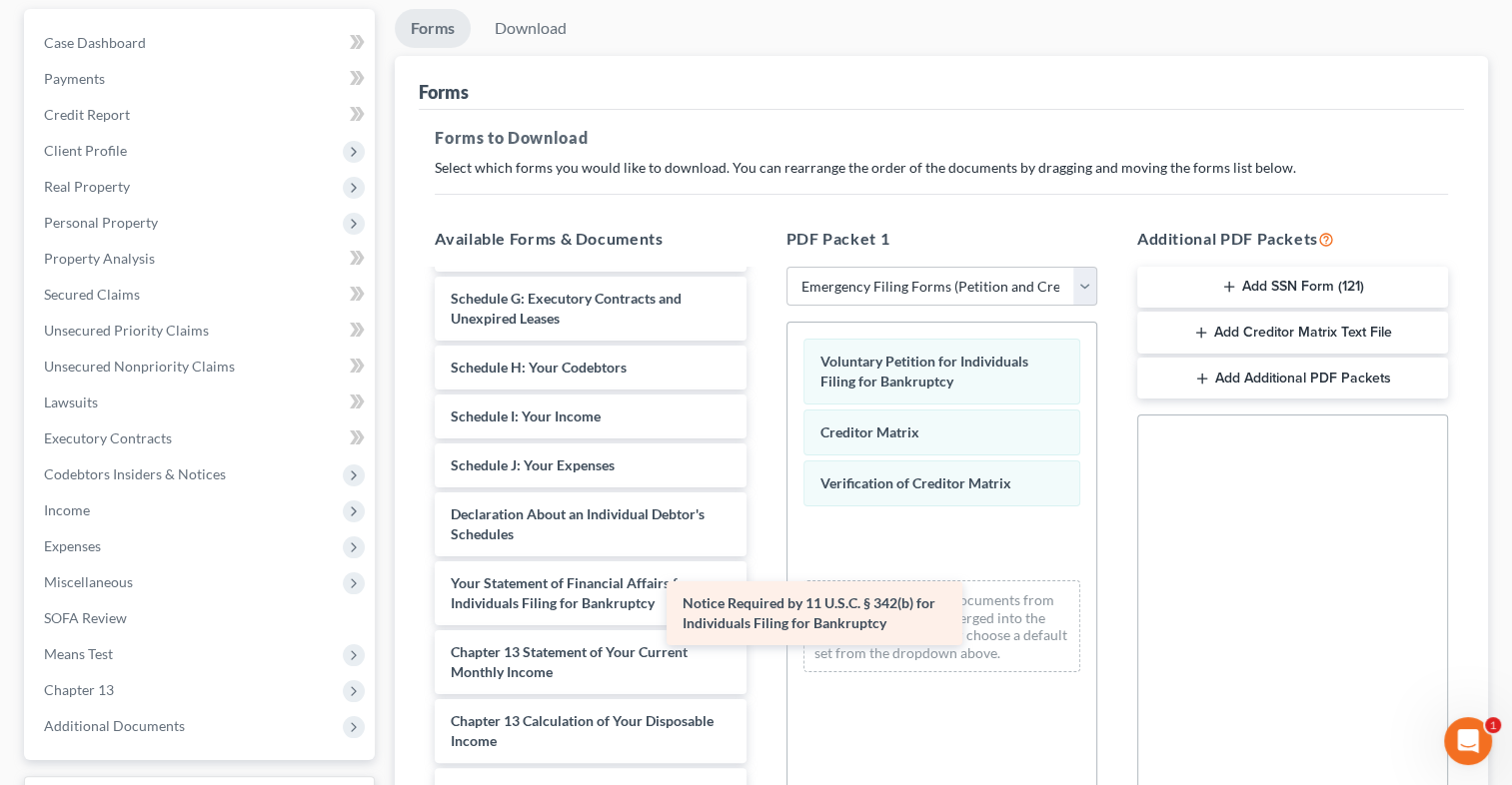scroll, scrollTop: 417, scrollLeft: 0, axis: vertical 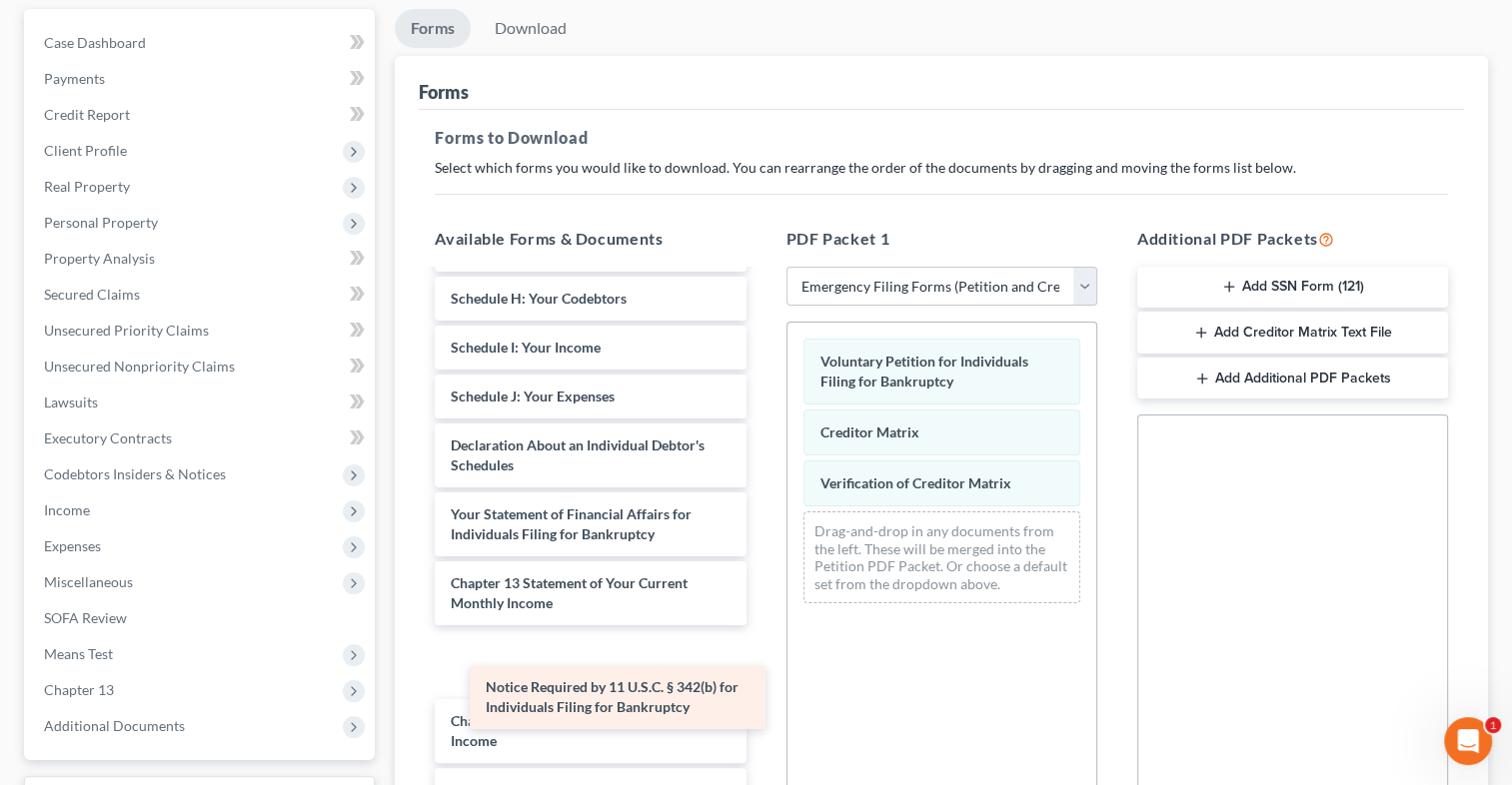 drag, startPoint x: 619, startPoint y: 709, endPoint x: 654, endPoint y: 677, distance: 47.423623 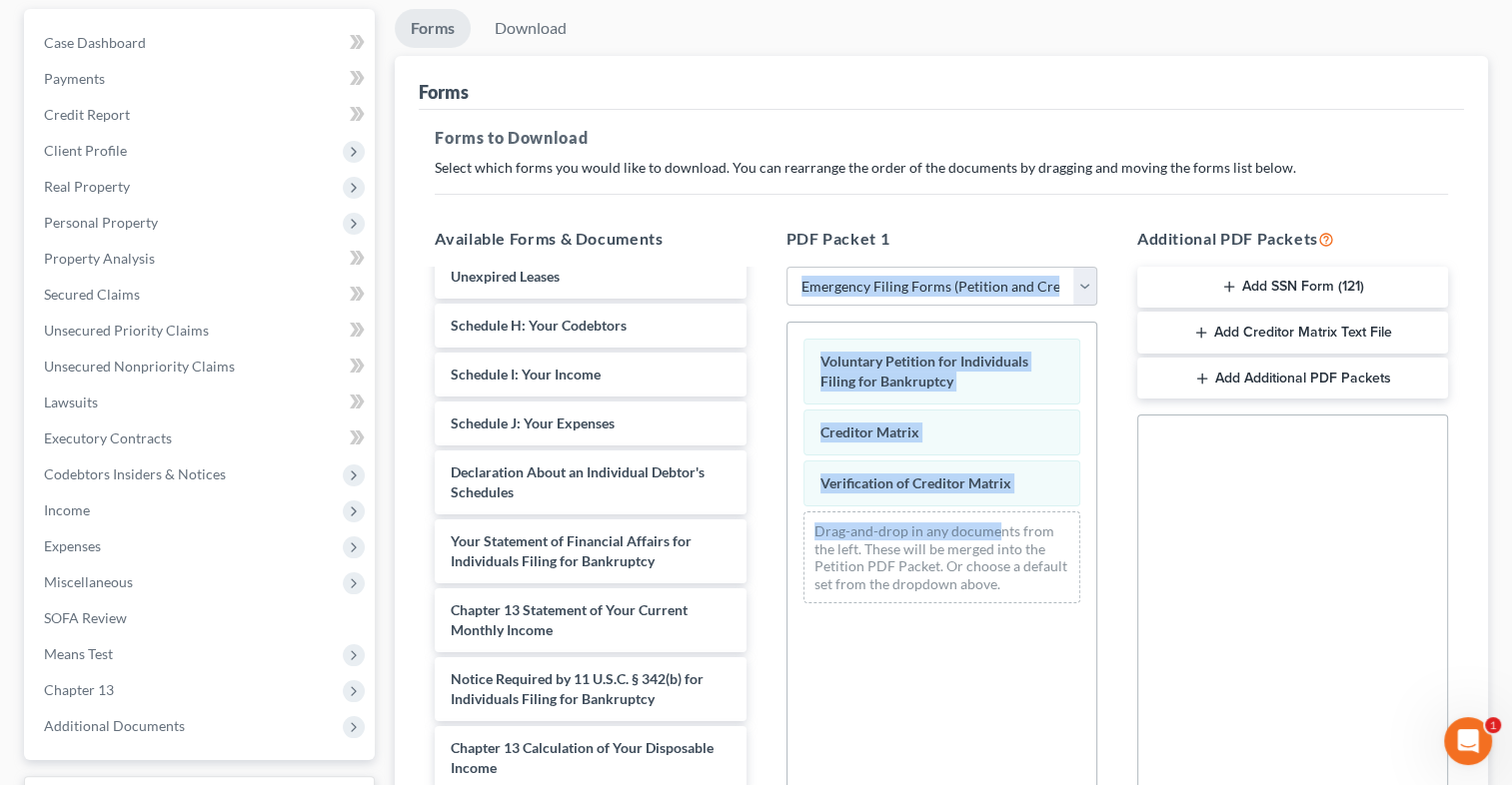 scroll, scrollTop: 417, scrollLeft: 0, axis: vertical 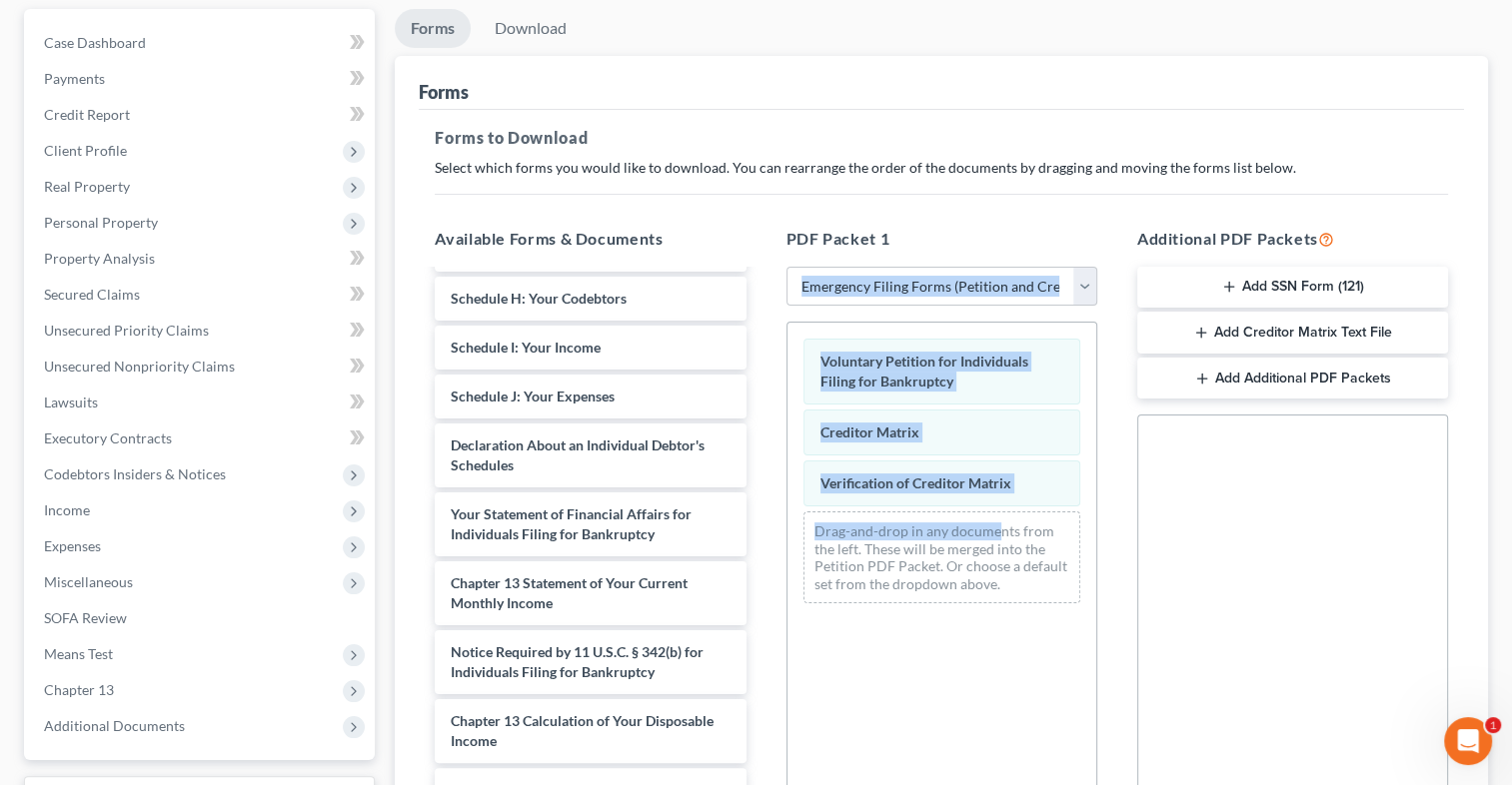click on "Add Creditor Matrix Text File" at bounding box center [1292, 333] 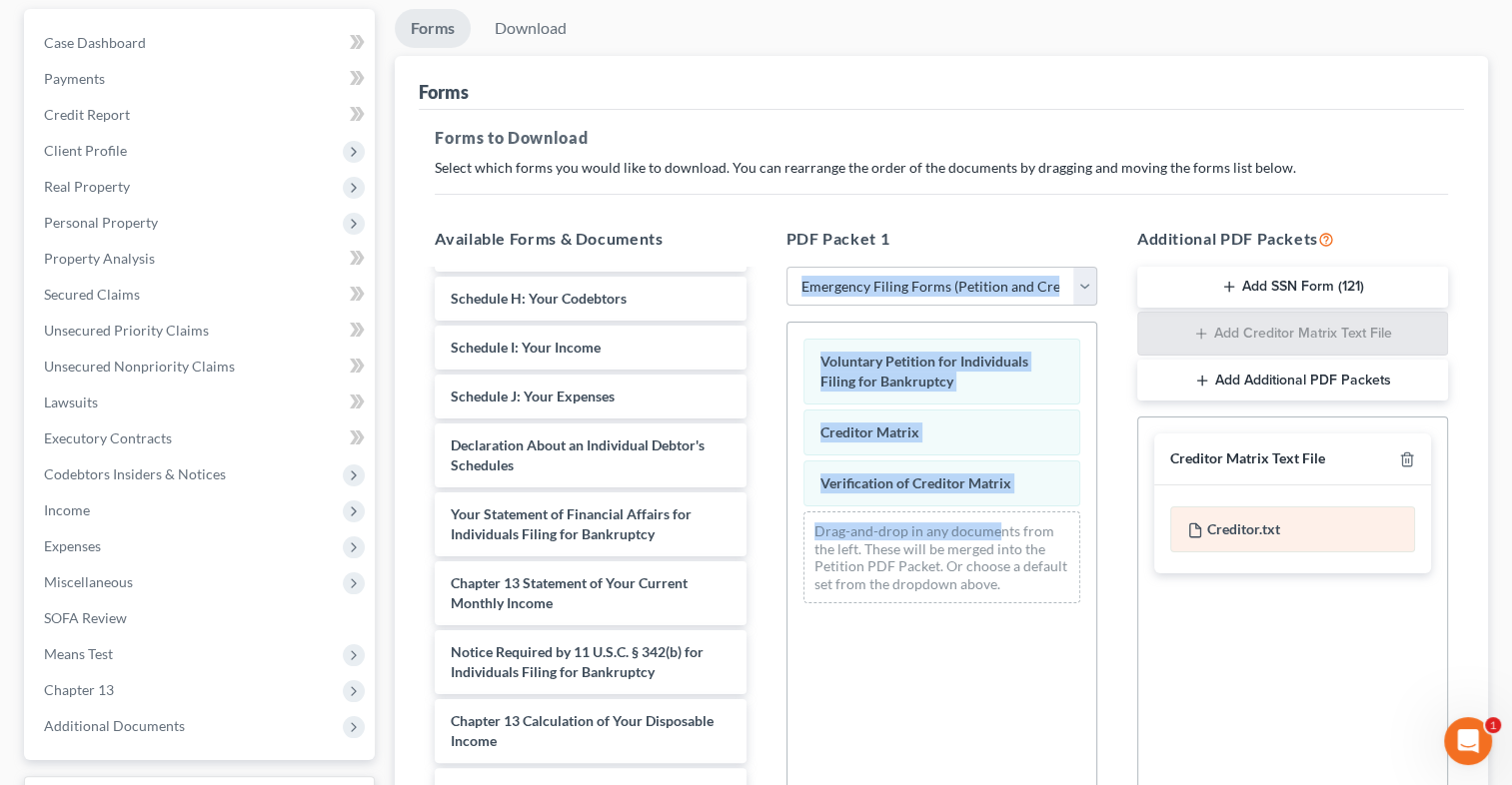 drag, startPoint x: 1319, startPoint y: 429, endPoint x: 1304, endPoint y: 540, distance: 112.00893 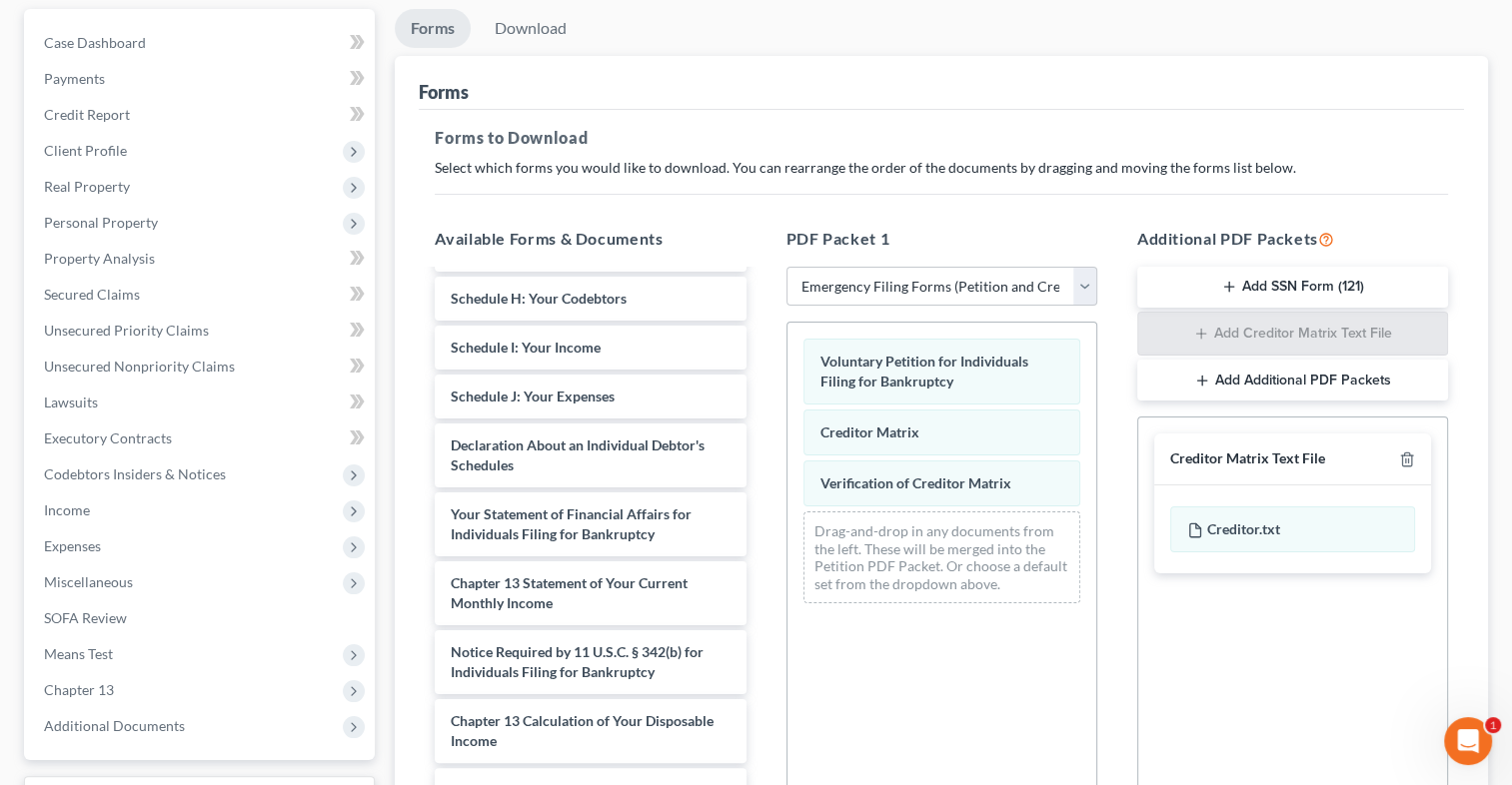 drag, startPoint x: 1475, startPoint y: 501, endPoint x: 1507, endPoint y: 497, distance: 32.24903 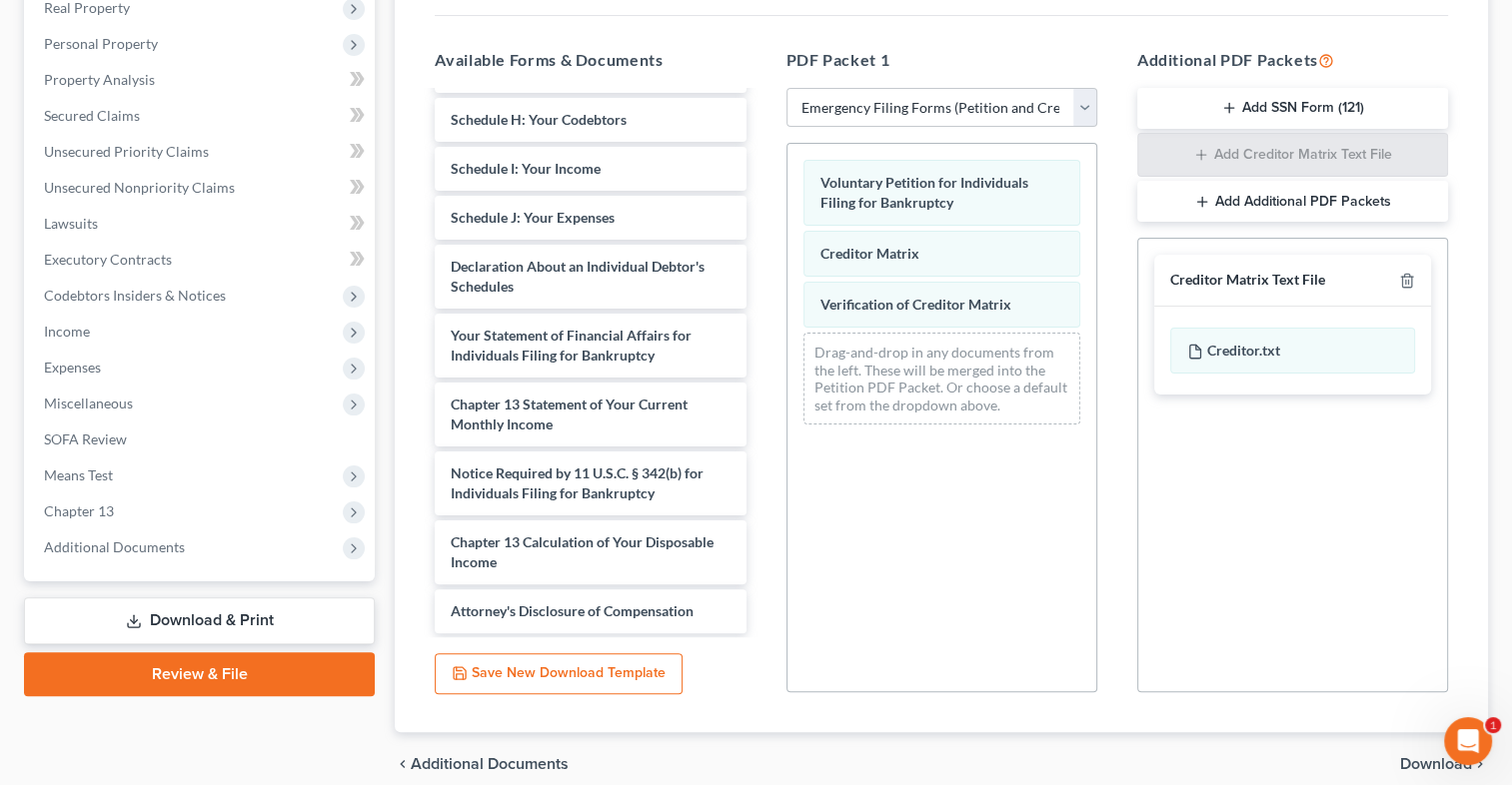scroll, scrollTop: 380, scrollLeft: 0, axis: vertical 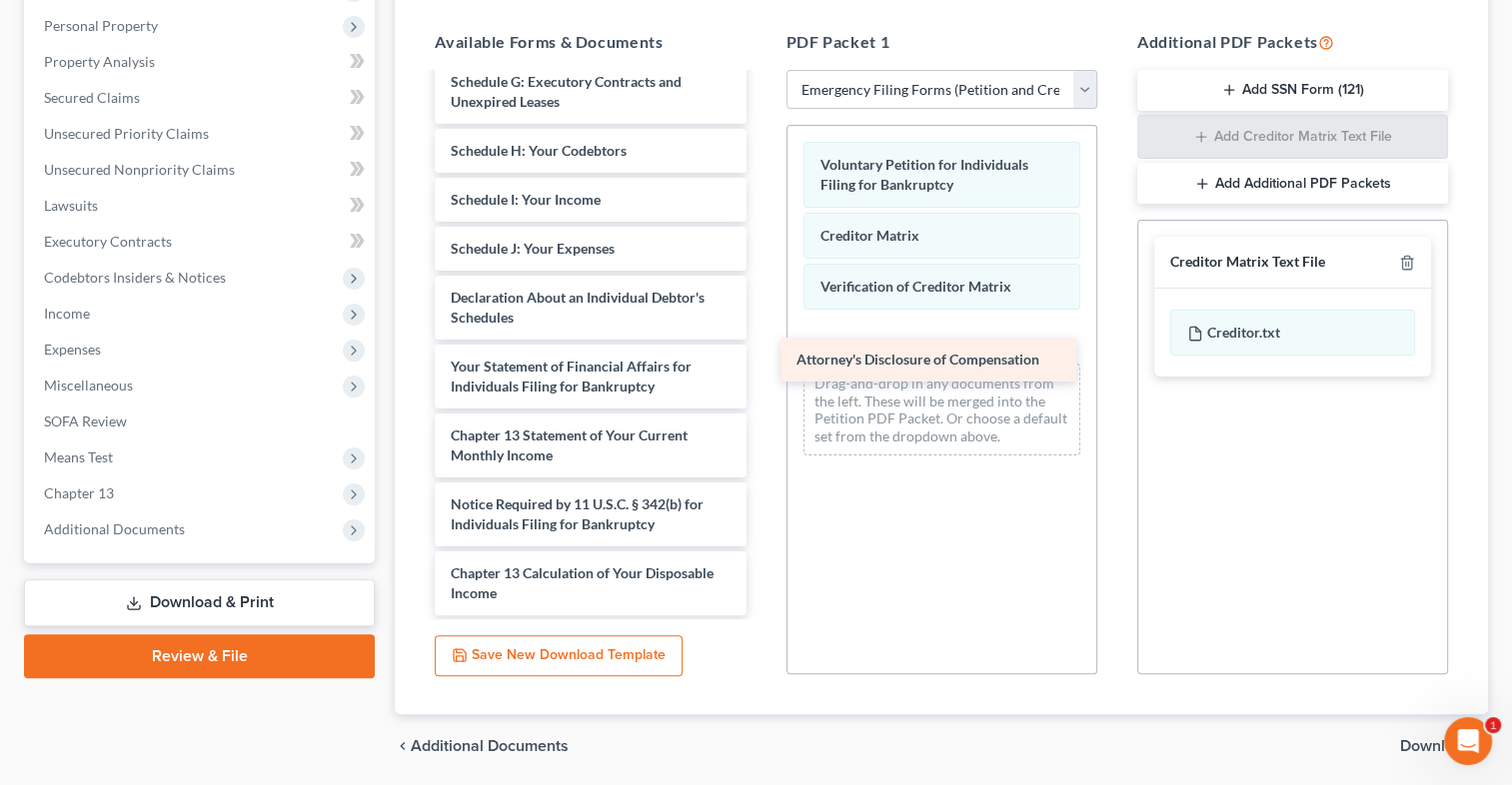 drag, startPoint x: 680, startPoint y: 597, endPoint x: 1025, endPoint y: 366, distance: 415.19393 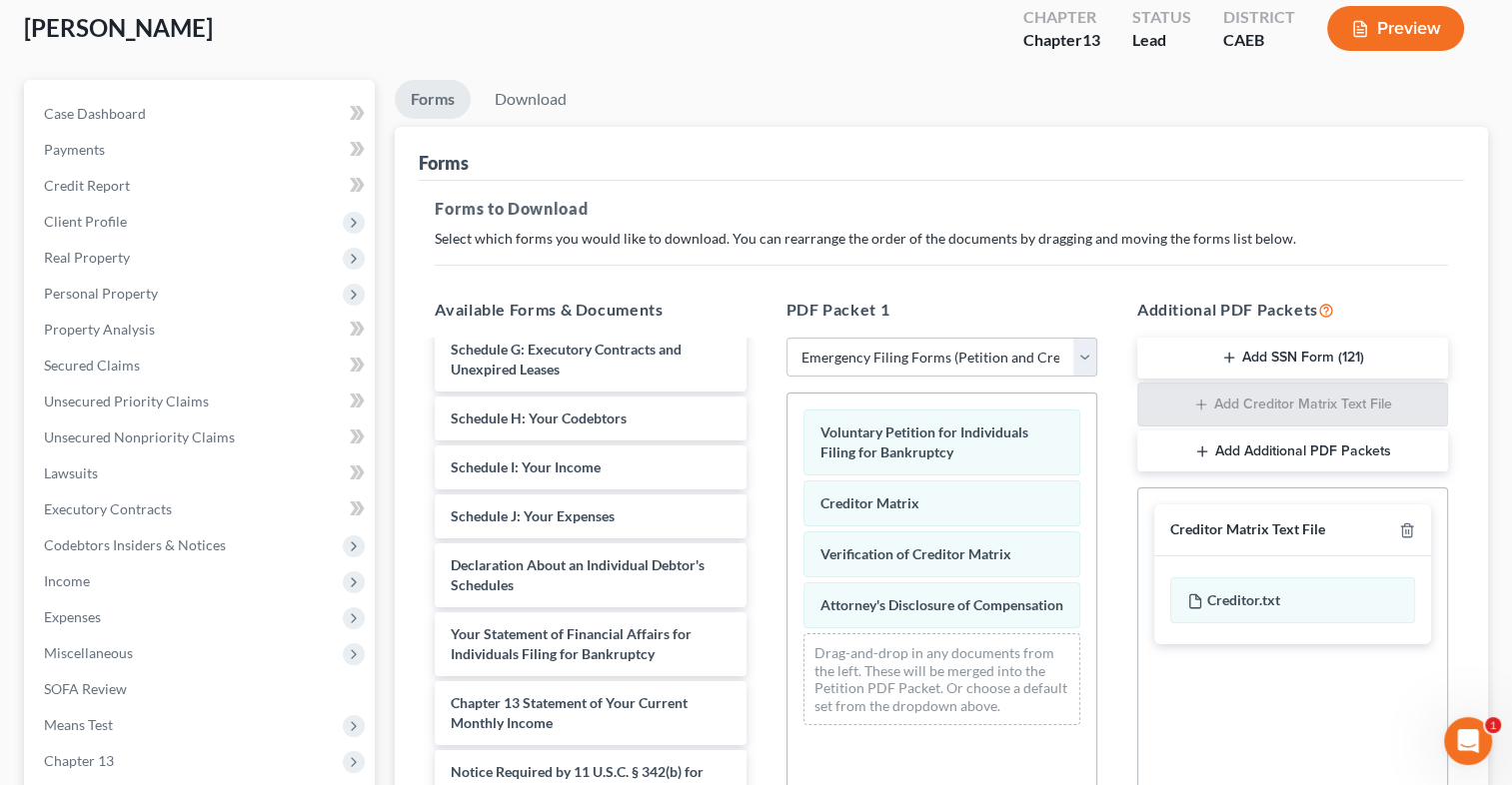 scroll, scrollTop: 32, scrollLeft: 0, axis: vertical 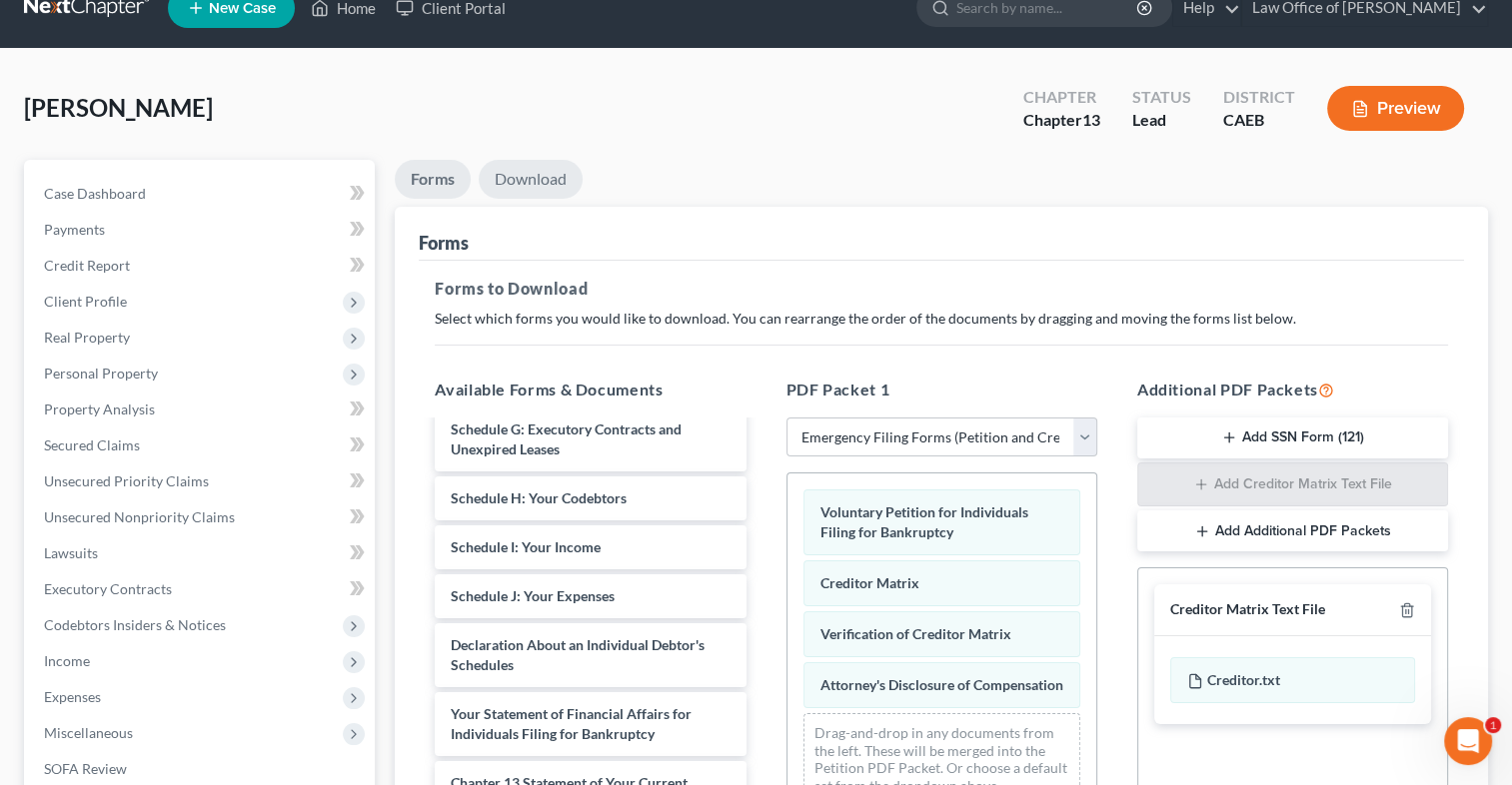 click on "Download" at bounding box center (531, 179) 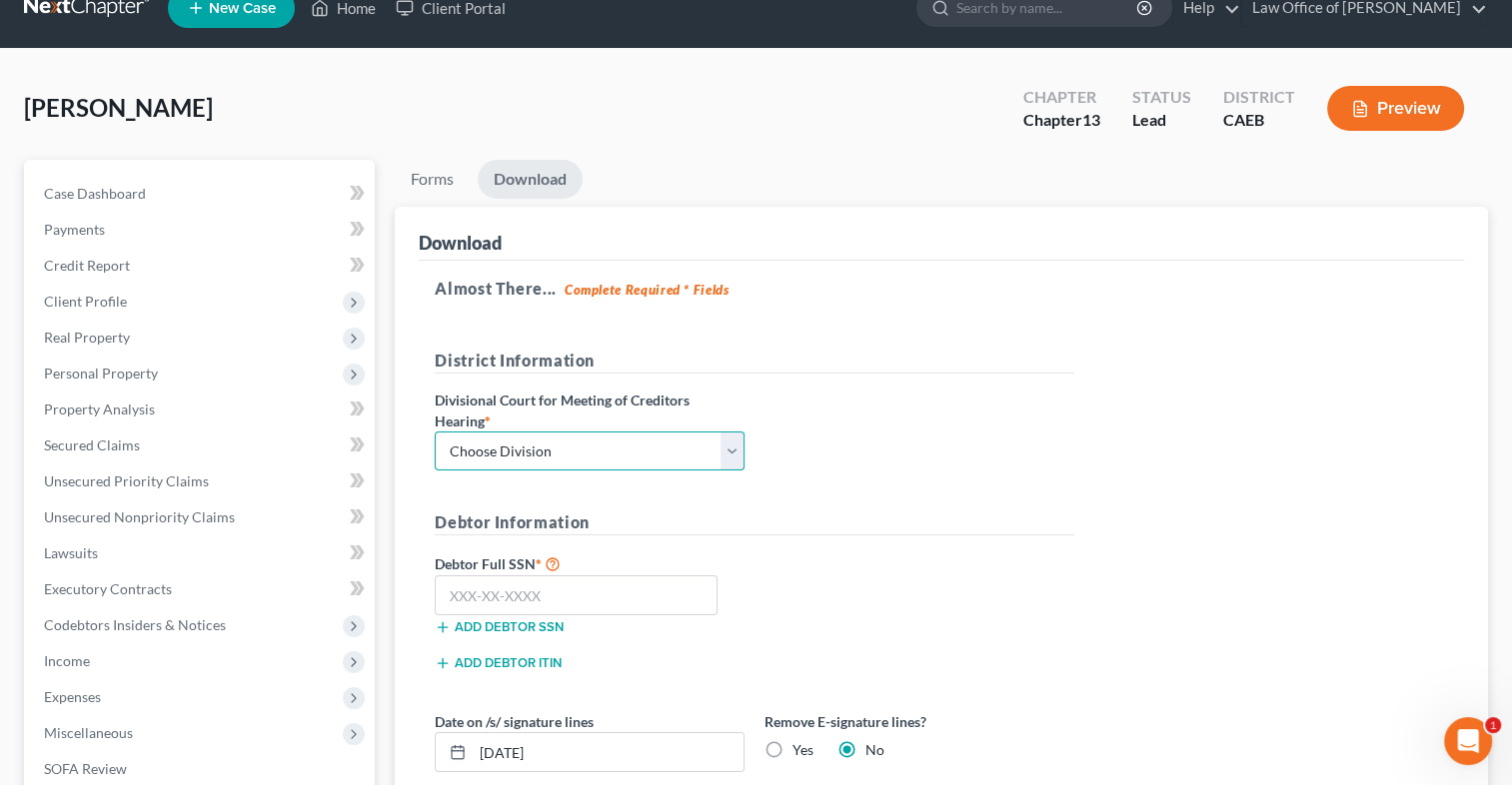 click on "Choose Division Fresno Modesto [GEOGRAPHIC_DATA]" at bounding box center (590, 451) 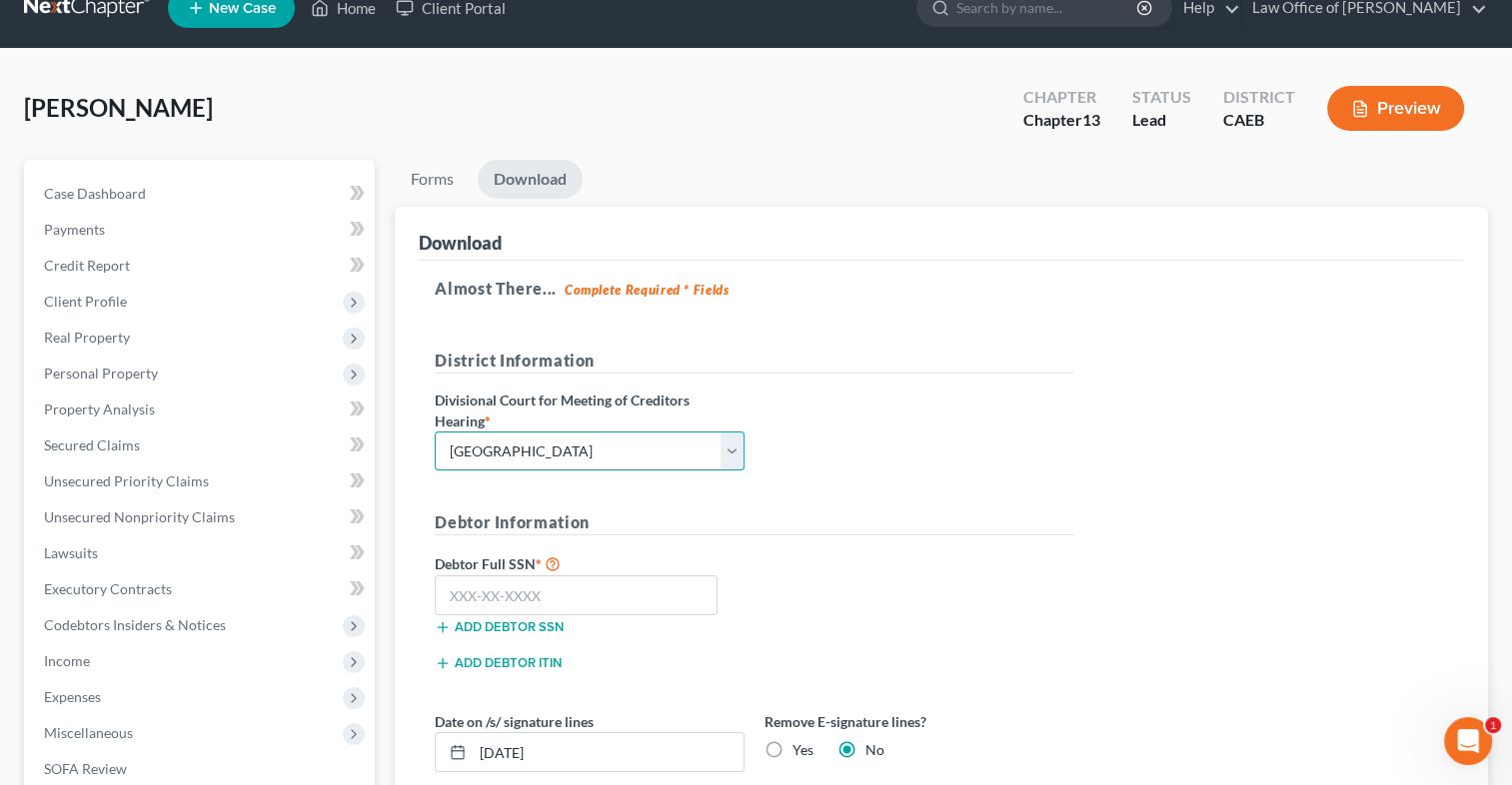 click on "Choose Division Fresno Modesto [GEOGRAPHIC_DATA]" at bounding box center [590, 451] 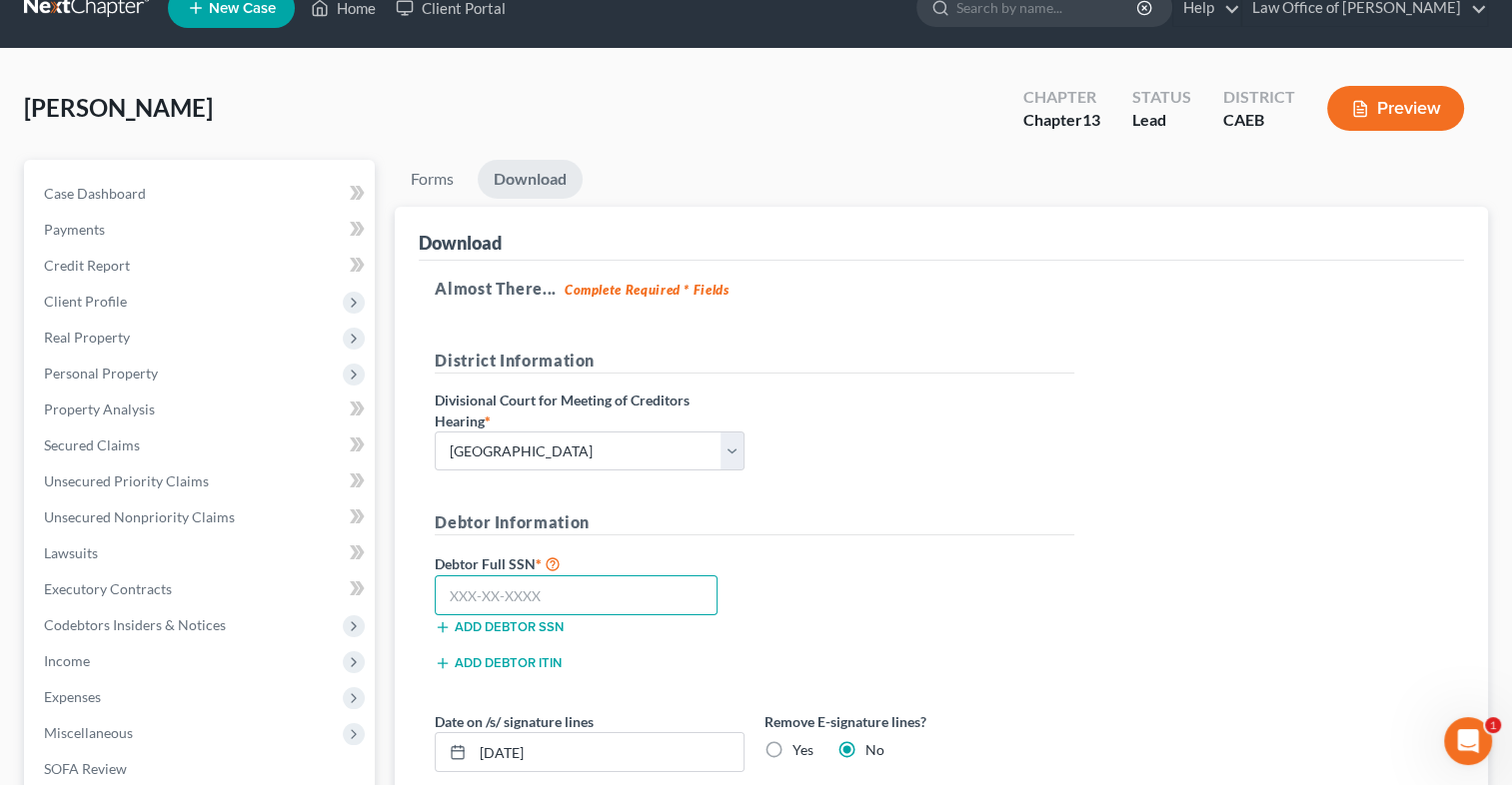 click at bounding box center (576, 595) 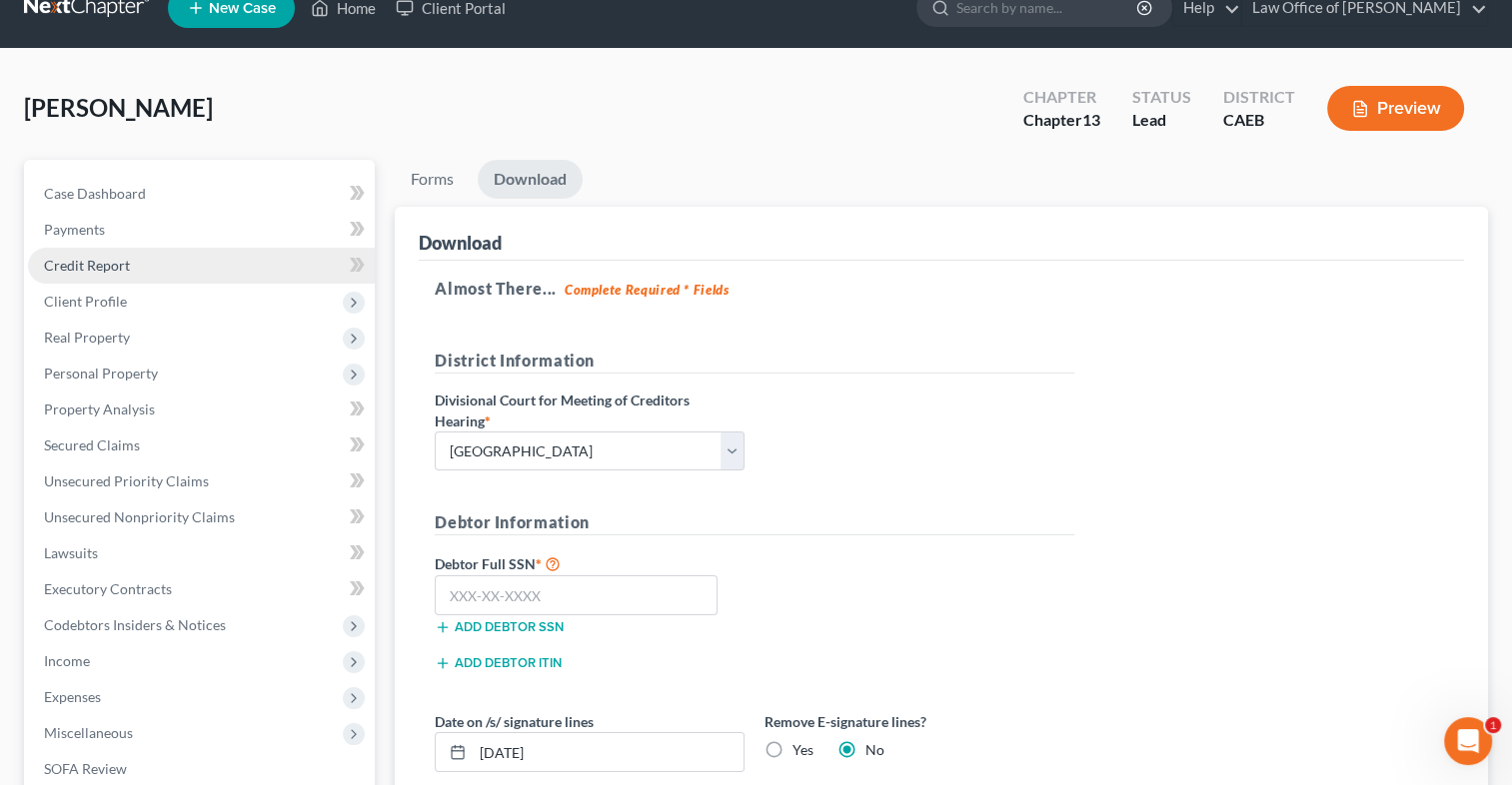 click on "Credit Report" at bounding box center (201, 266) 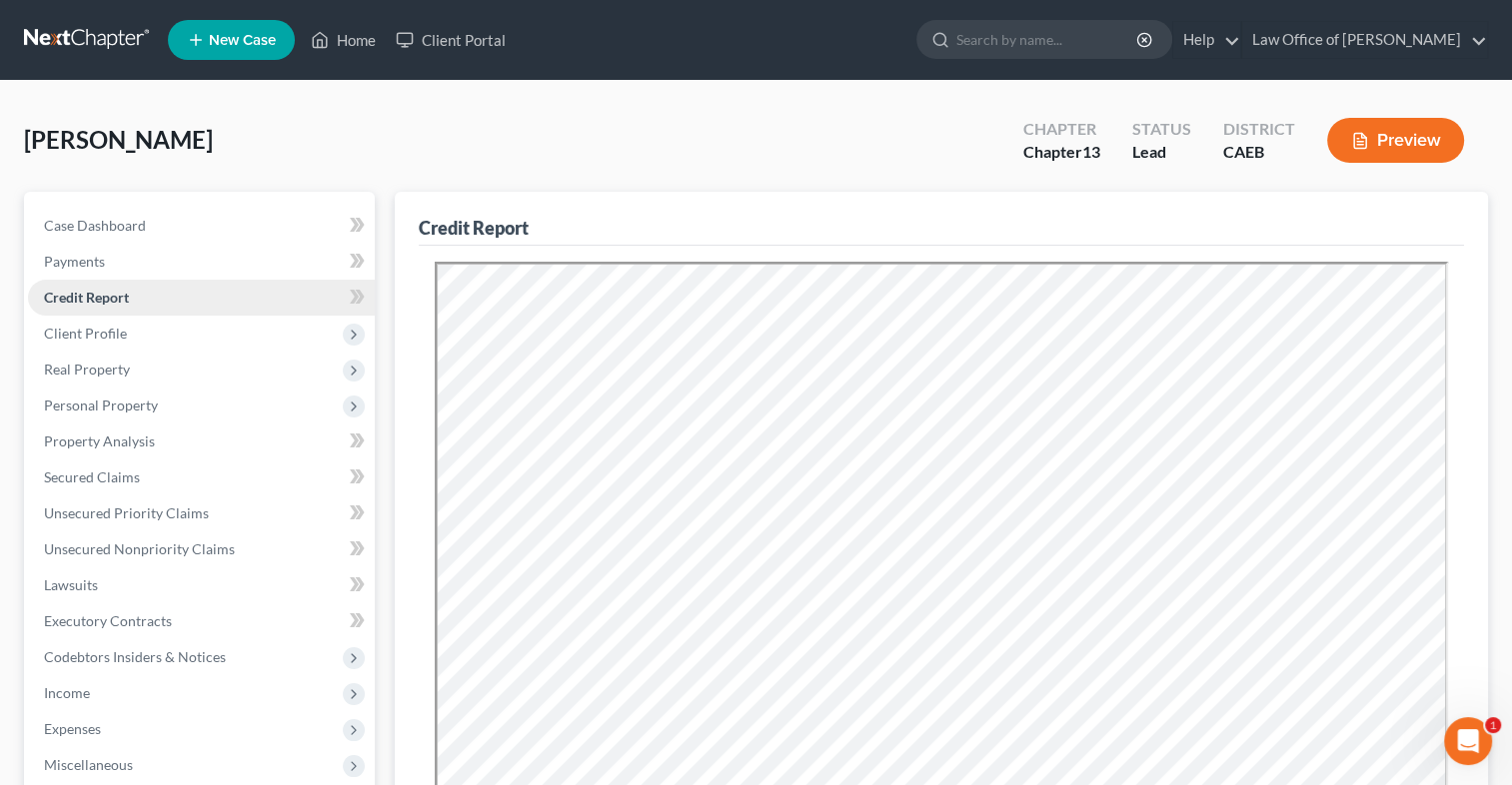 scroll, scrollTop: 0, scrollLeft: 0, axis: both 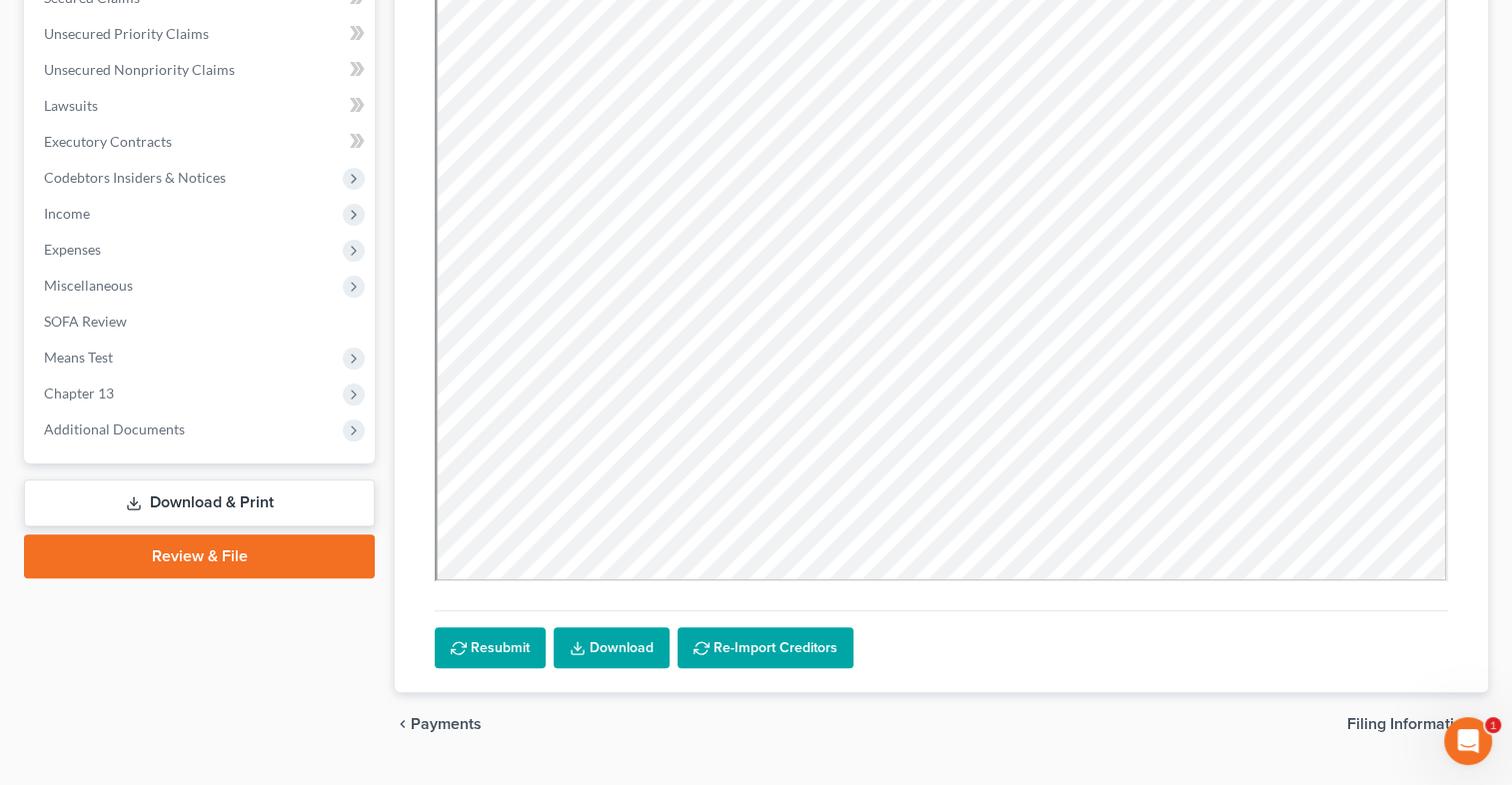 click on "Download & Print" at bounding box center [199, 502] 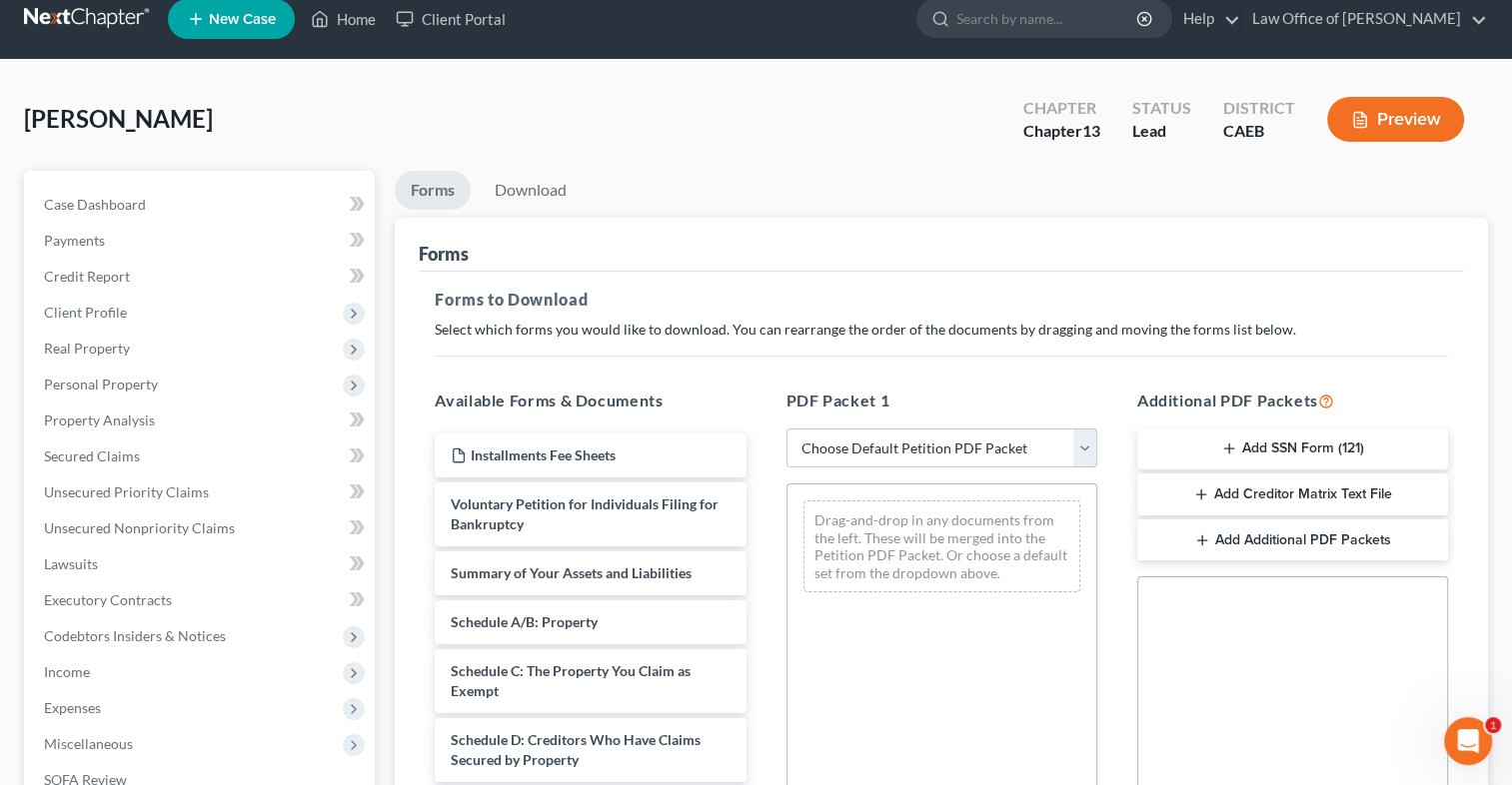 scroll, scrollTop: 0, scrollLeft: 0, axis: both 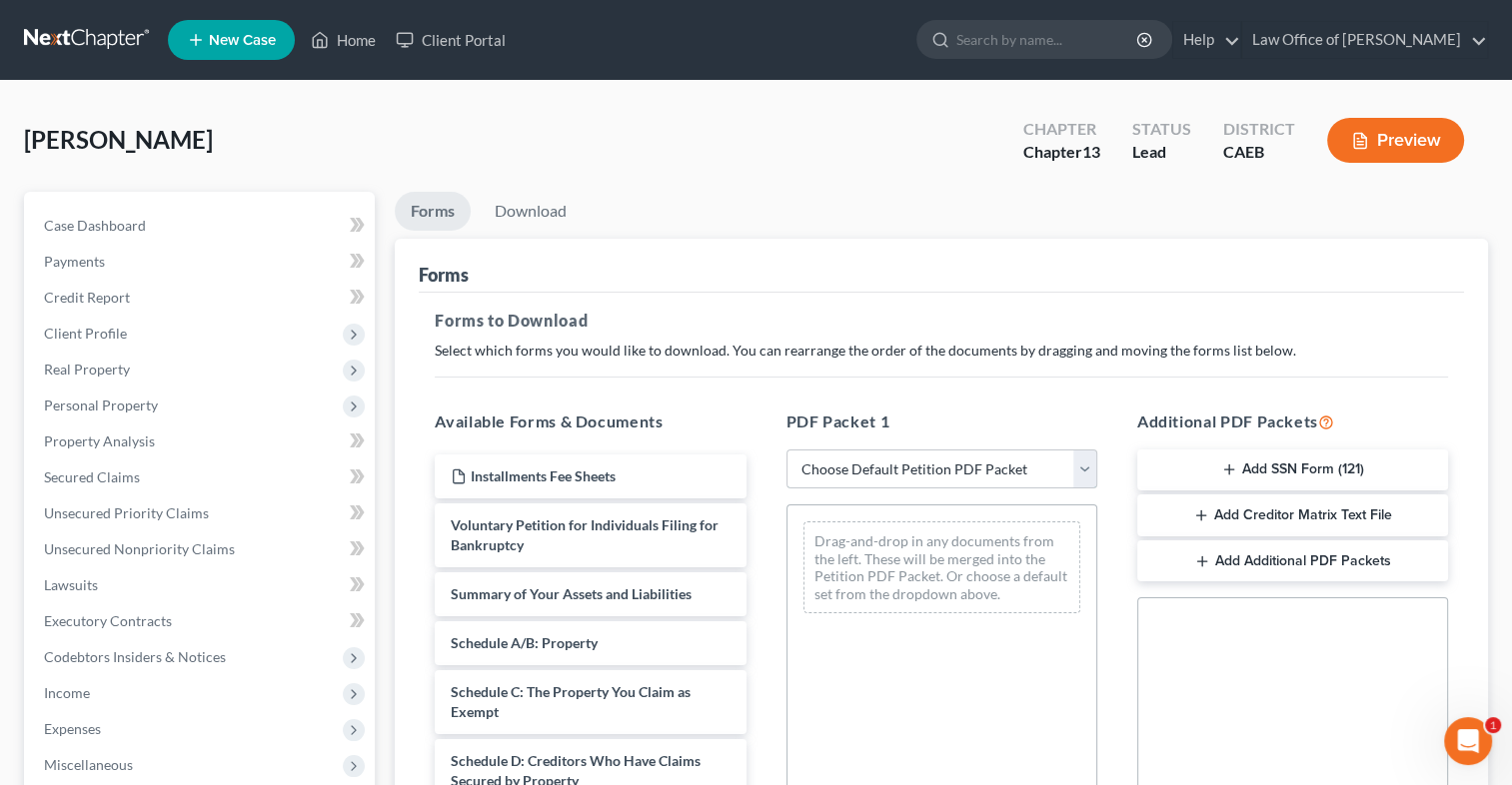 click on "Choose Default Petition PDF Packet Complete Bankruptcy Petition (all forms and schedules) Emergency Filing Forms (Petition and Creditor List Only) Amended Forms Signature Pages Only Supplemental Post Petition (Sch. I & J) Supplemental Post Petition (Sch. I) Supplemental Post Petition (Sch. J) [PERSON_NAME] Amendments" at bounding box center [941, 469] 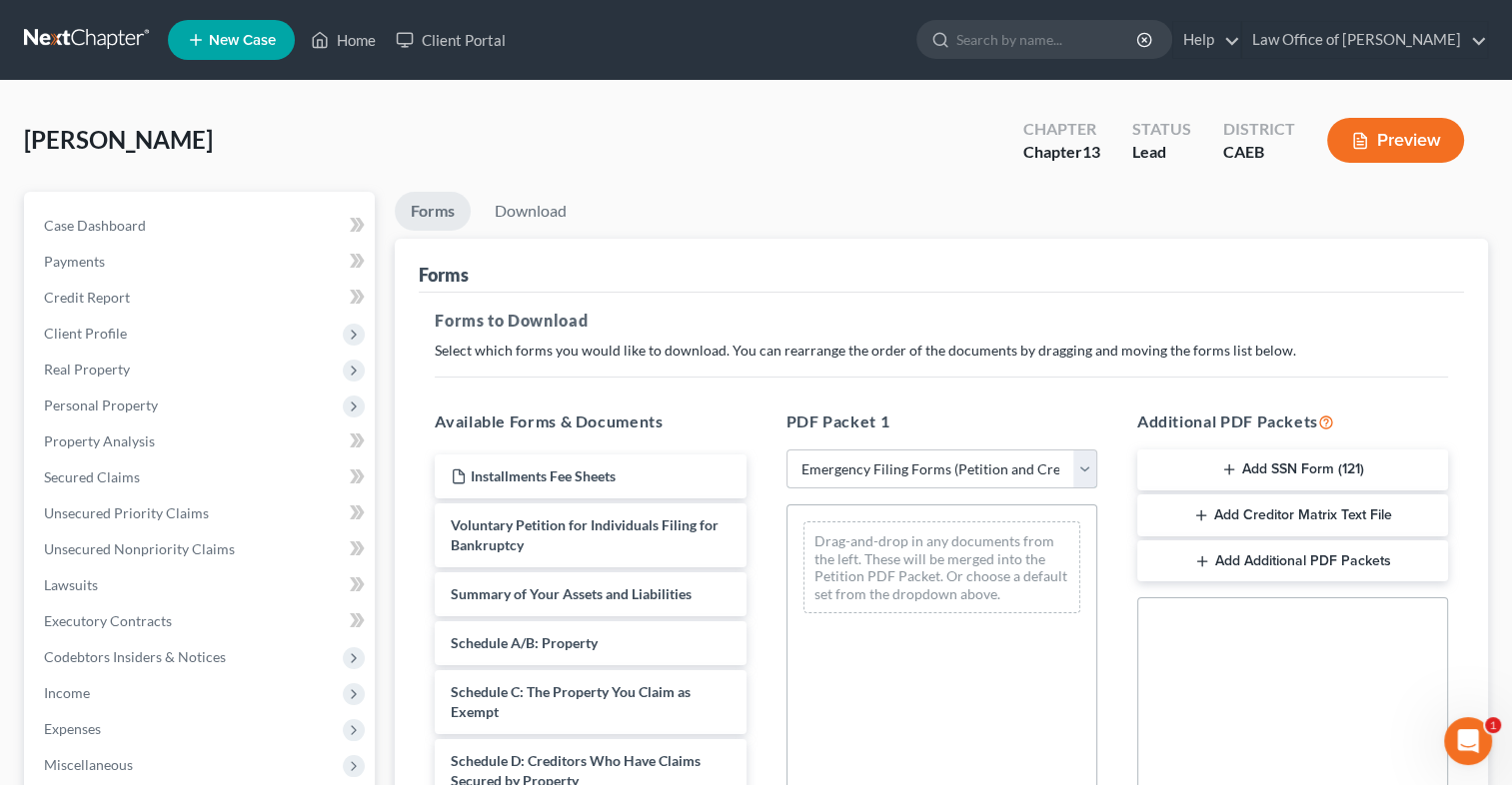 click on "Choose Default Petition PDF Packet Complete Bankruptcy Petition (all forms and schedules) Emergency Filing Forms (Petition and Creditor List Only) Amended Forms Signature Pages Only Supplemental Post Petition (Sch. I & J) Supplemental Post Petition (Sch. I) Supplemental Post Petition (Sch. J) [PERSON_NAME] Amendments" at bounding box center (941, 469) 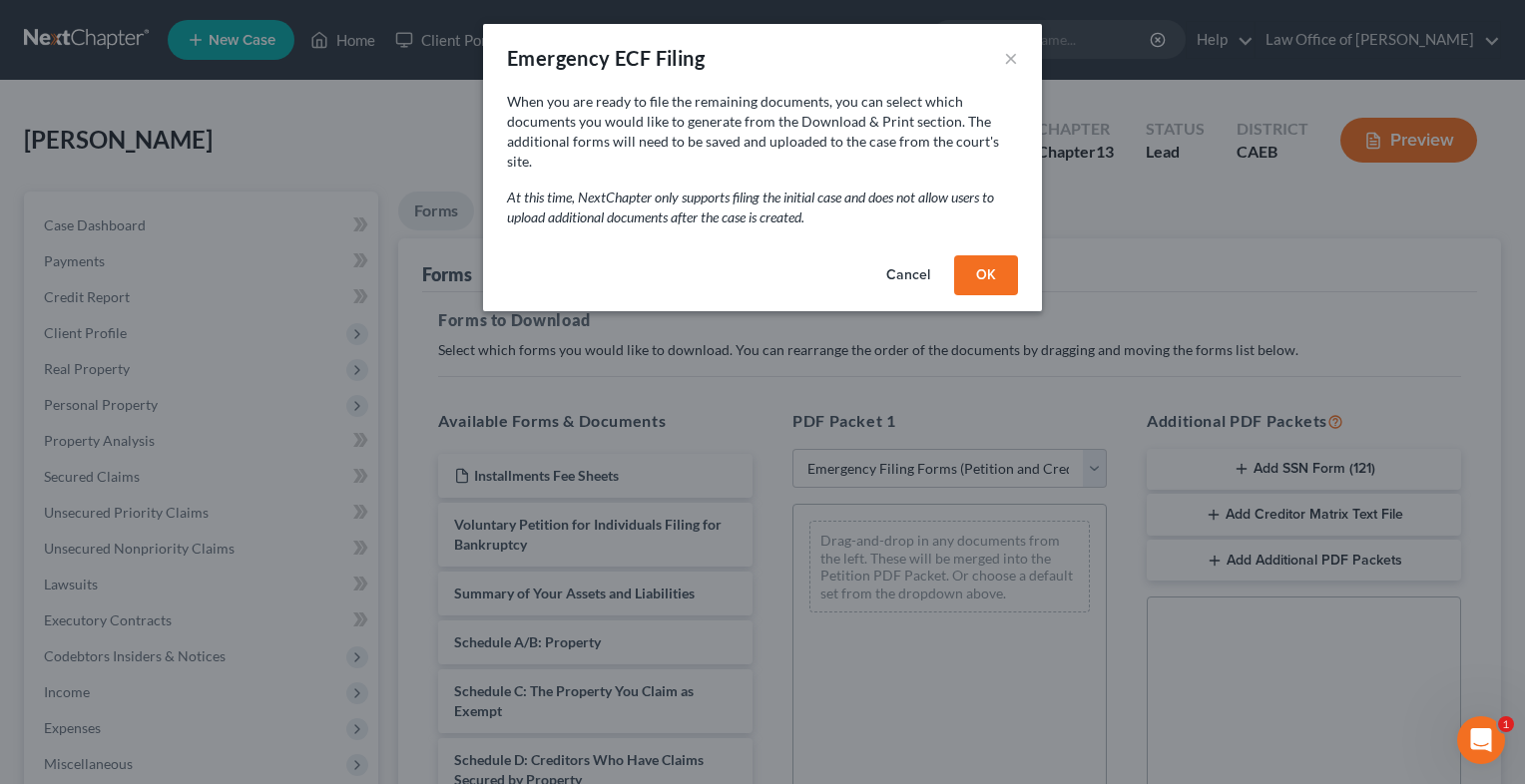 click on "OK" at bounding box center [986, 275] 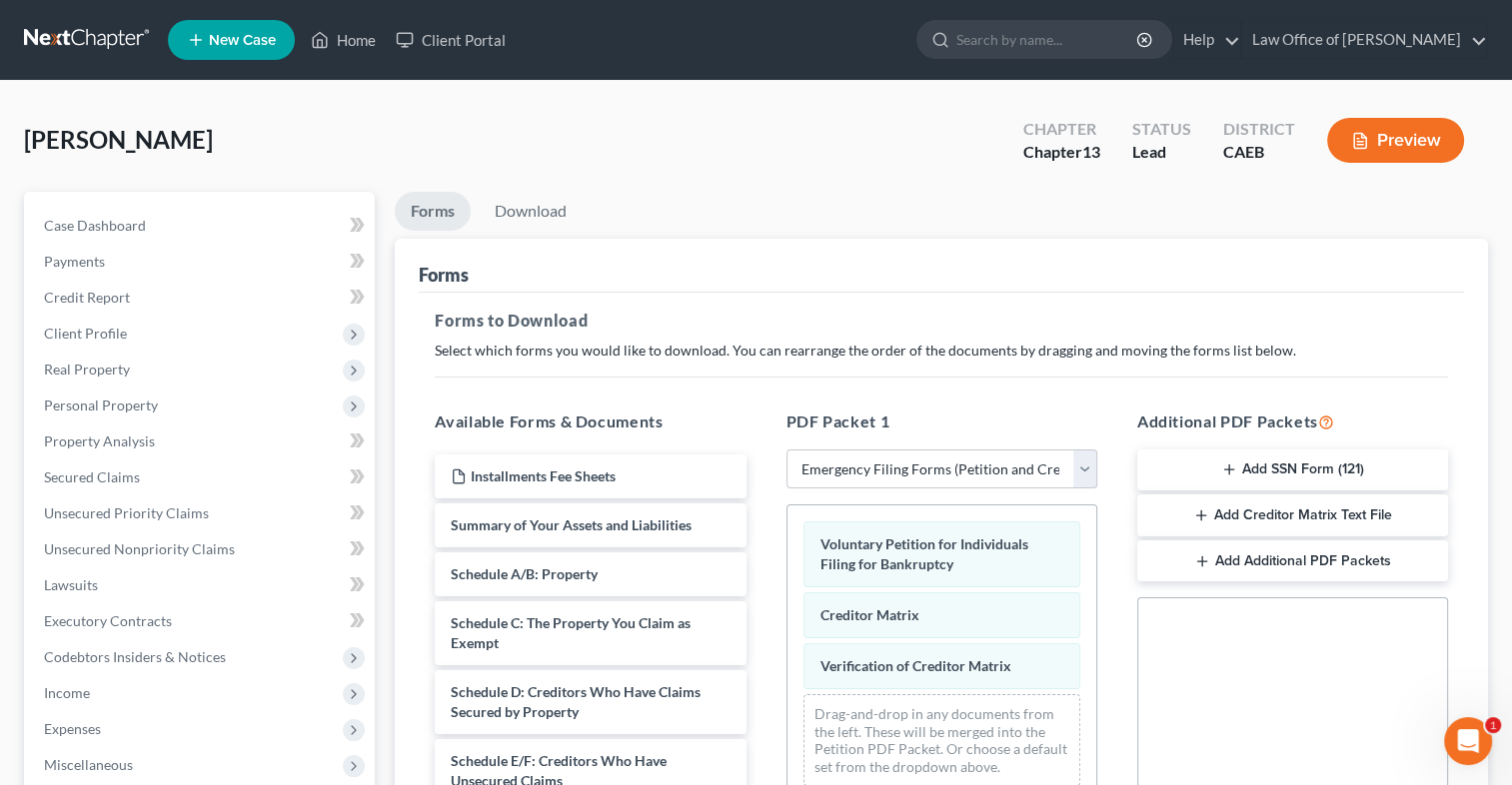 click on "Add SSN Form (121)" at bounding box center [1292, 470] 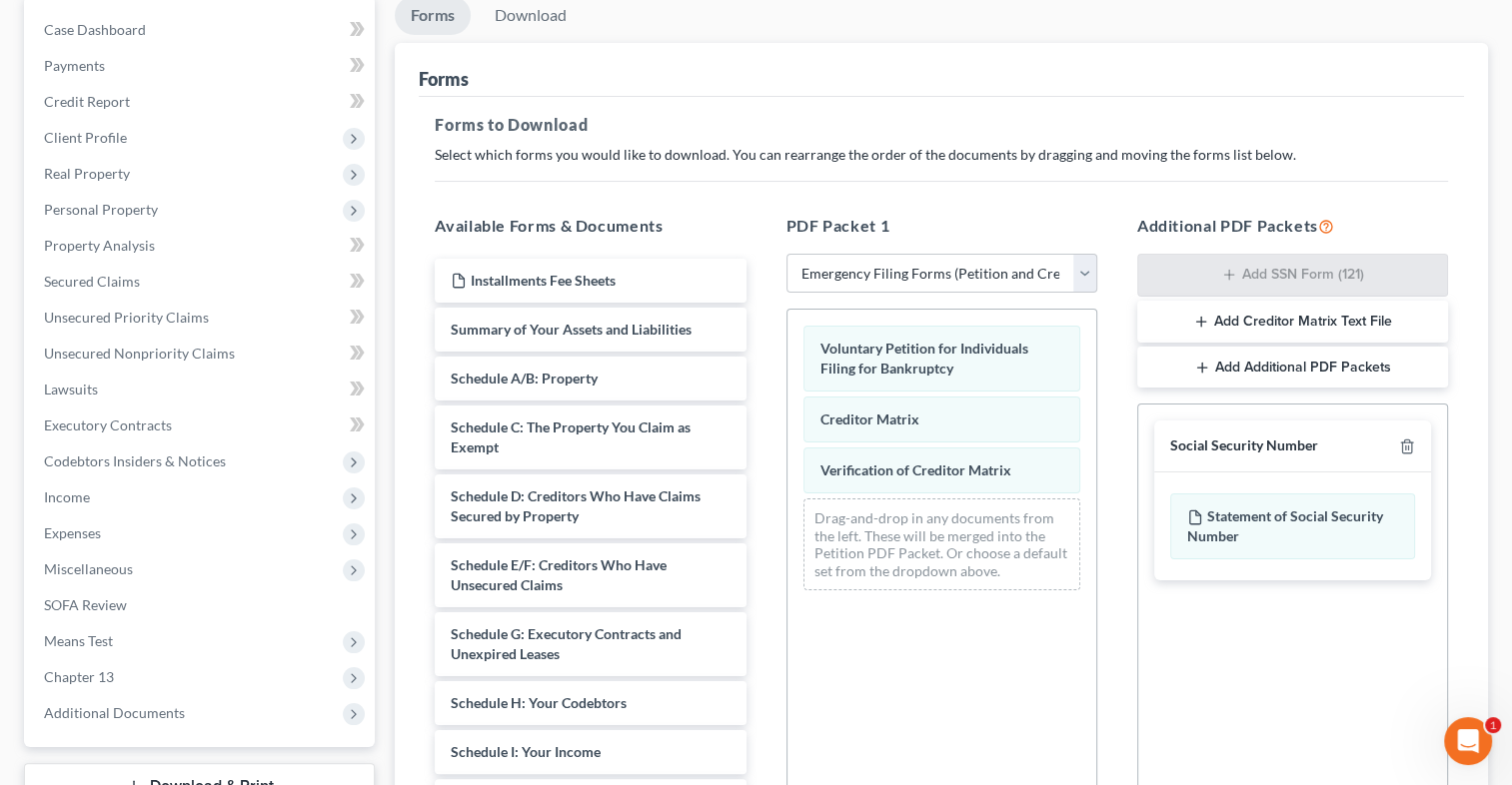 scroll, scrollTop: 203, scrollLeft: 0, axis: vertical 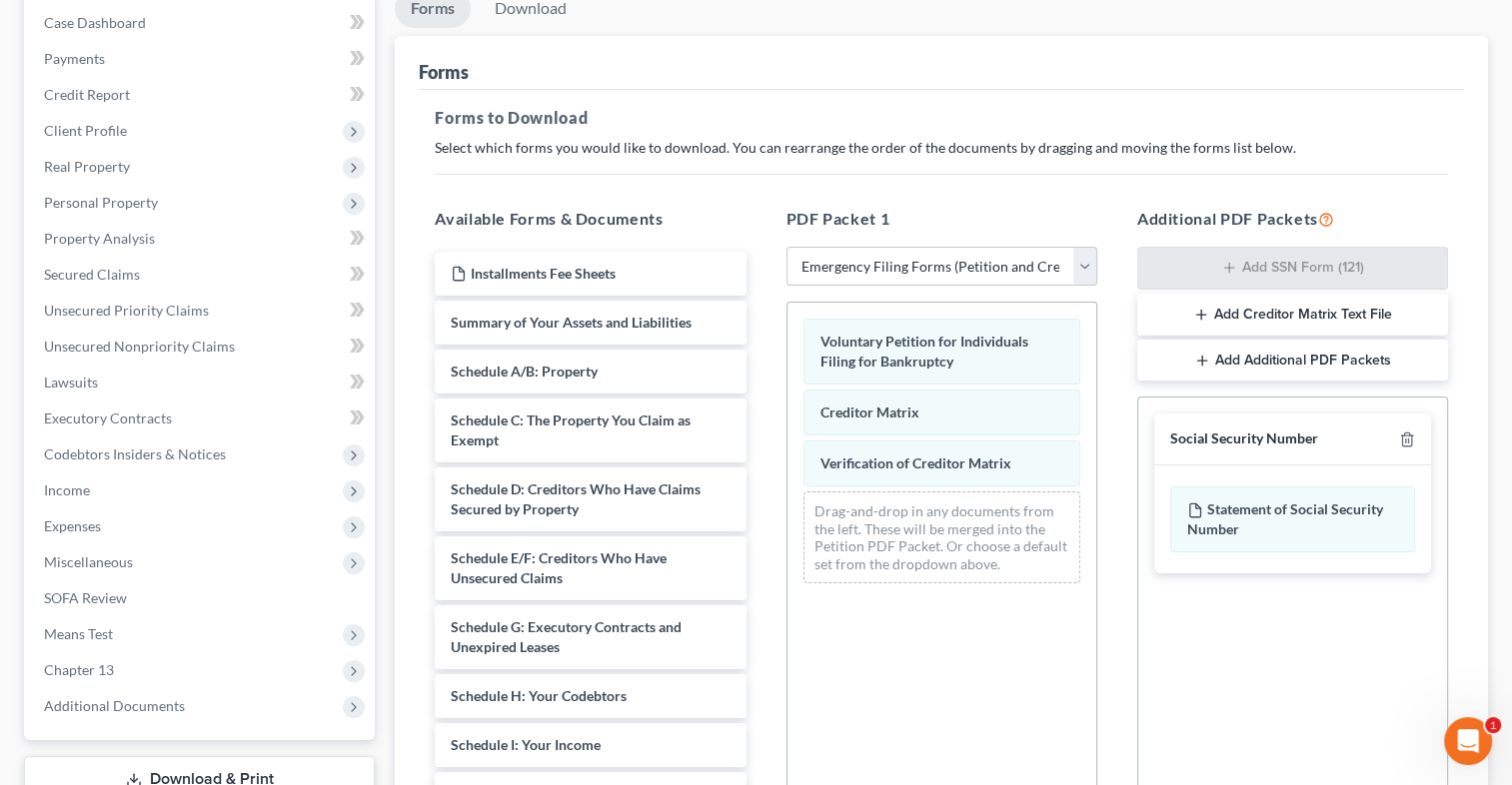 click on "Add Creditor Matrix Text File" at bounding box center (1292, 315) 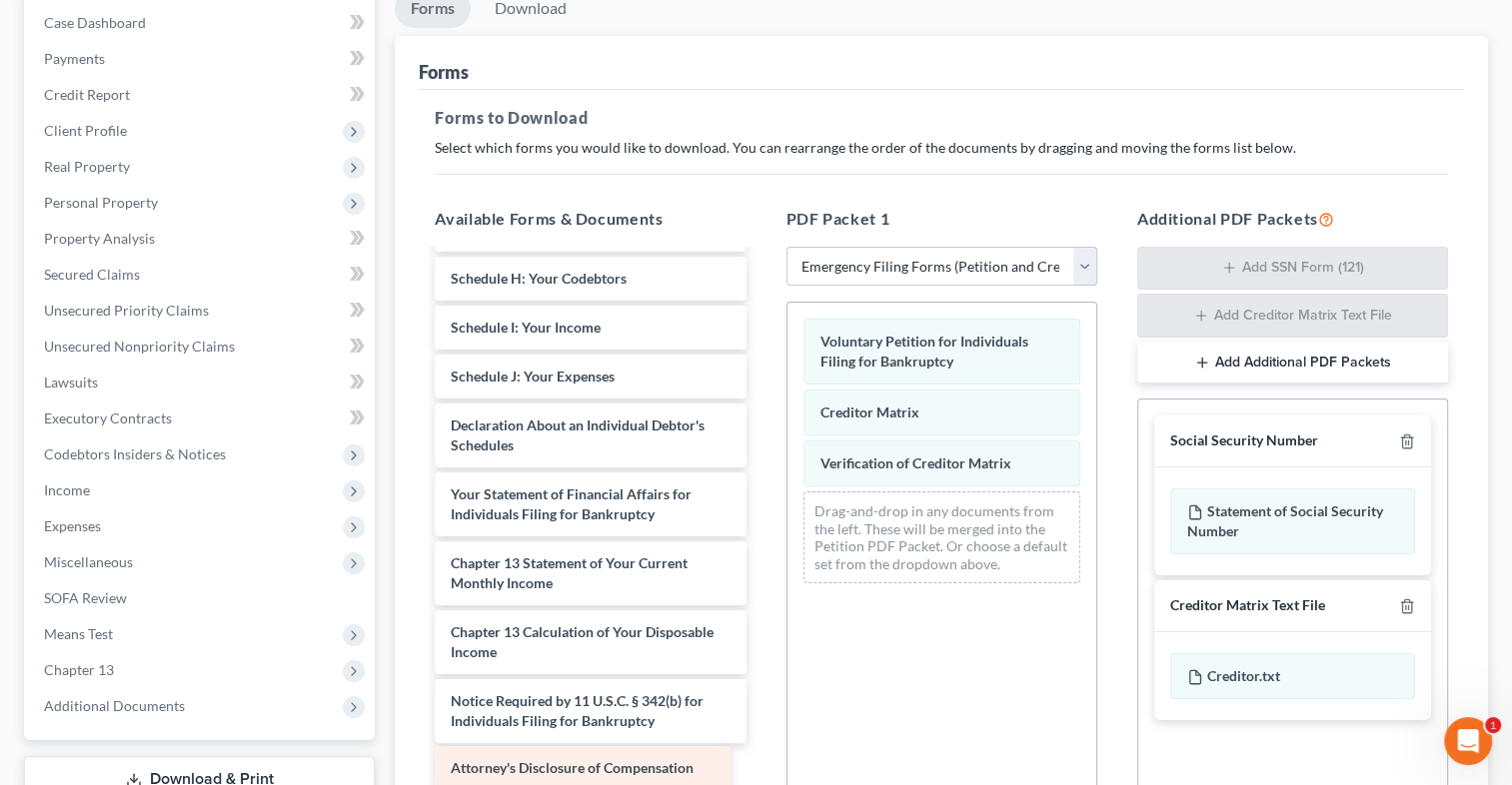 scroll, scrollTop: 369, scrollLeft: 0, axis: vertical 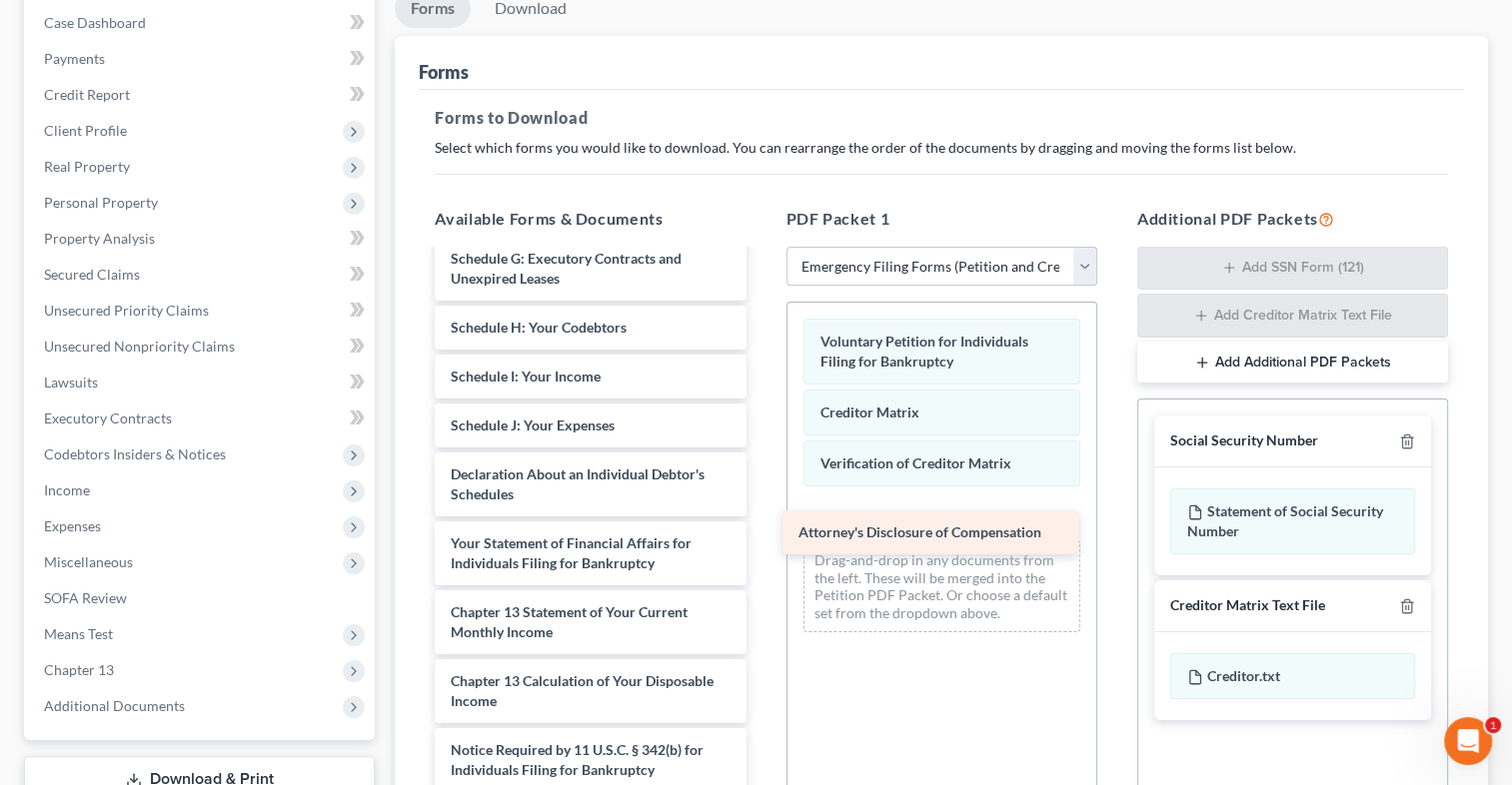drag, startPoint x: 624, startPoint y: 763, endPoint x: 975, endPoint y: 523, distance: 425.20701 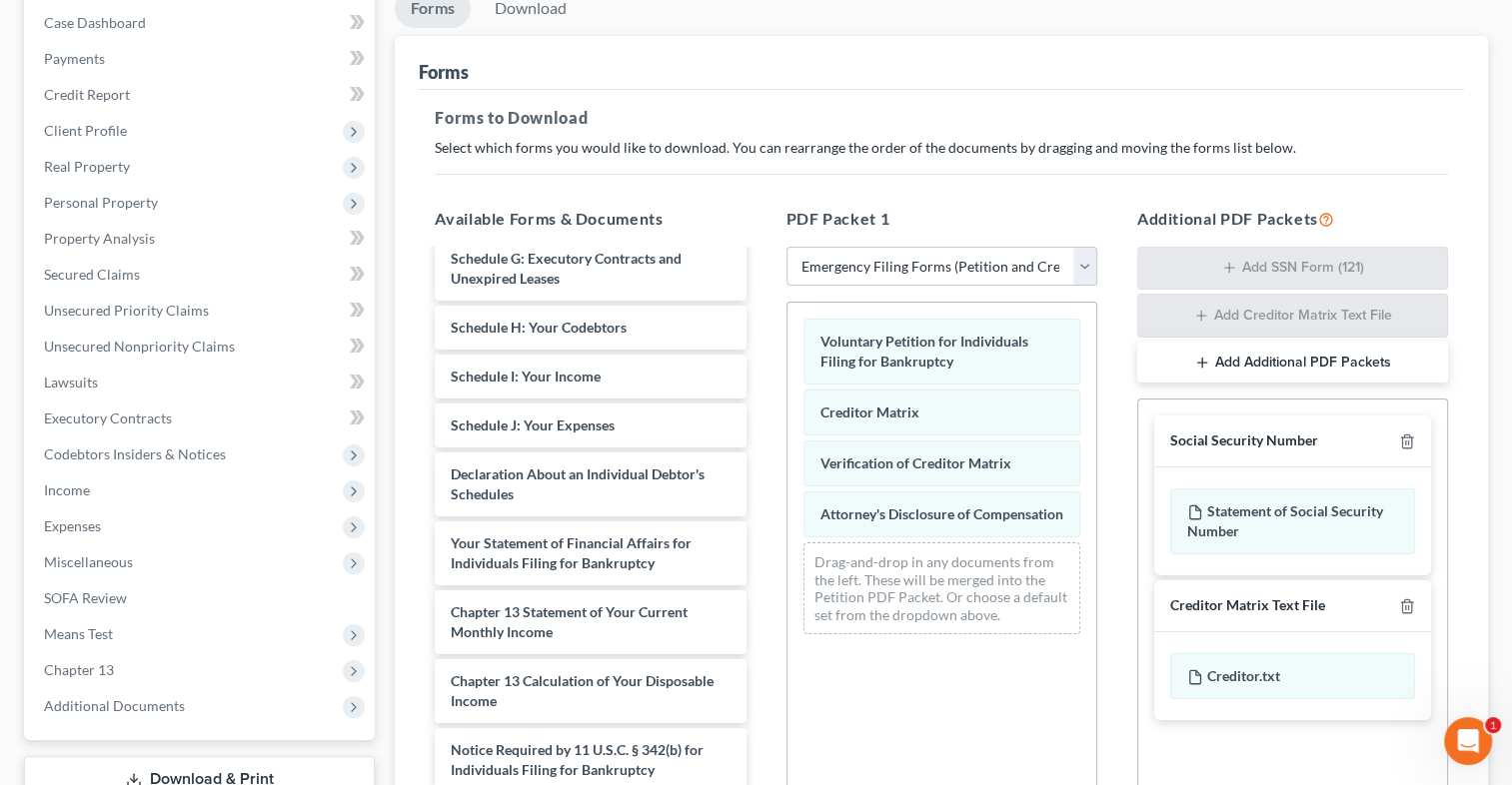 scroll, scrollTop: 0, scrollLeft: 0, axis: both 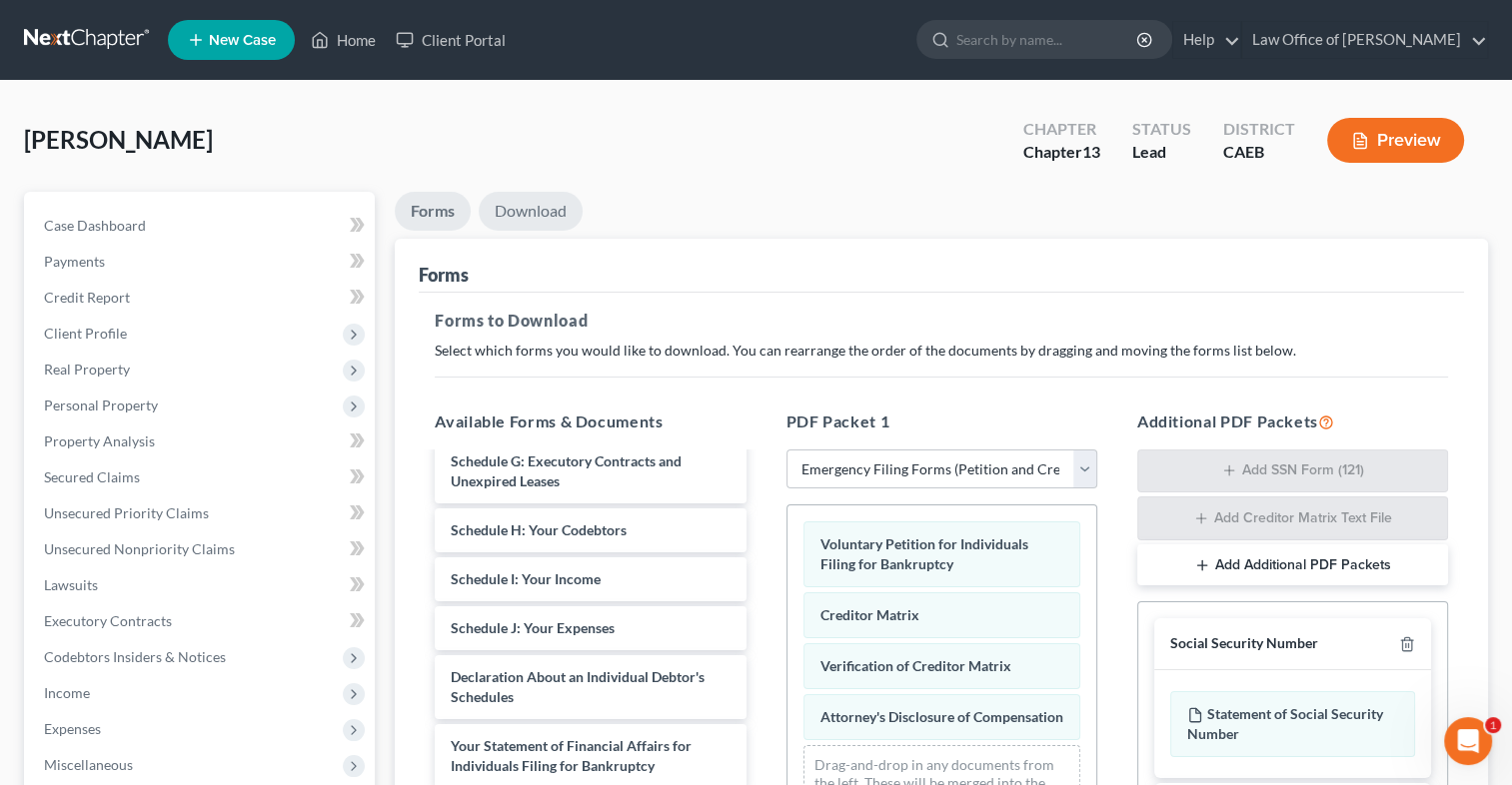 click on "Download" at bounding box center [531, 211] 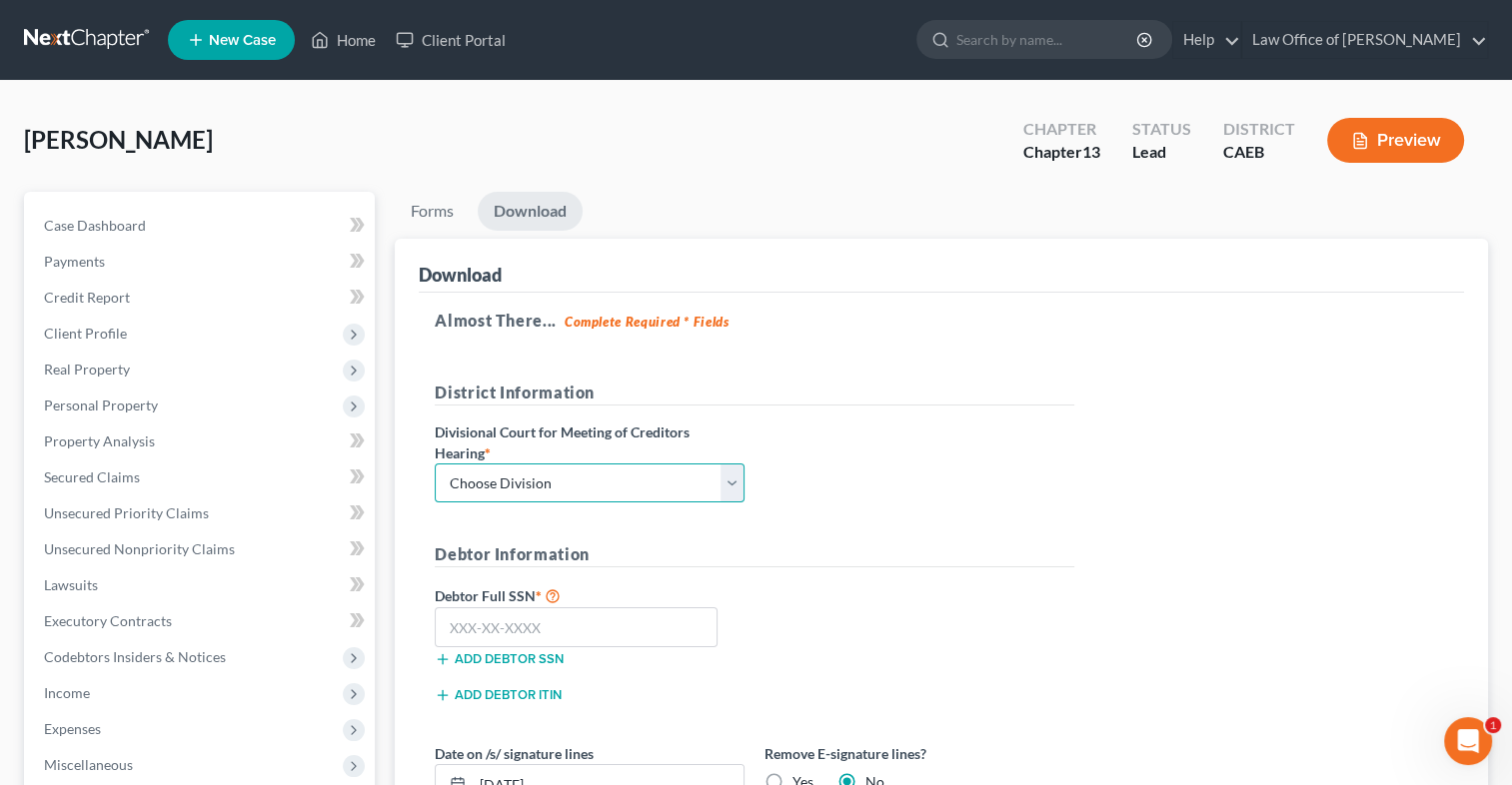click on "Choose Division Fresno Modesto [GEOGRAPHIC_DATA]" at bounding box center (590, 483) 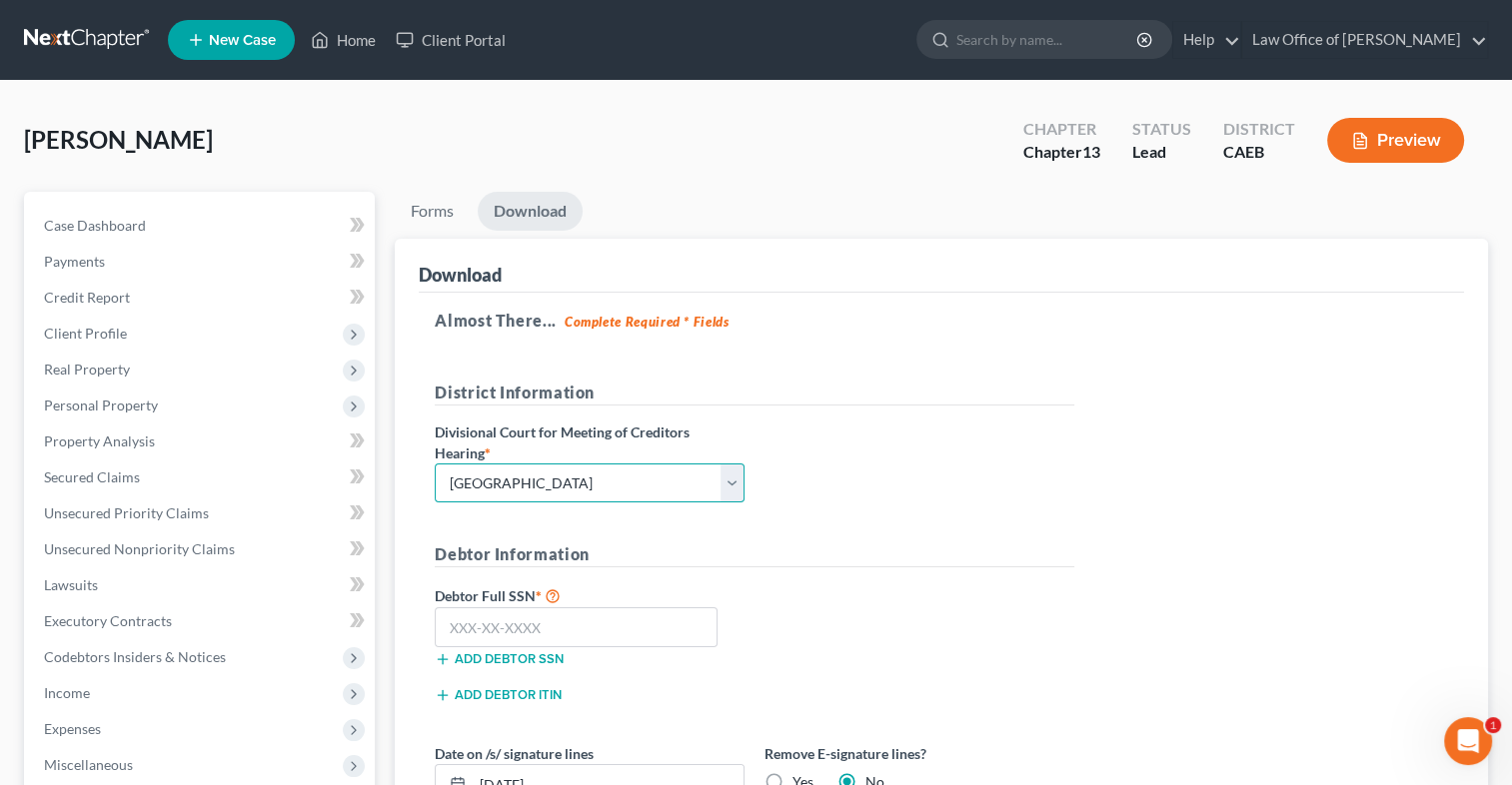 click on "Choose Division Fresno Modesto [GEOGRAPHIC_DATA]" at bounding box center [590, 483] 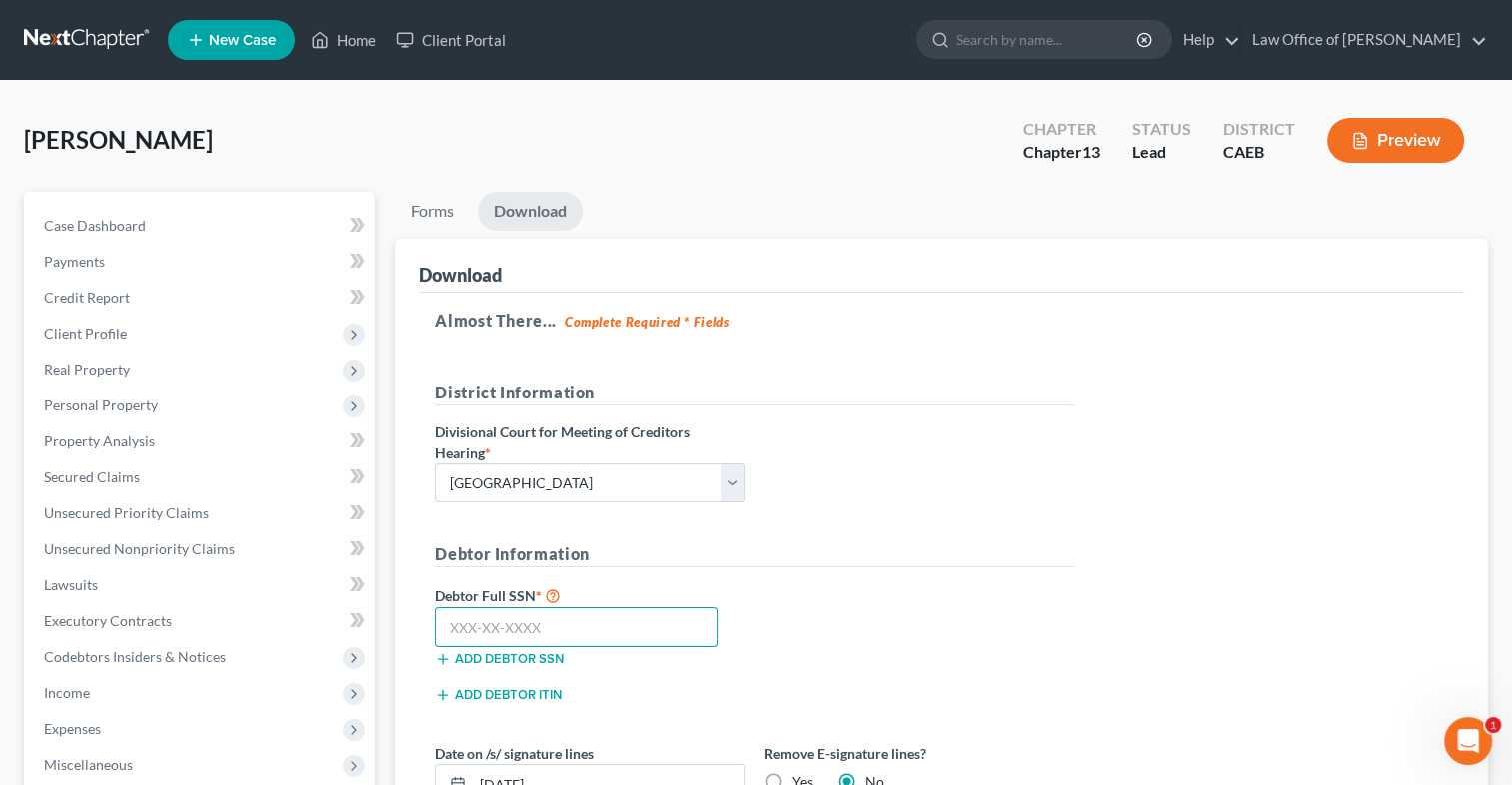 click at bounding box center [576, 627] 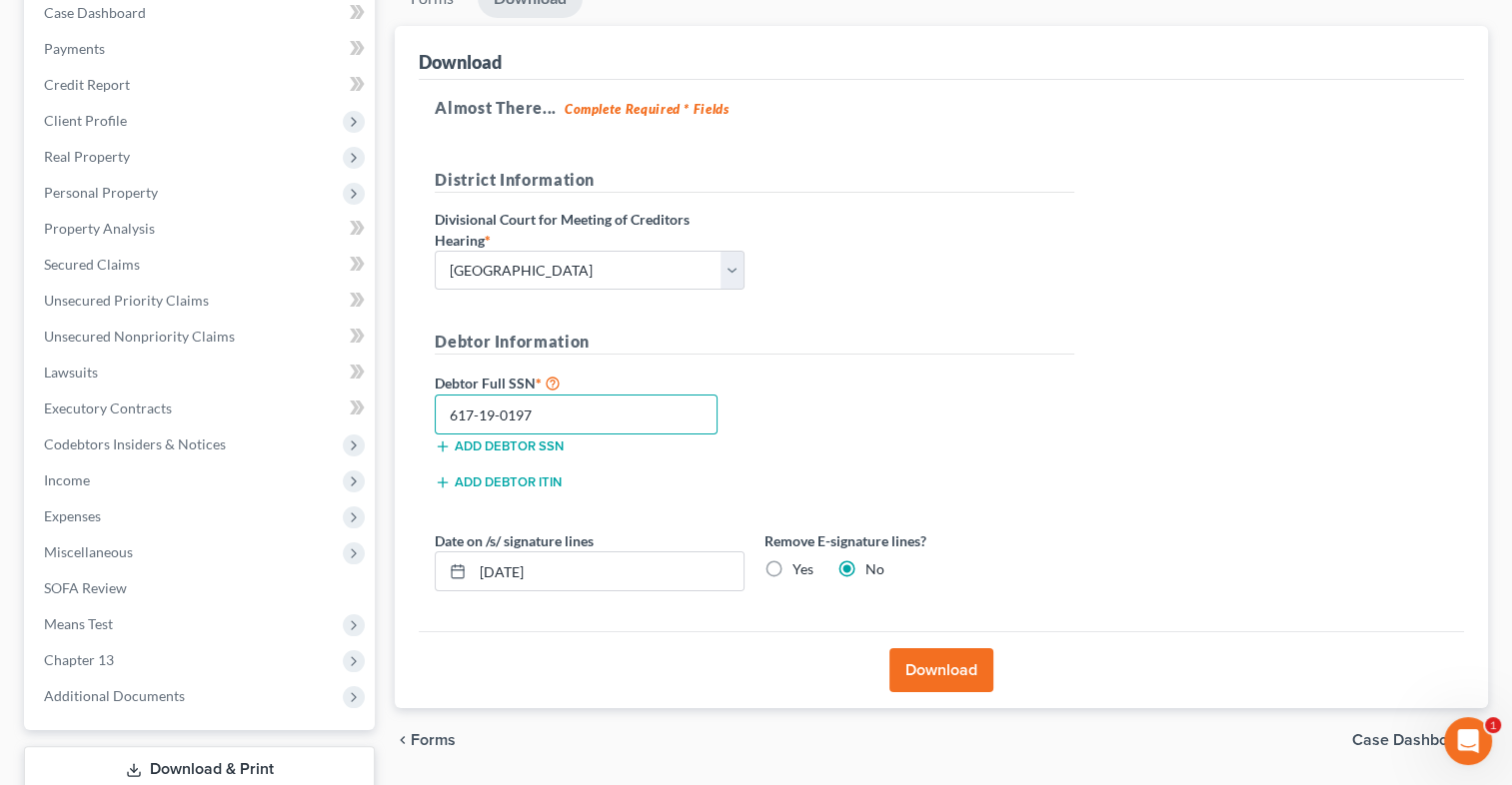 scroll, scrollTop: 222, scrollLeft: 0, axis: vertical 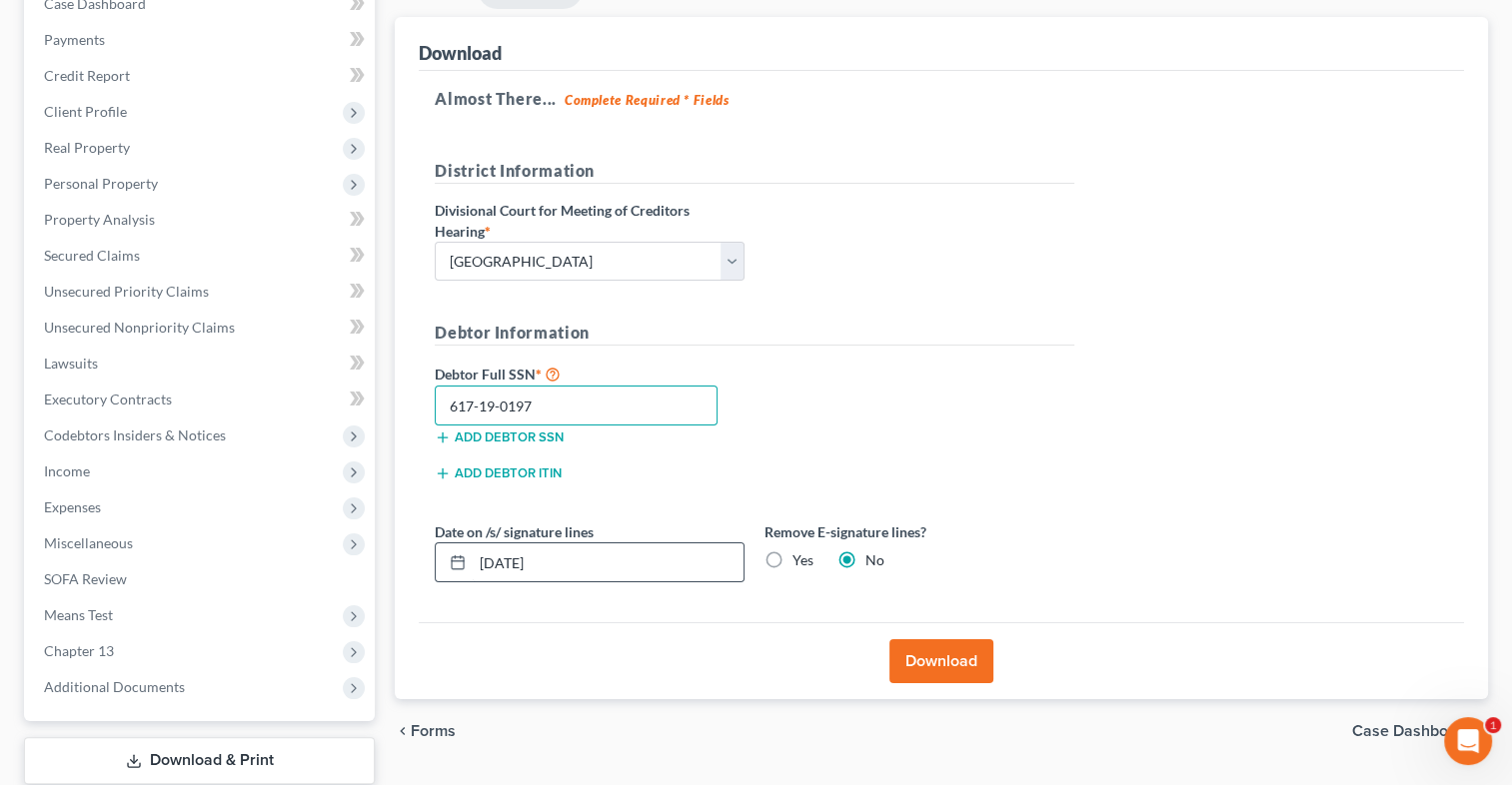 type on "617-19-0197" 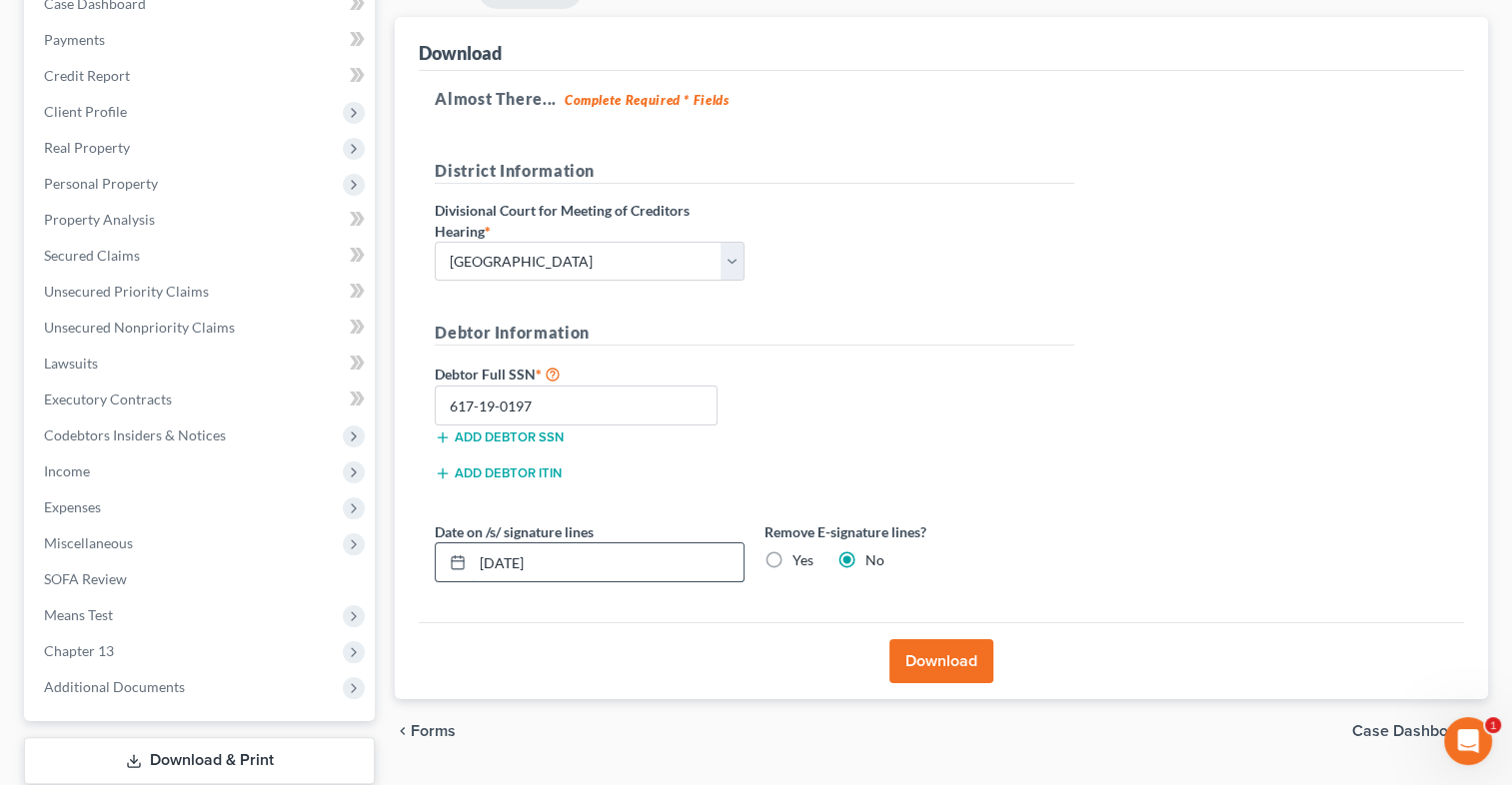 click on "[DATE]" at bounding box center (608, 562) 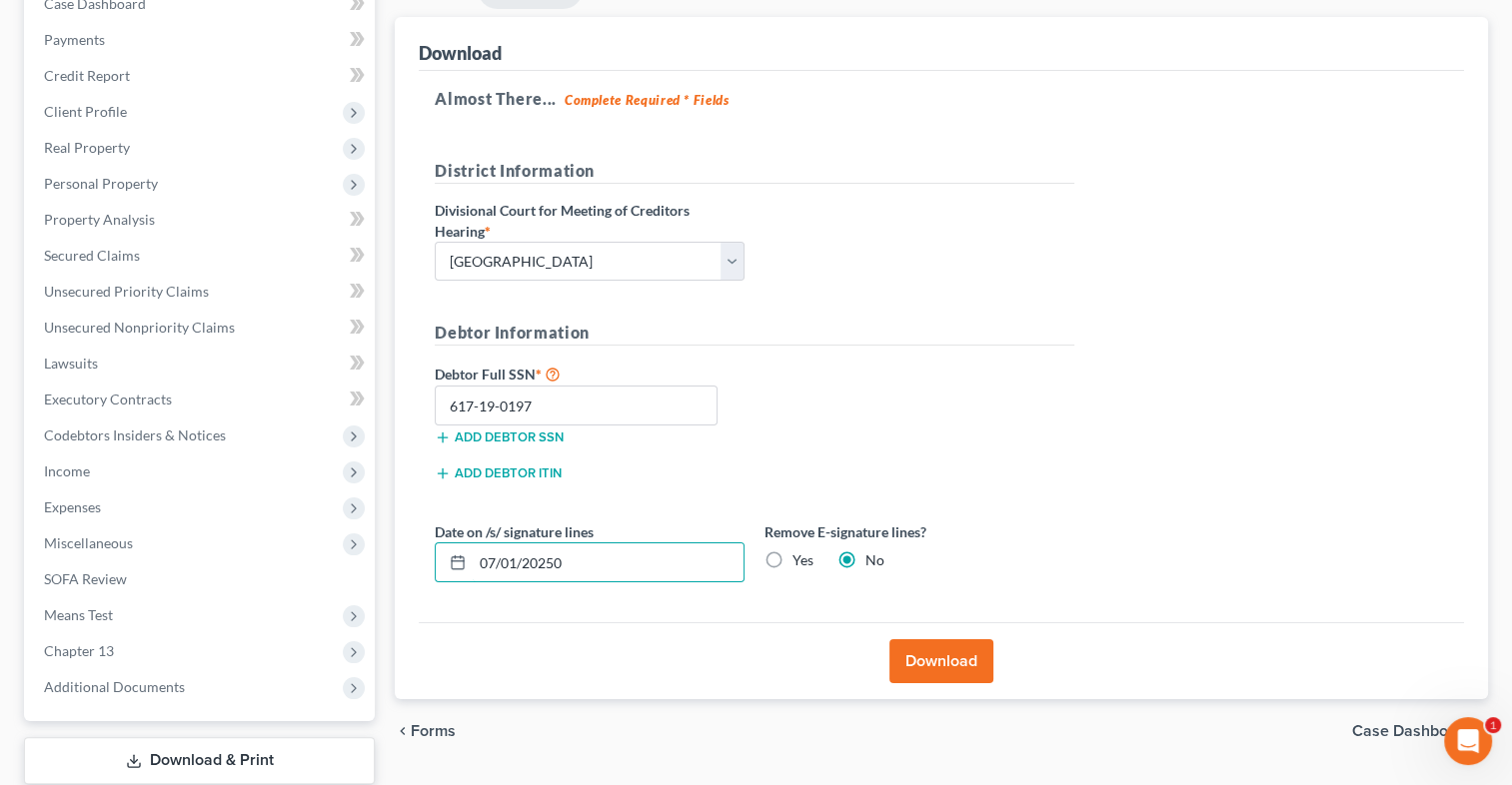 type on "07/01/20250" 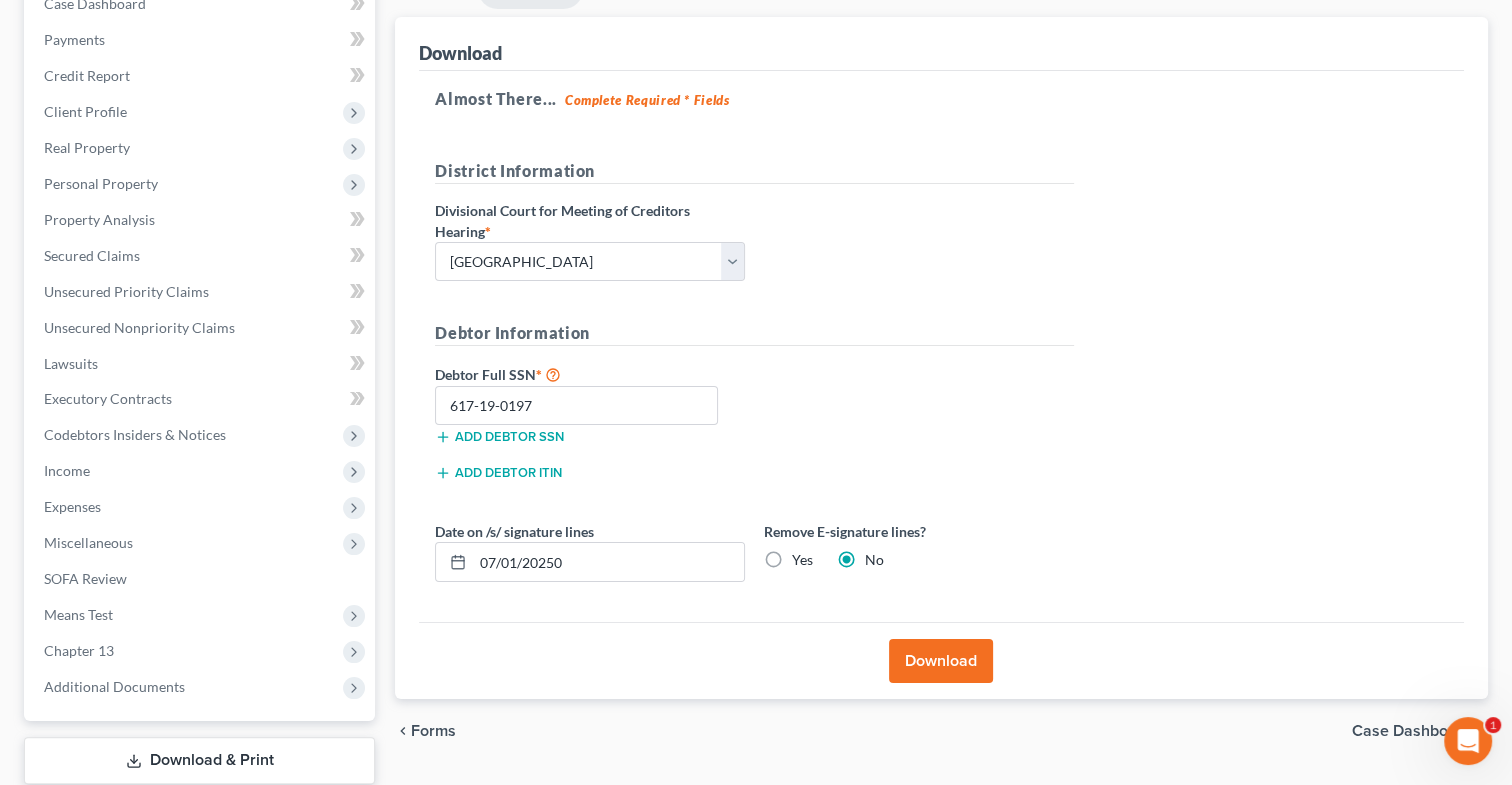 click on "Download" at bounding box center (941, 661) 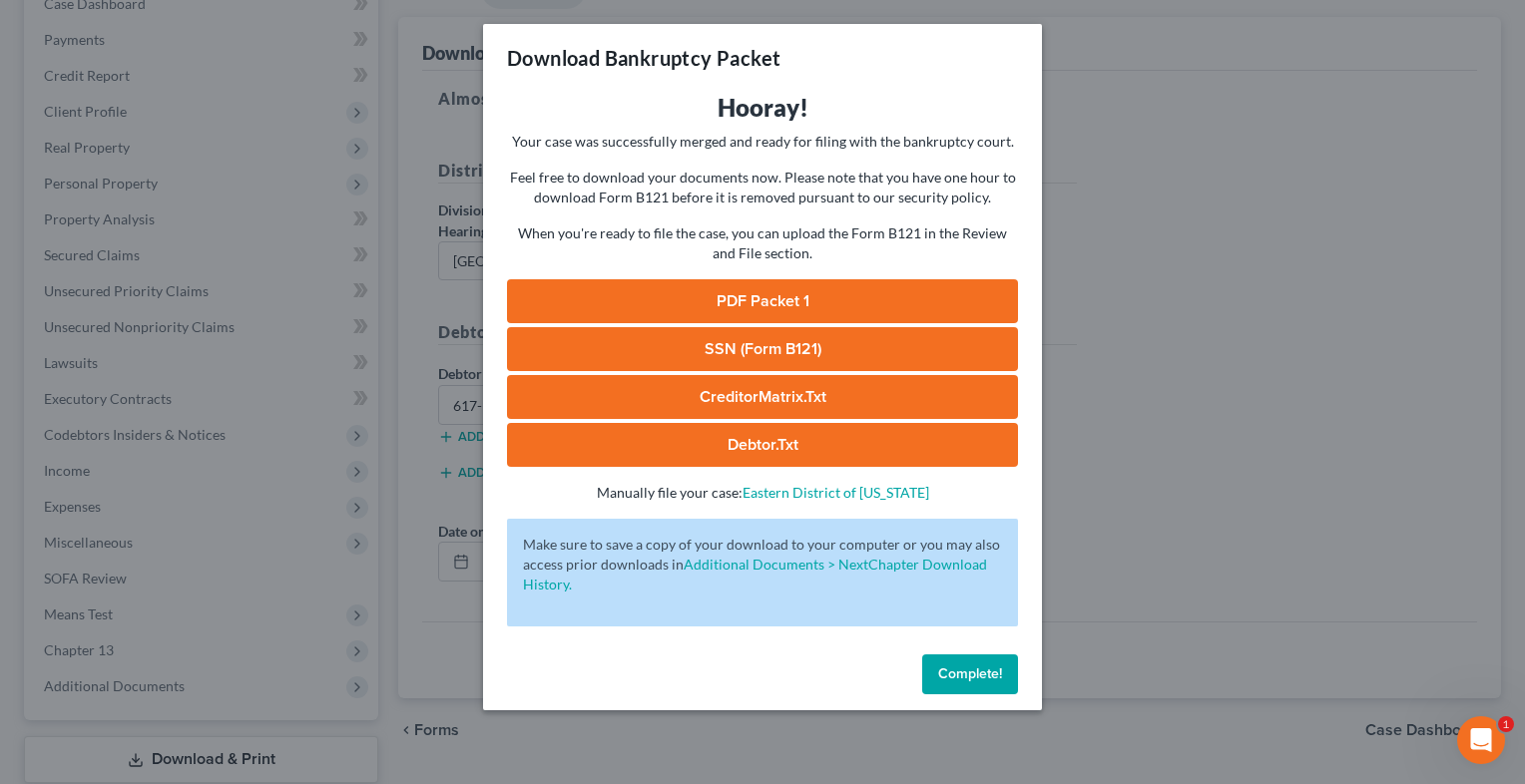 click on "PDF Packet 1" at bounding box center (762, 301) 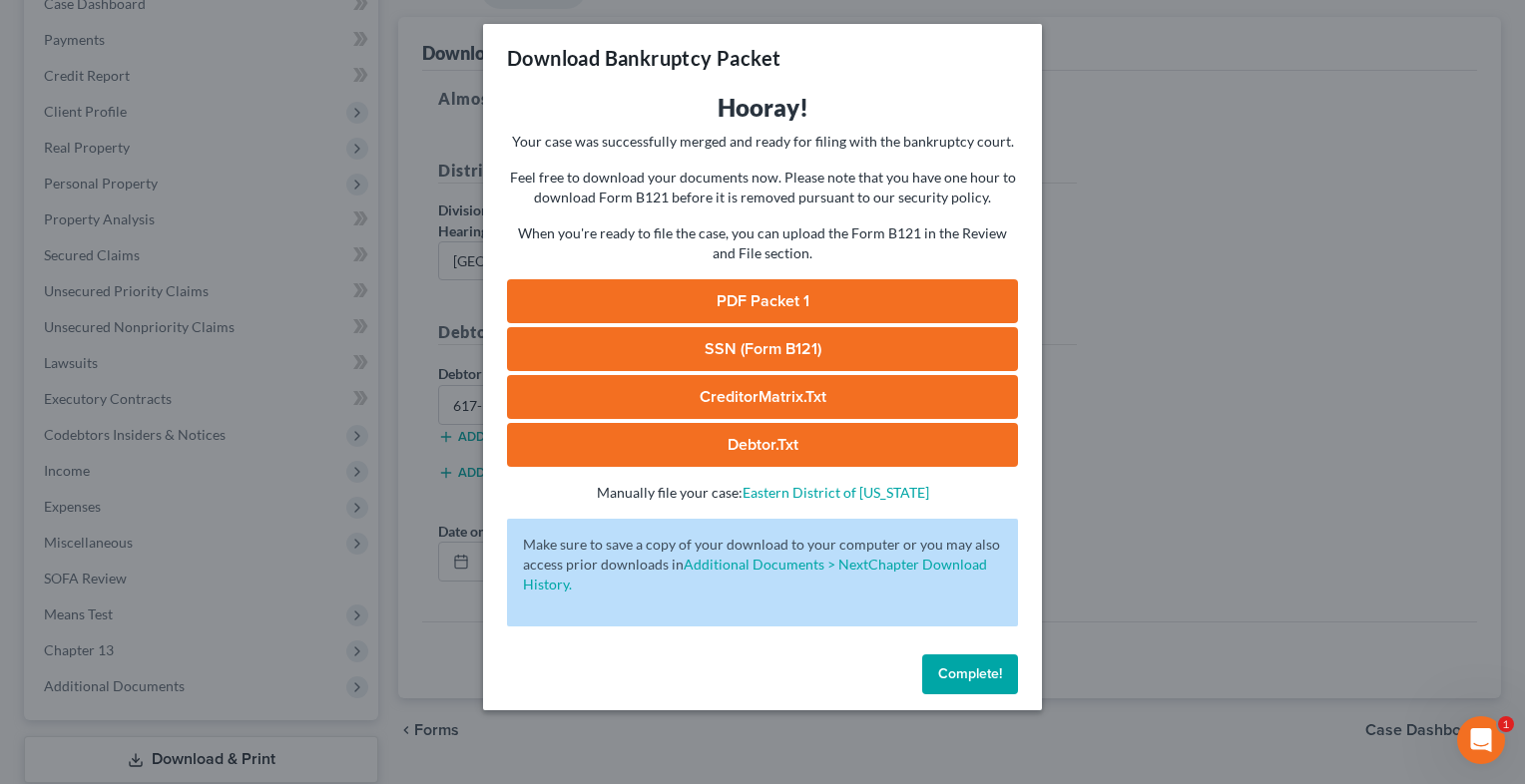 click on "Complete!" at bounding box center [970, 673] 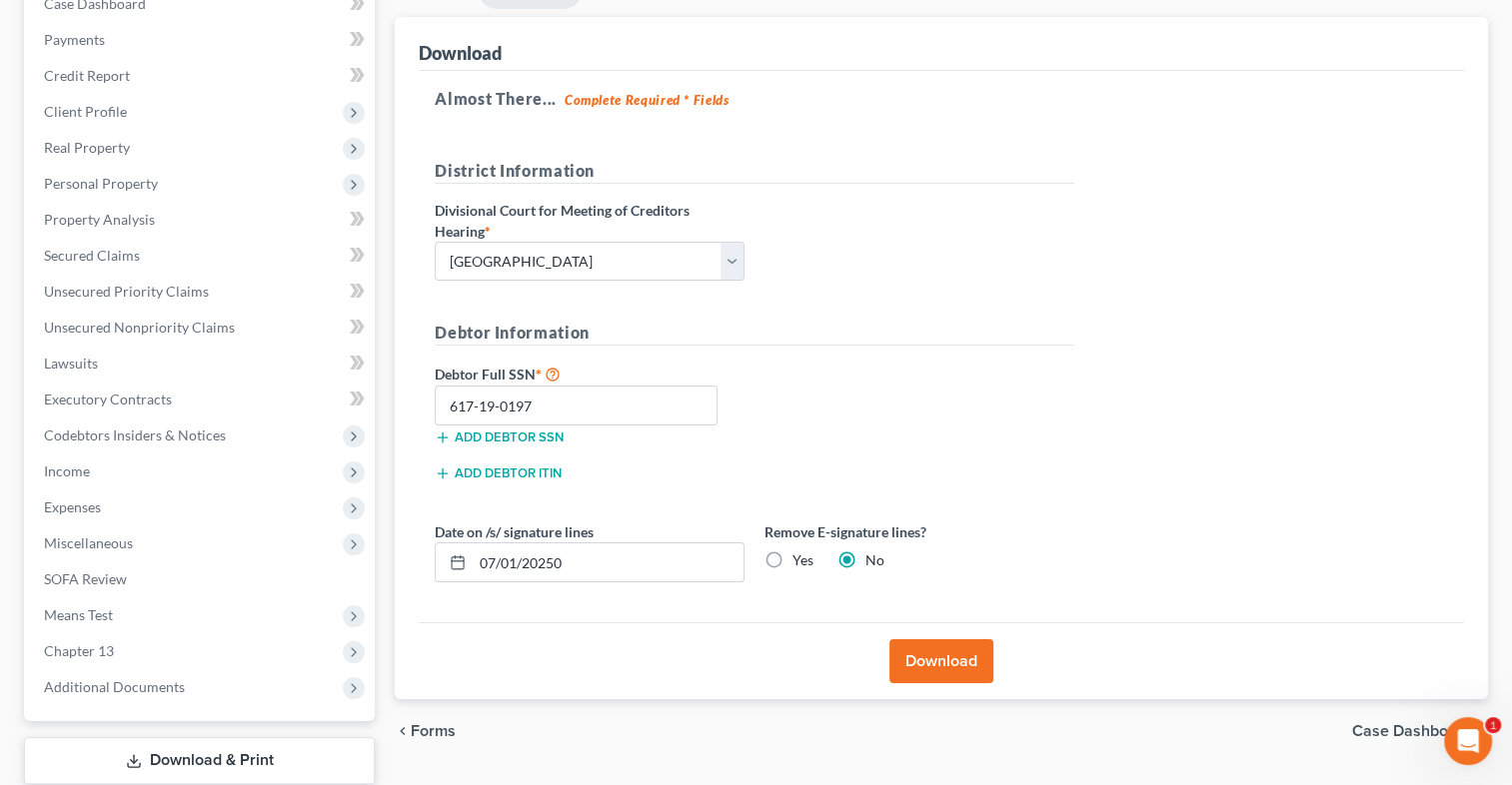 drag, startPoint x: 669, startPoint y: 429, endPoint x: 1042, endPoint y: 336, distance: 384.41904 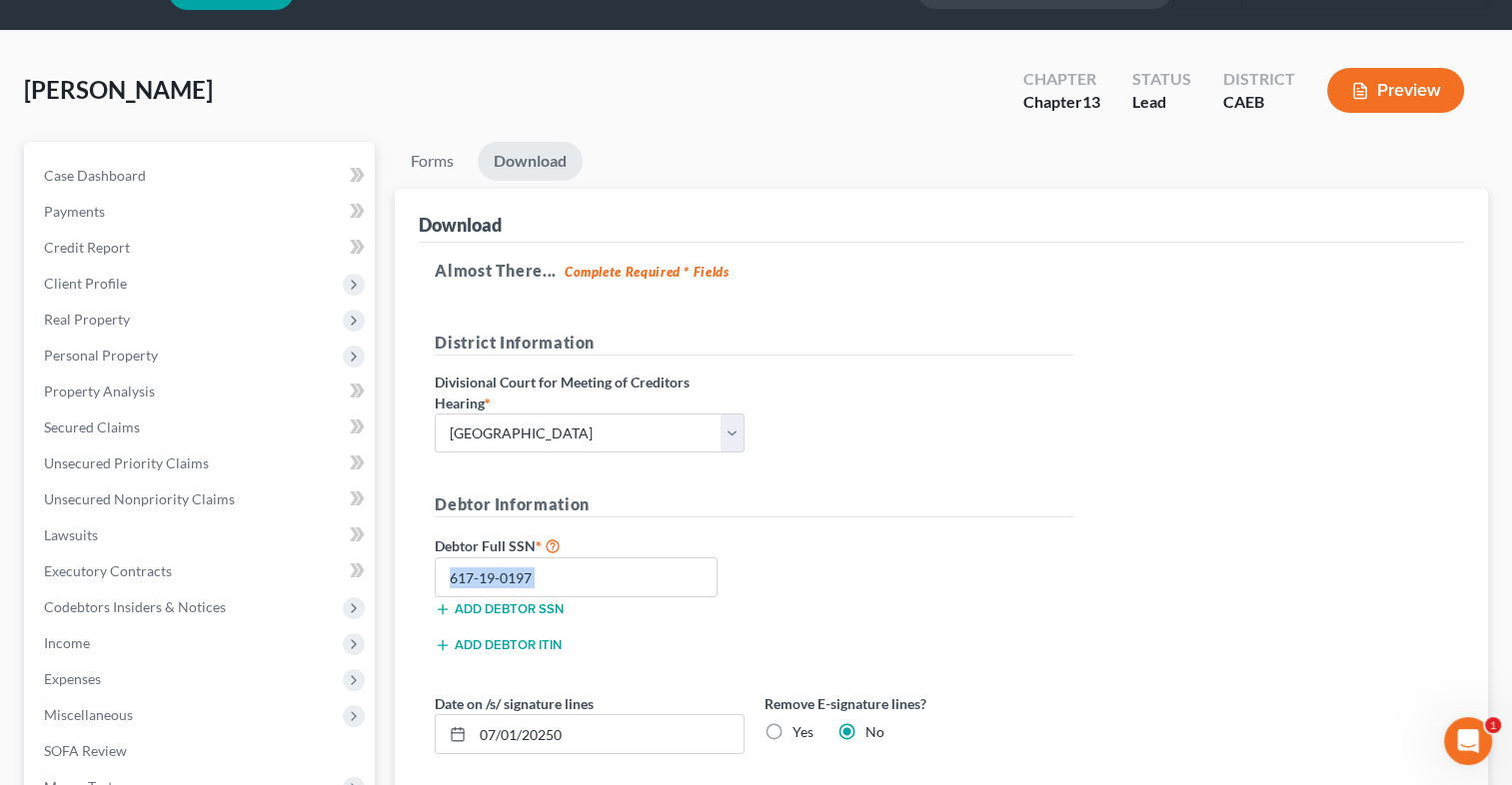scroll, scrollTop: 48, scrollLeft: 0, axis: vertical 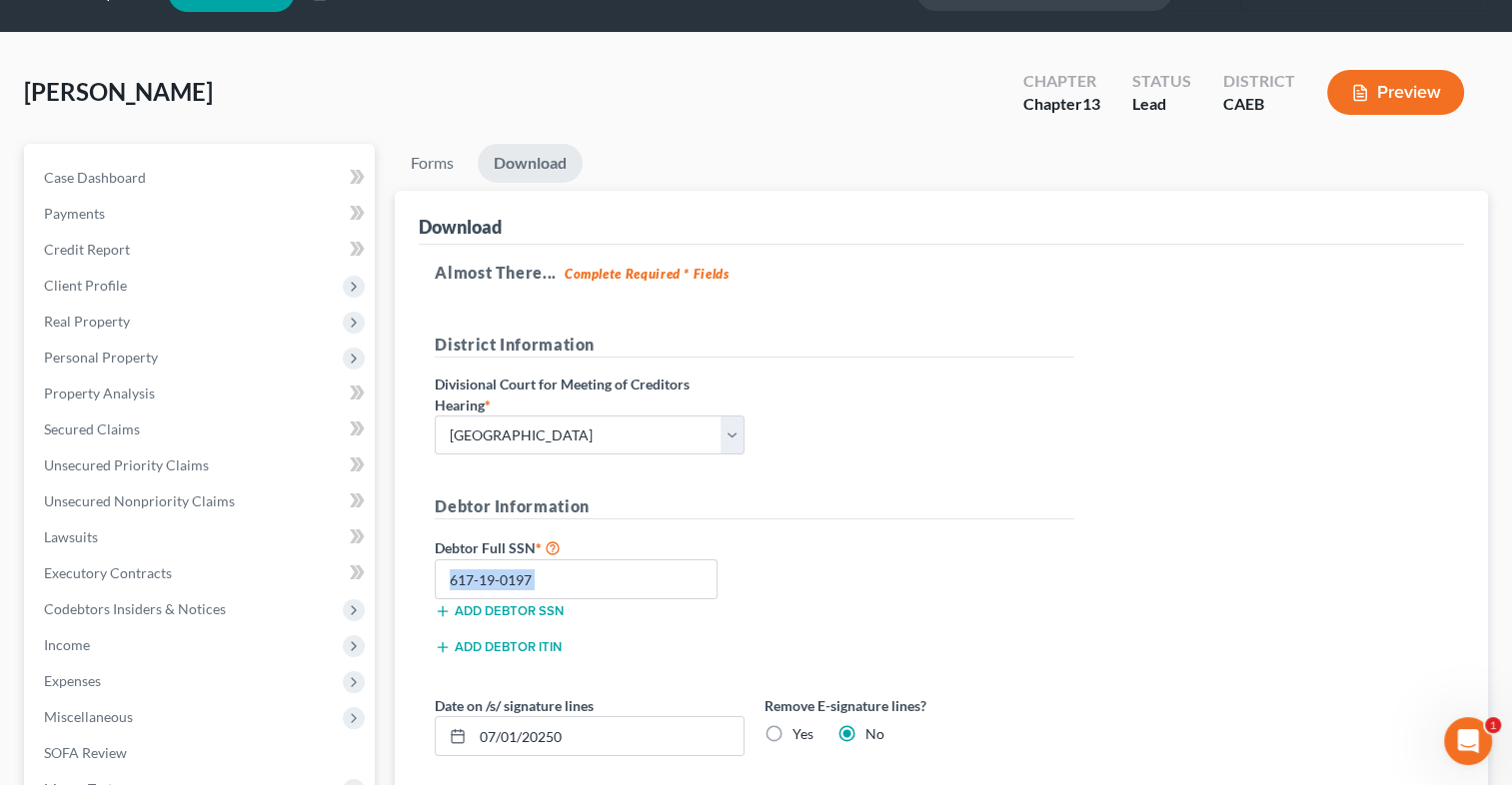 click on "Download" at bounding box center [530, 163] 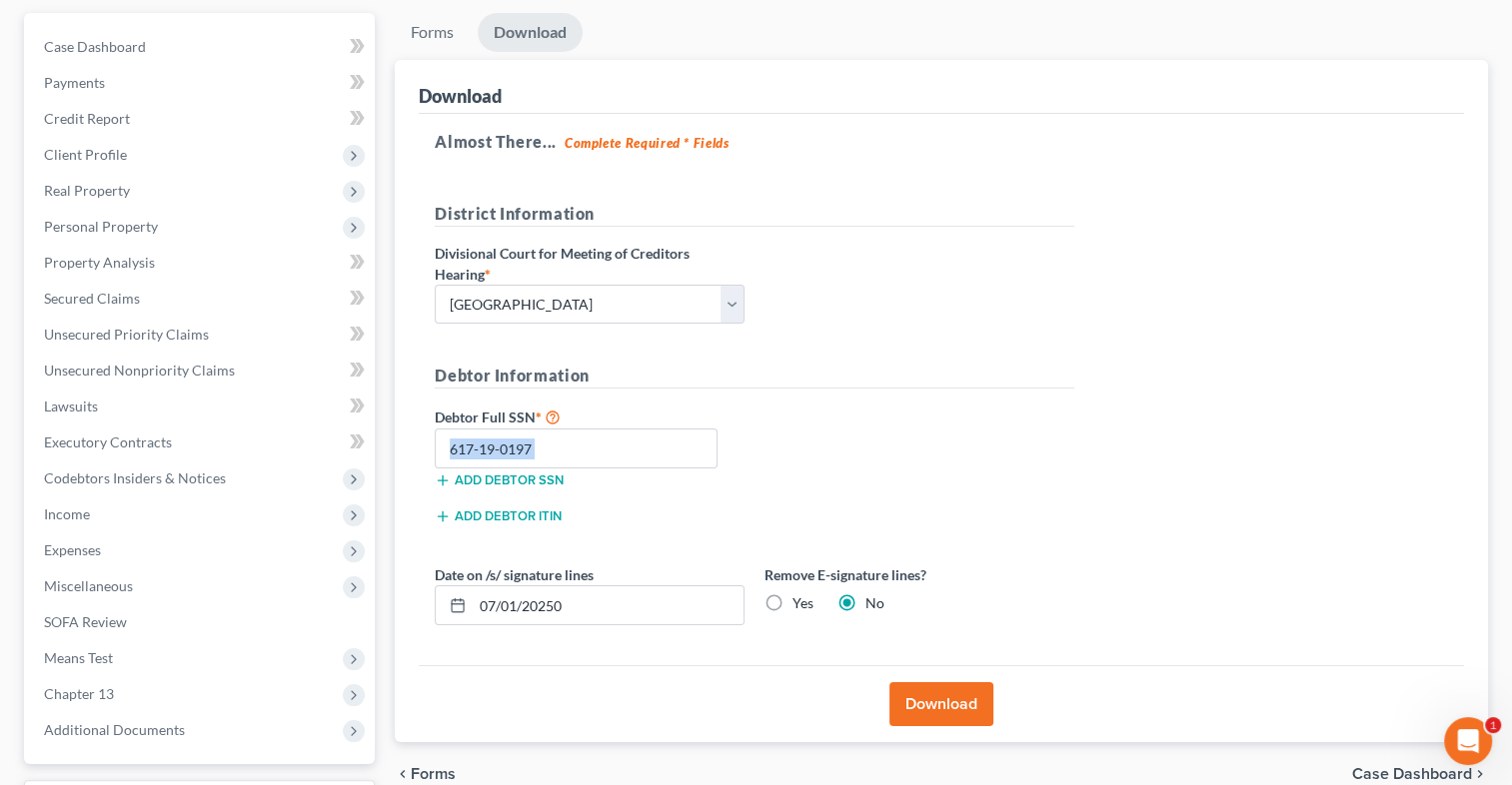 scroll, scrollTop: 166, scrollLeft: 0, axis: vertical 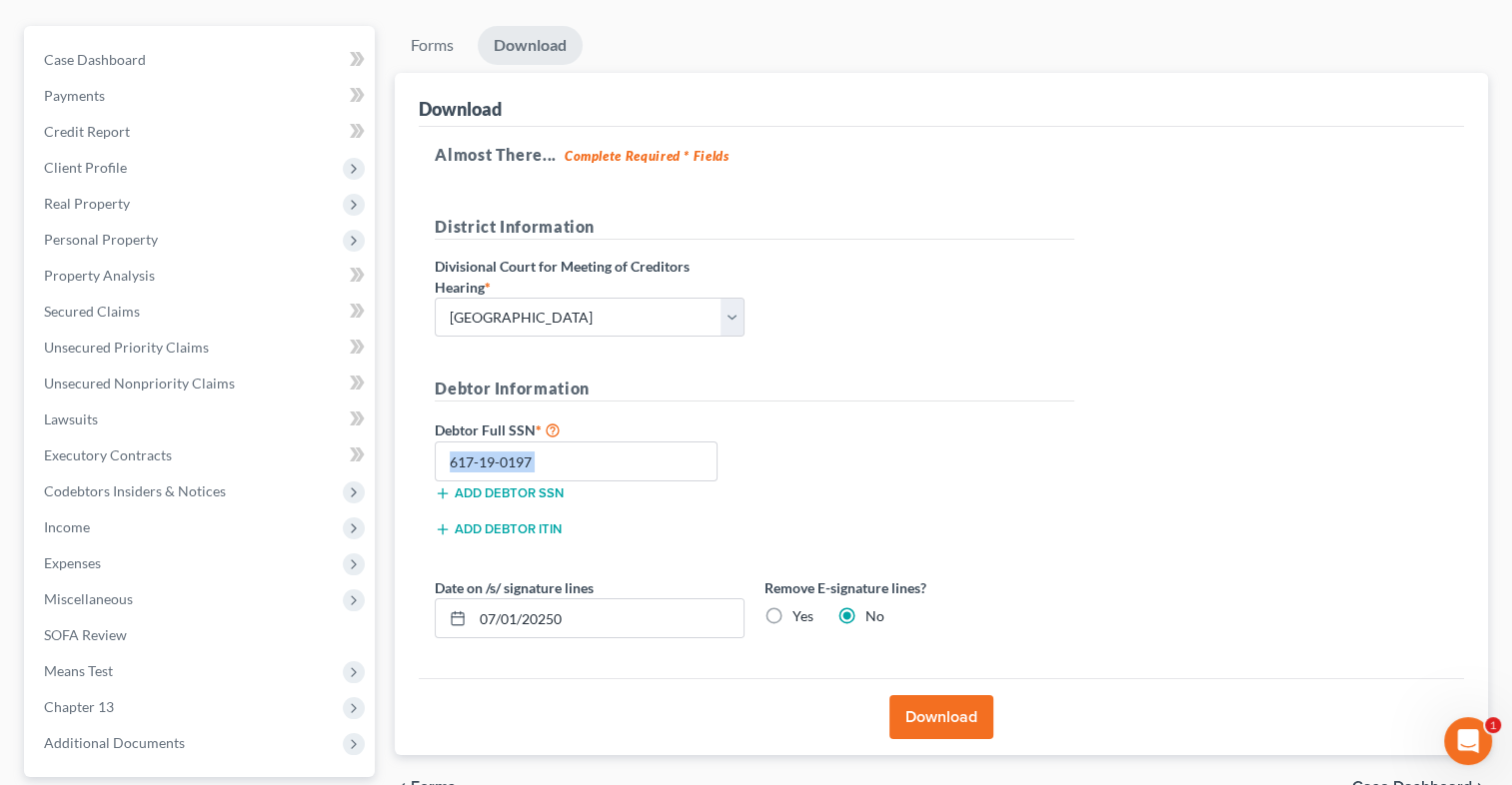click on "Download" at bounding box center (530, 45) 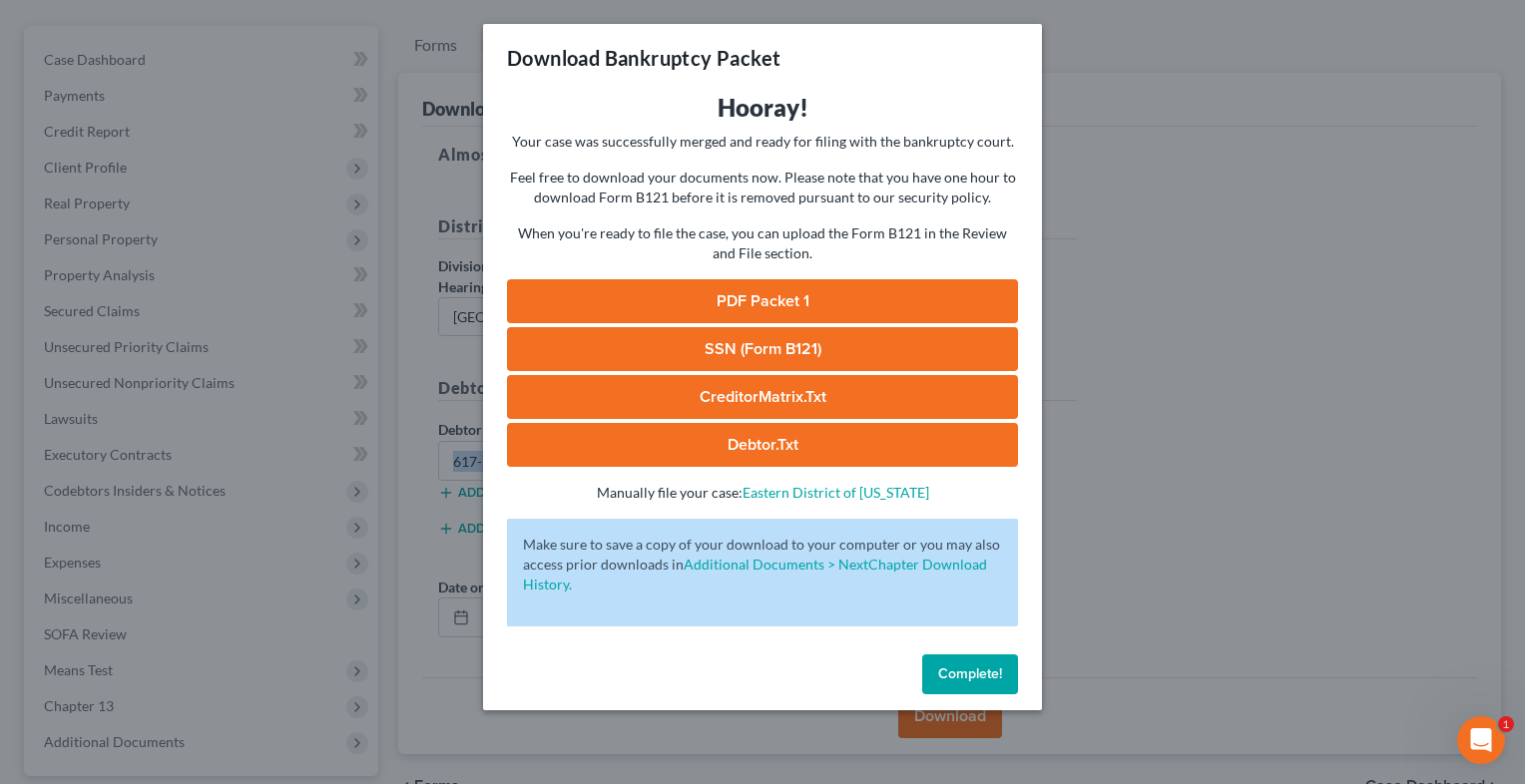 click on "PDF Packet 1" at bounding box center [762, 301] 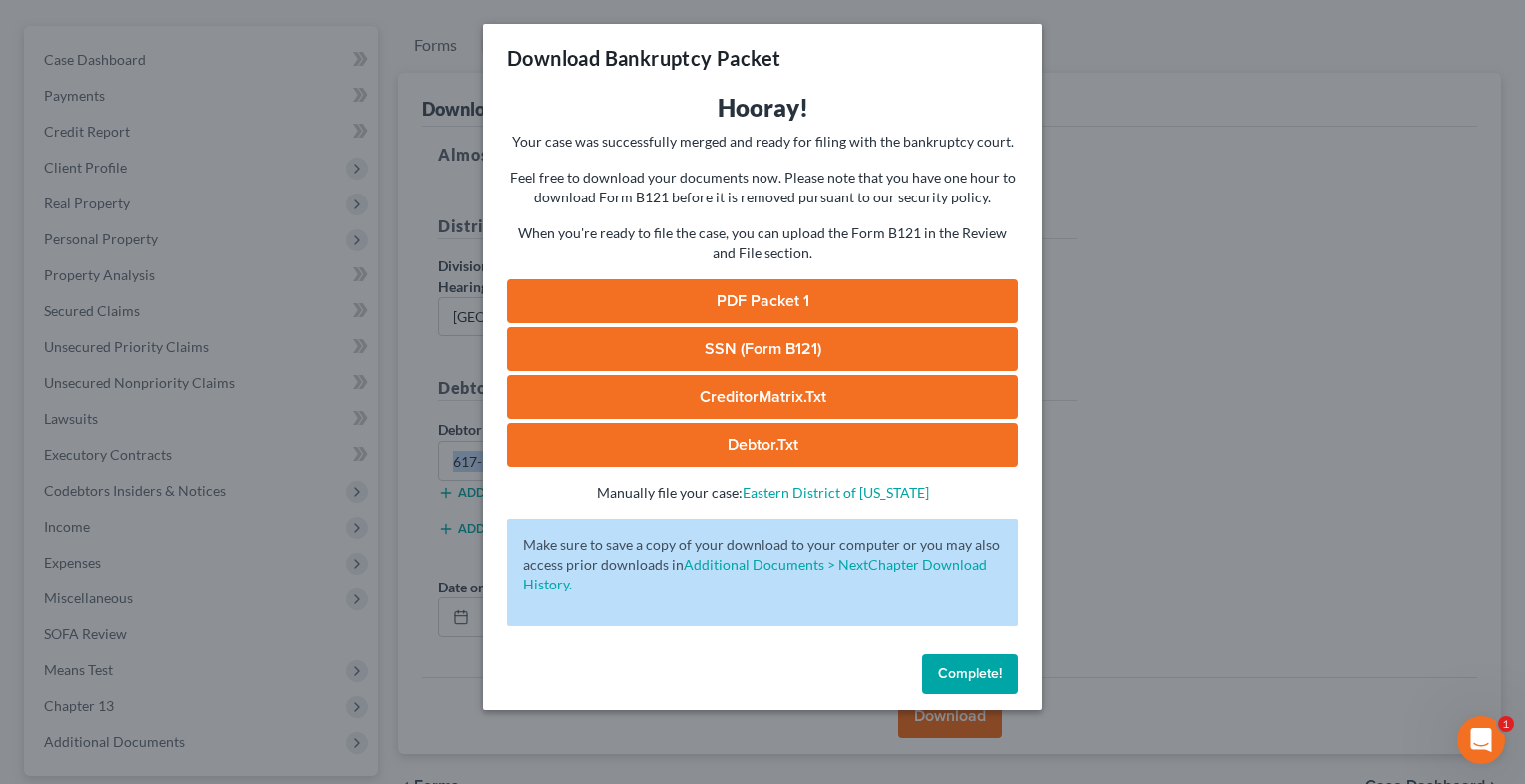 click on "Complete!" at bounding box center (970, 674) 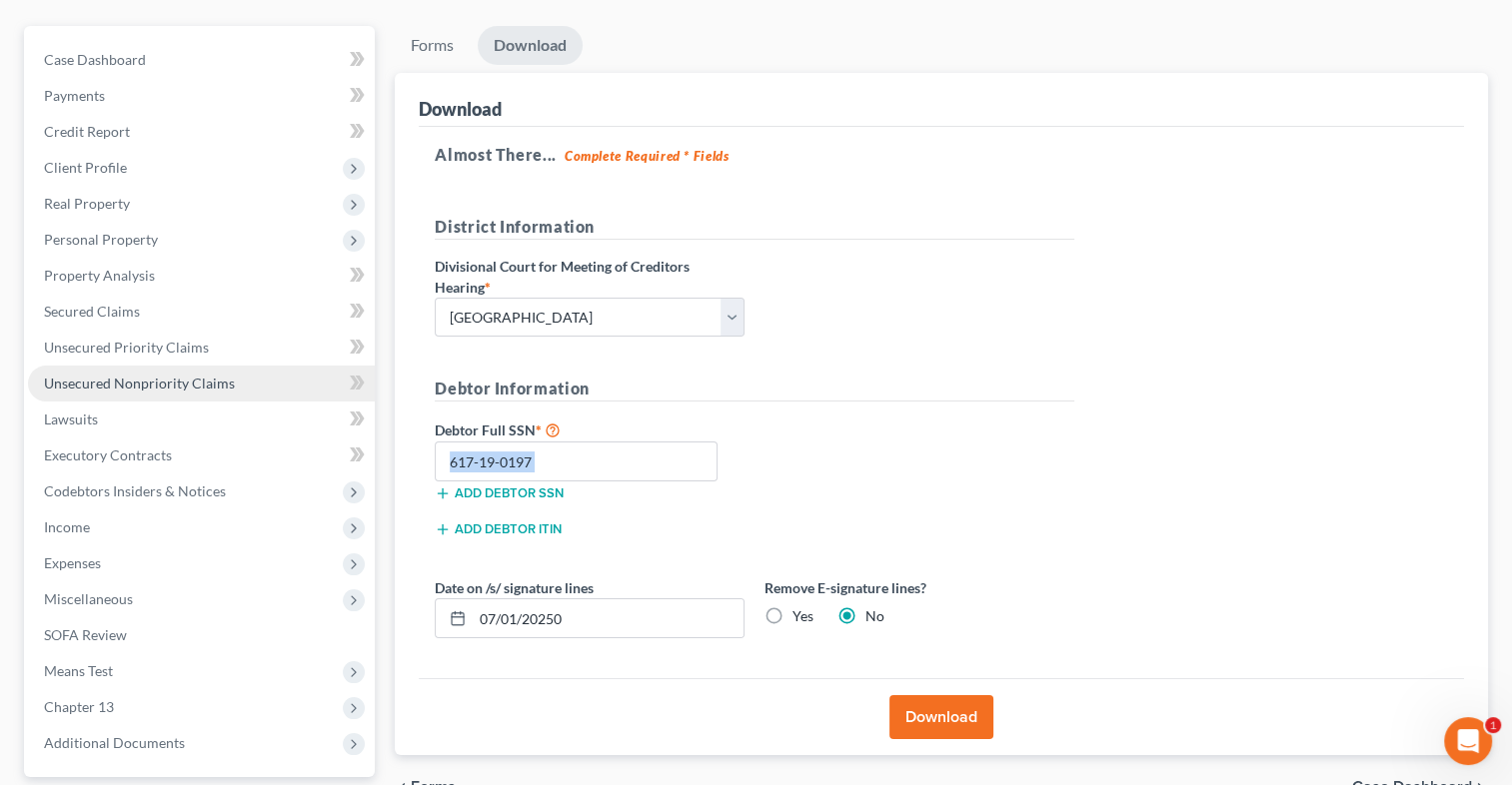 click on "Unsecured Nonpriority Claims" at bounding box center [139, 383] 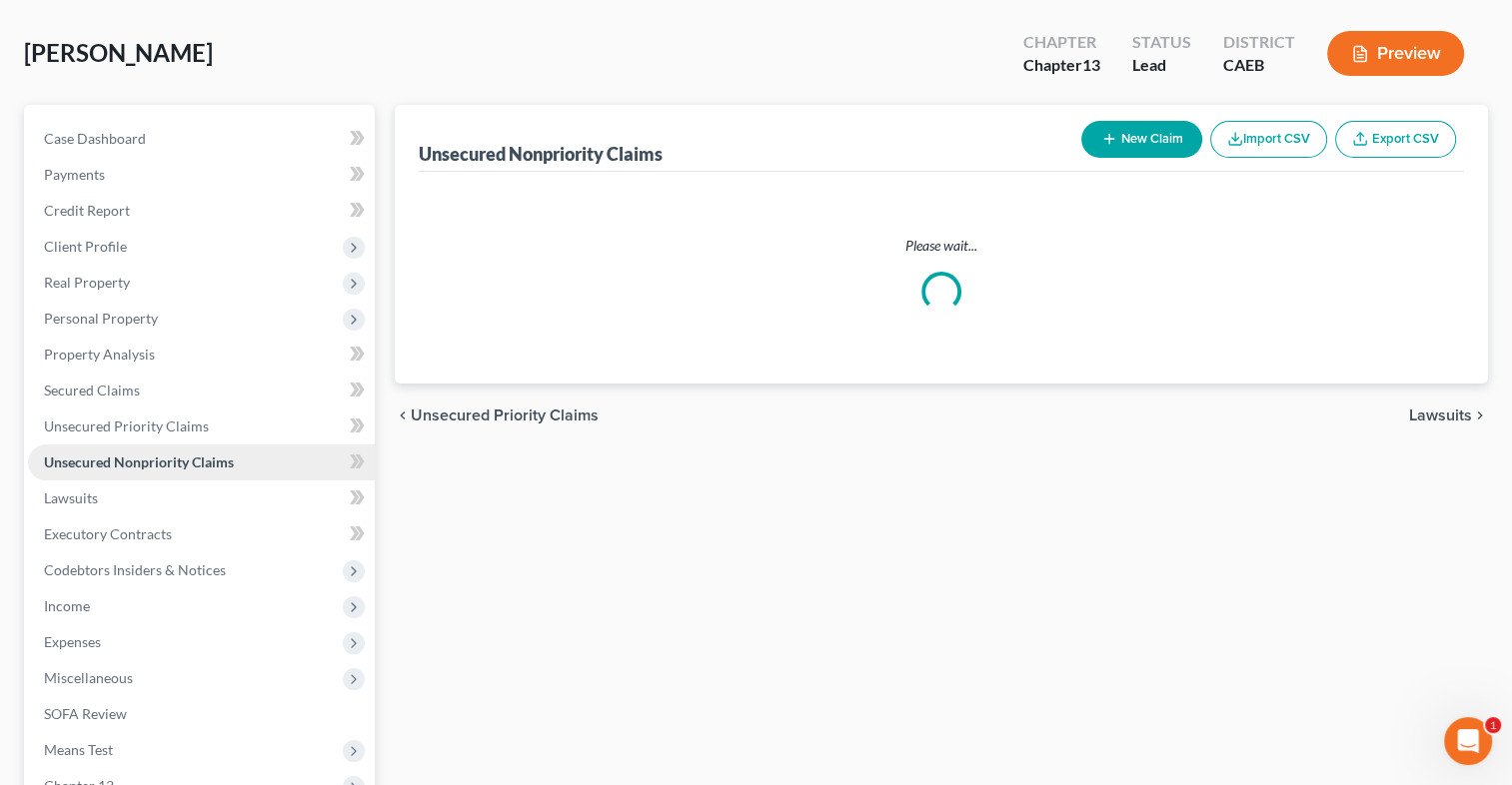scroll, scrollTop: 0, scrollLeft: 0, axis: both 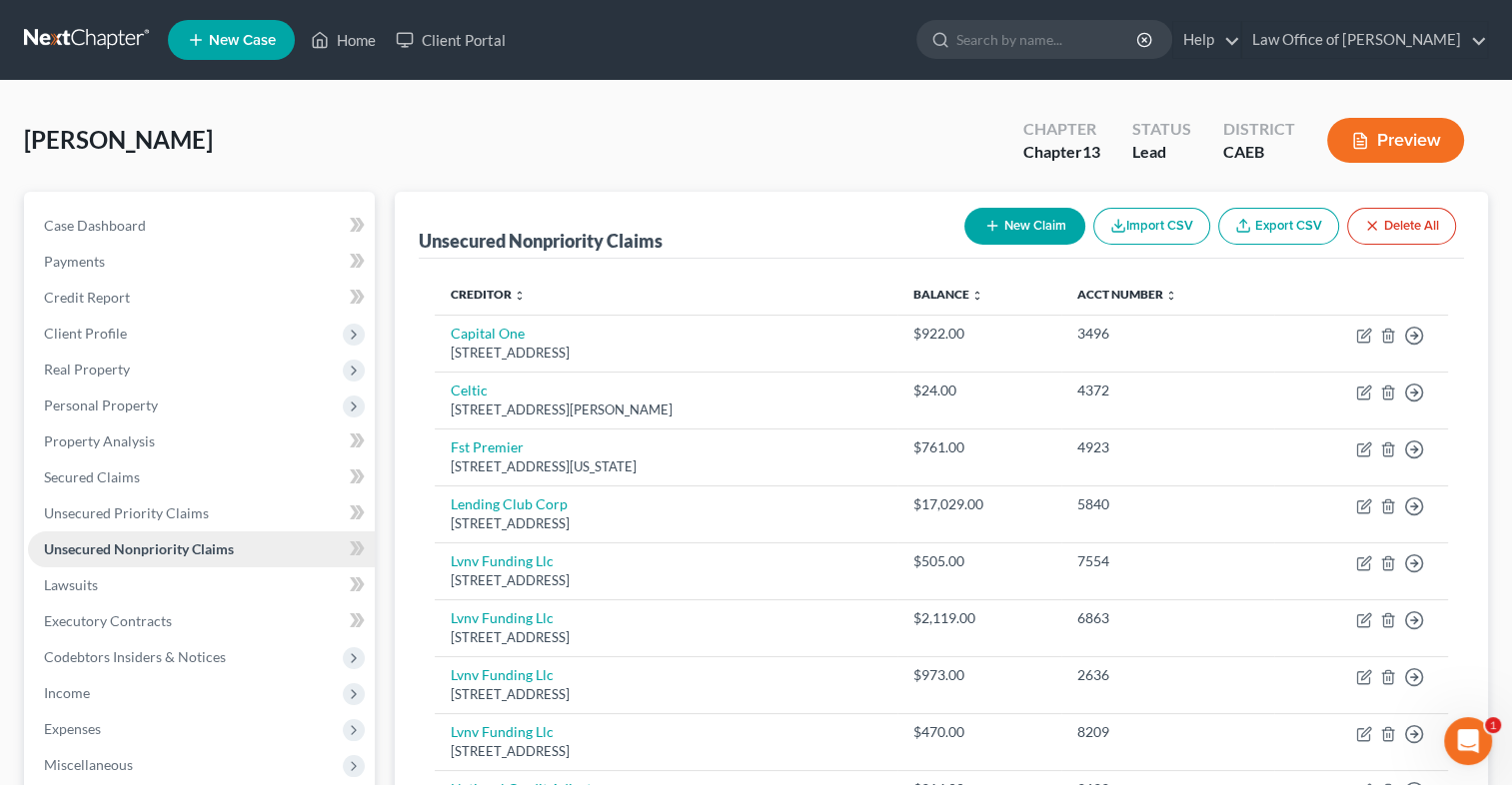 click on "Unsecured Nonpriority Claims" at bounding box center (201, 549) 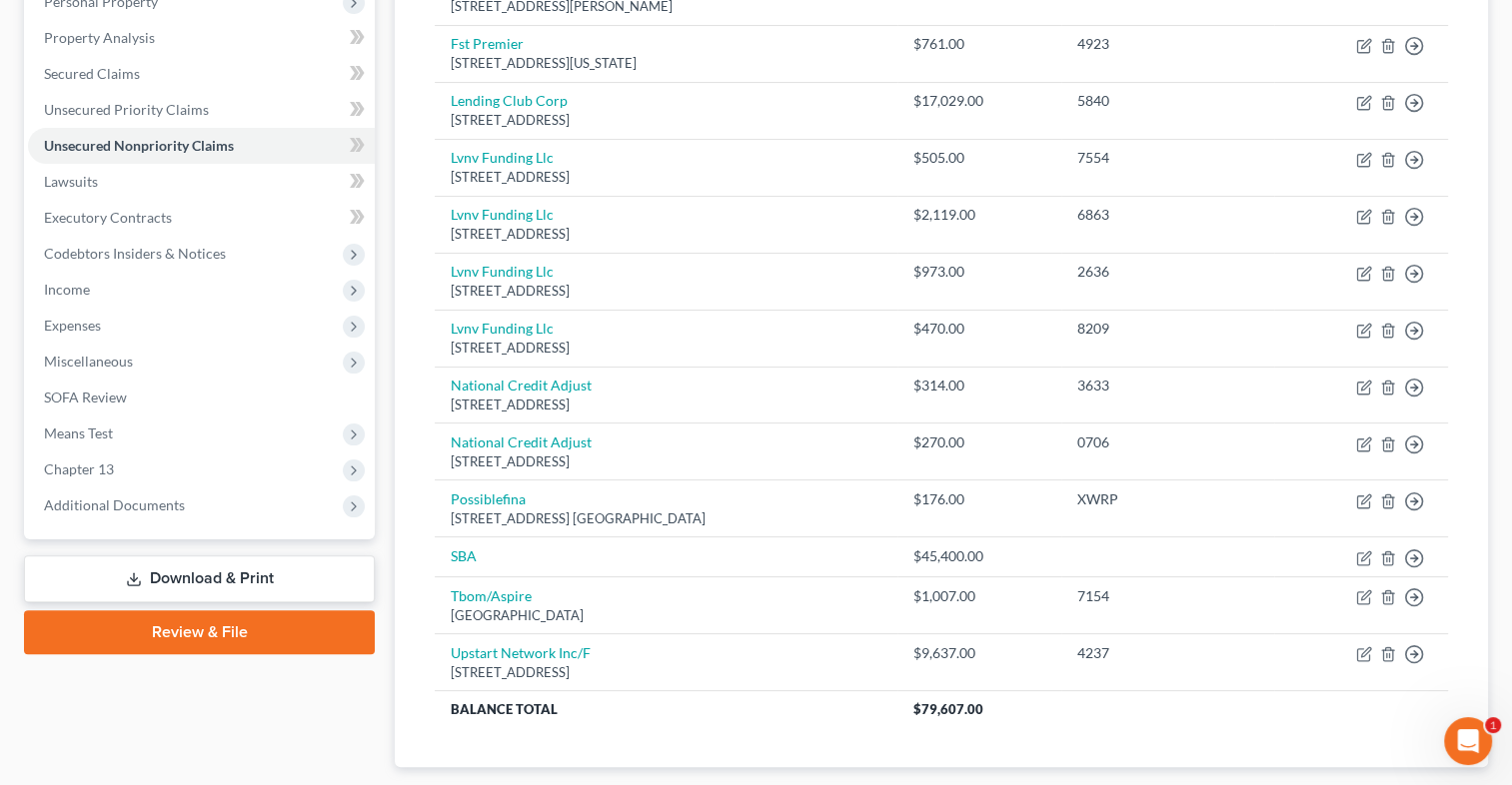 scroll, scrollTop: 419, scrollLeft: 0, axis: vertical 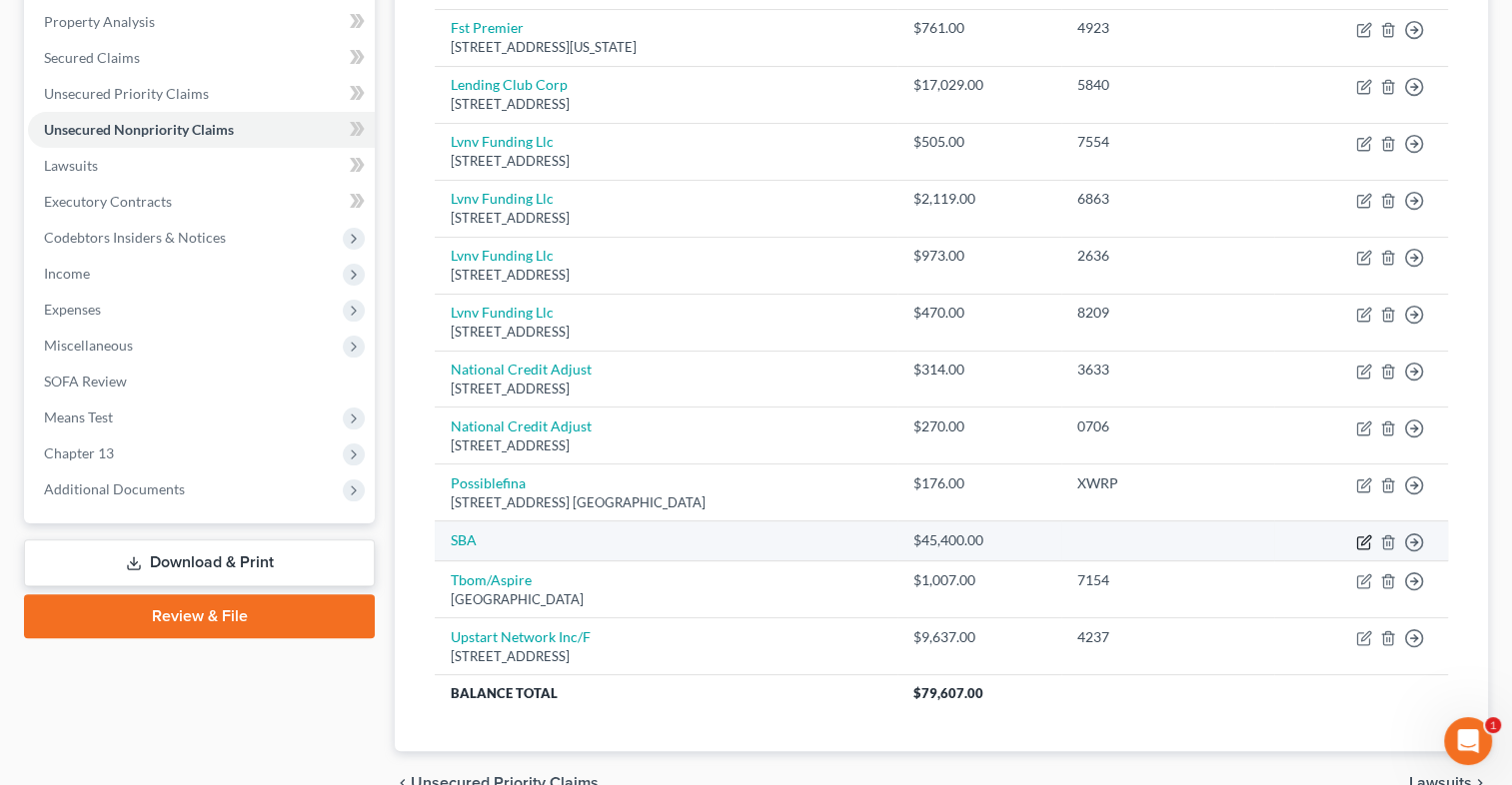 click 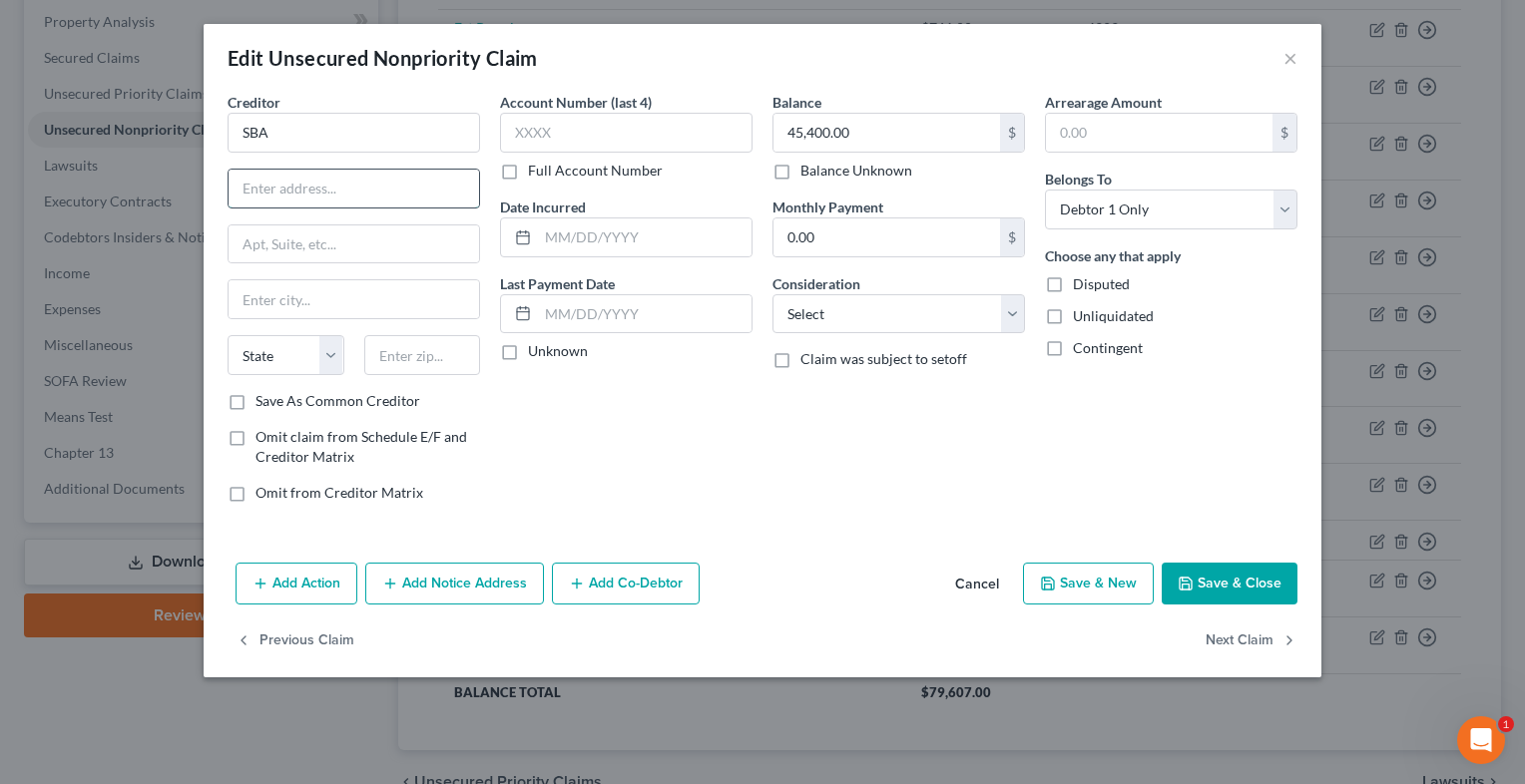 click at bounding box center [353, 189] 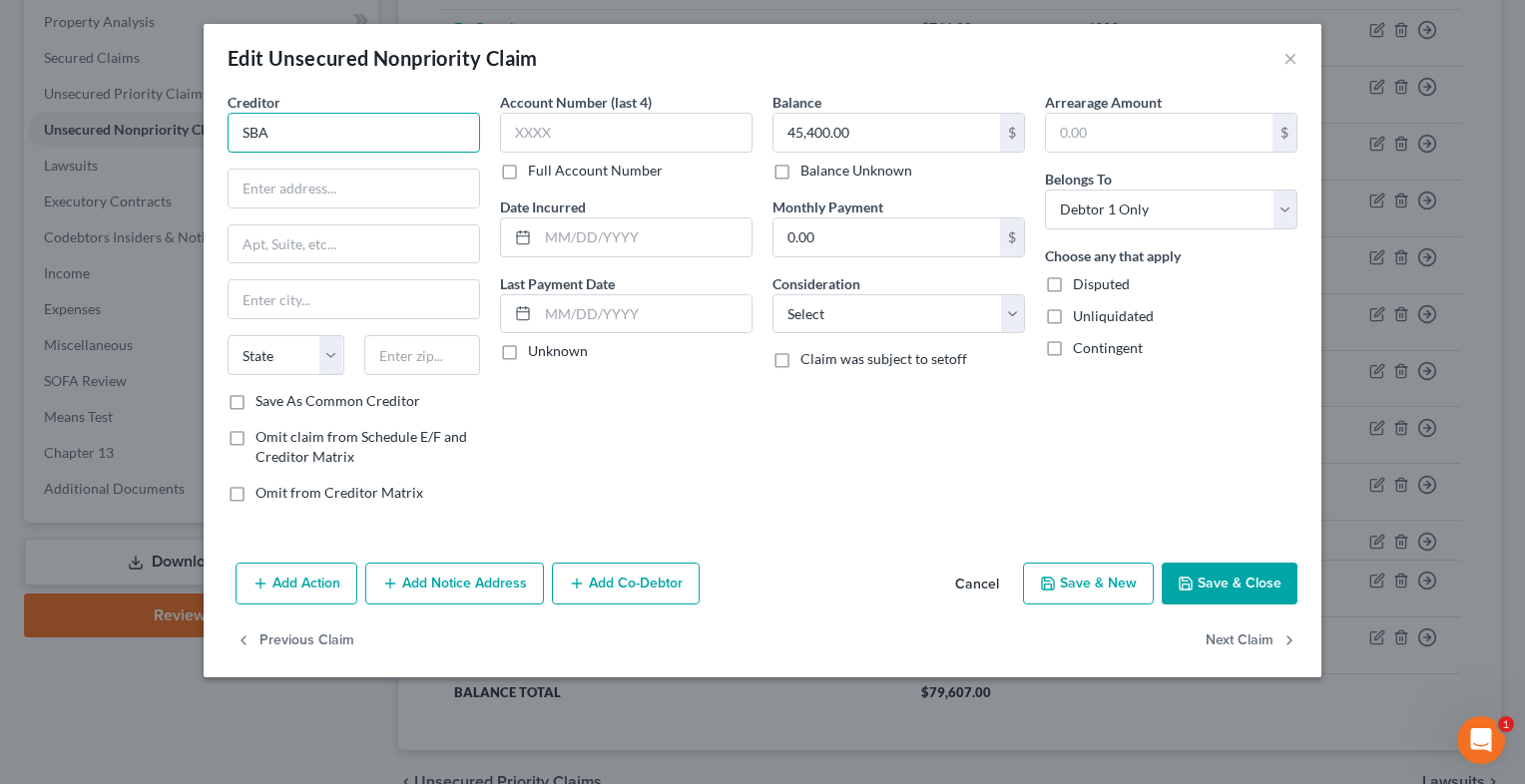 click on "SBA" at bounding box center (353, 133) 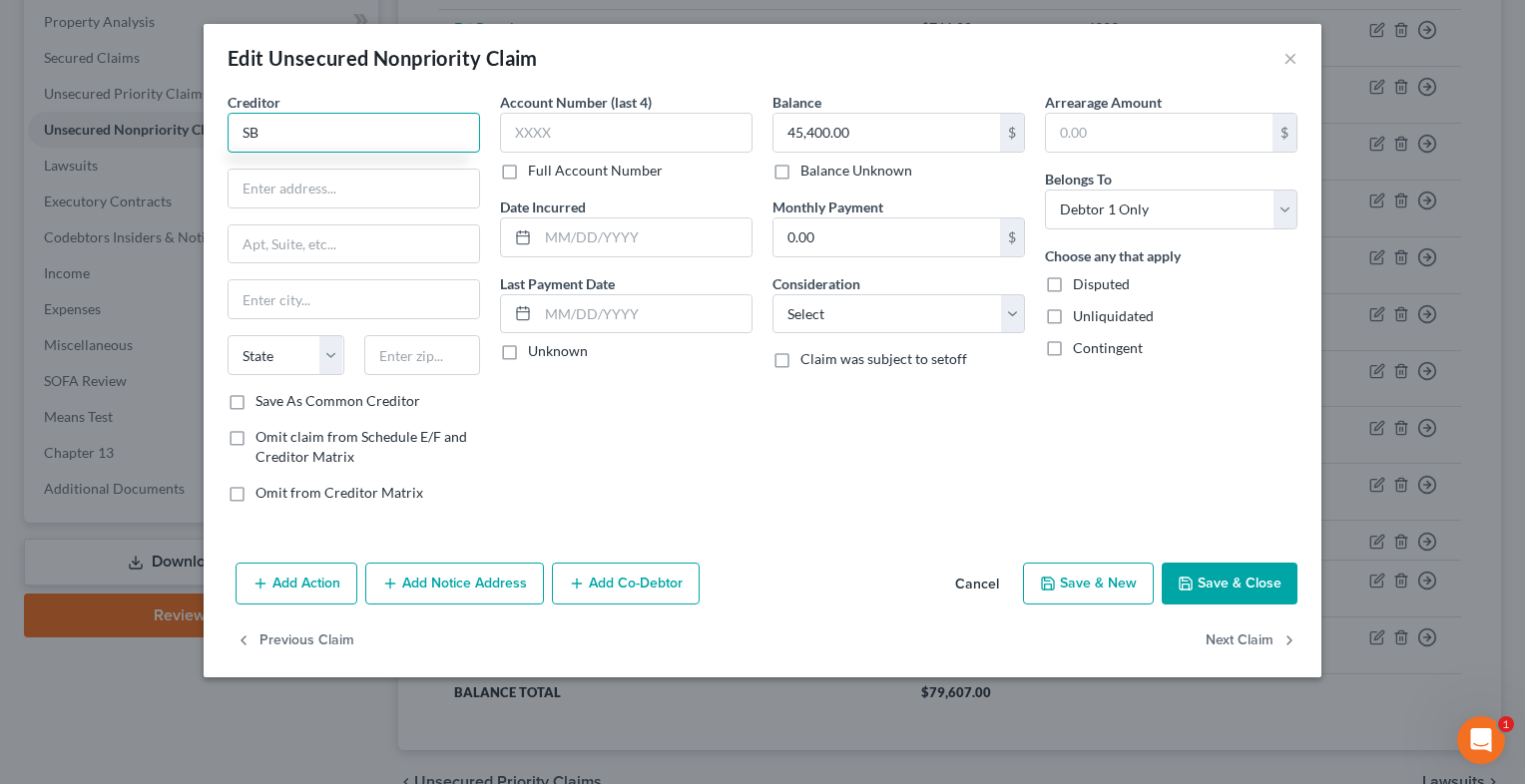 type on "S" 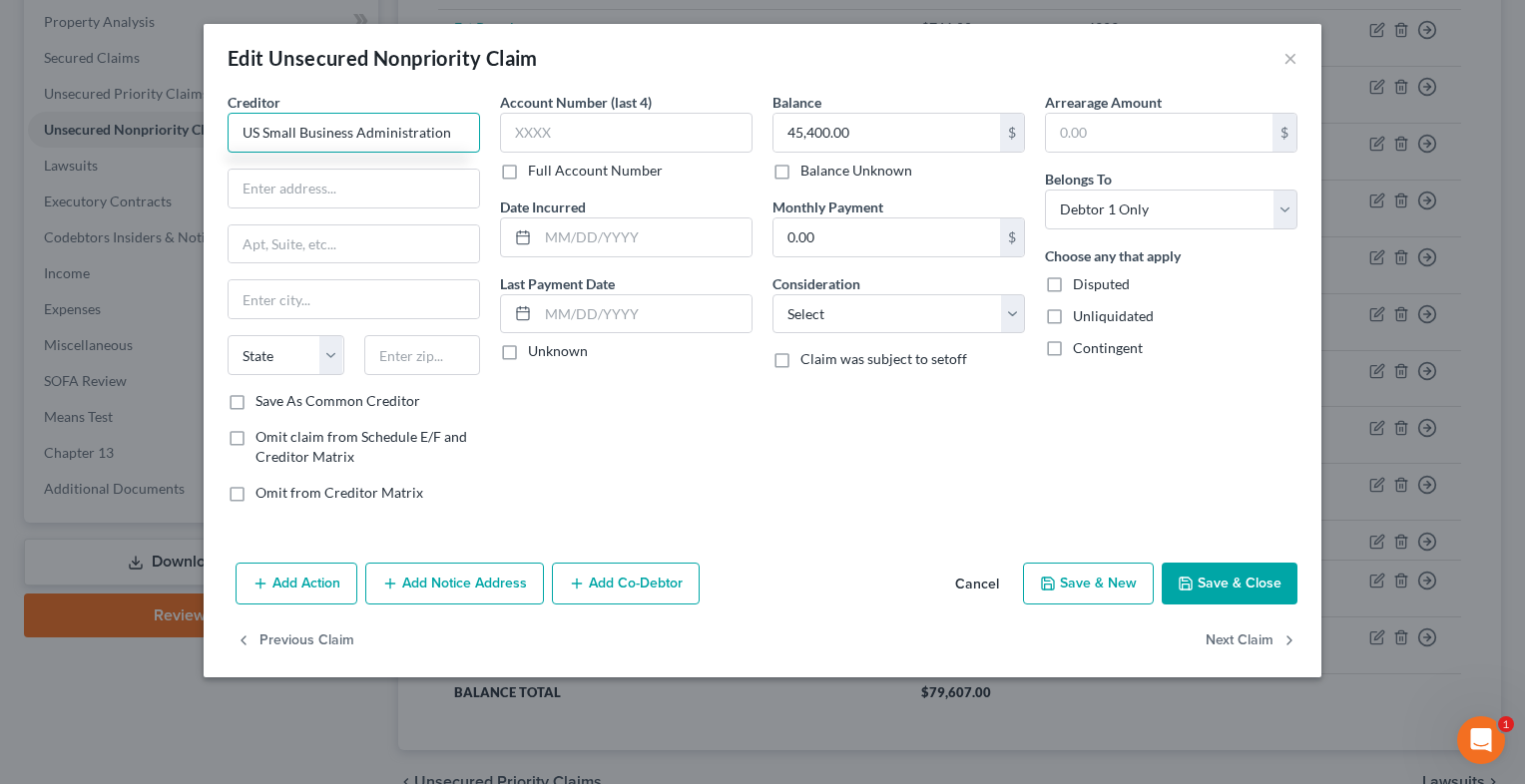 type on "US Small Business Administration" 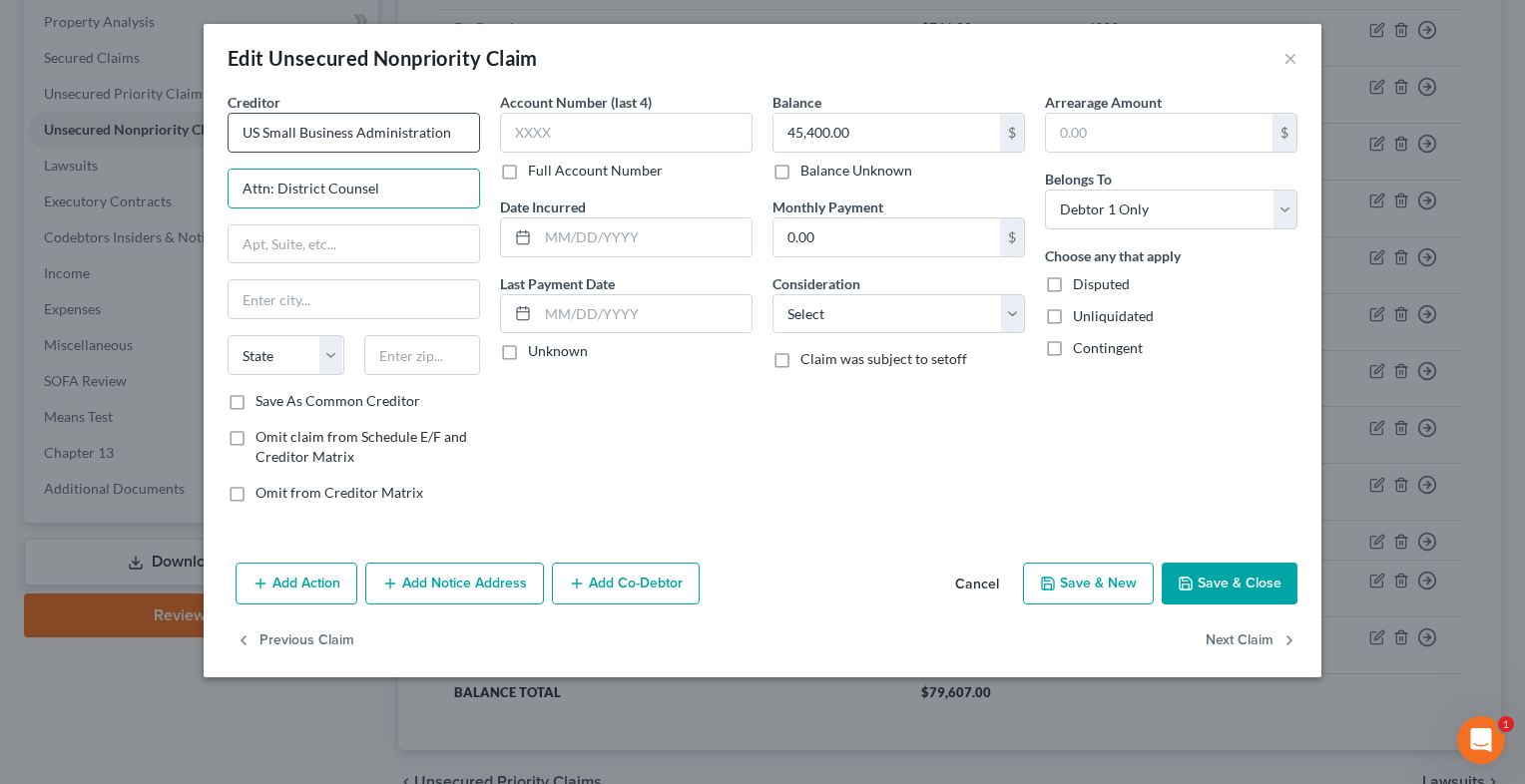 type on "Attn: District Counsel" 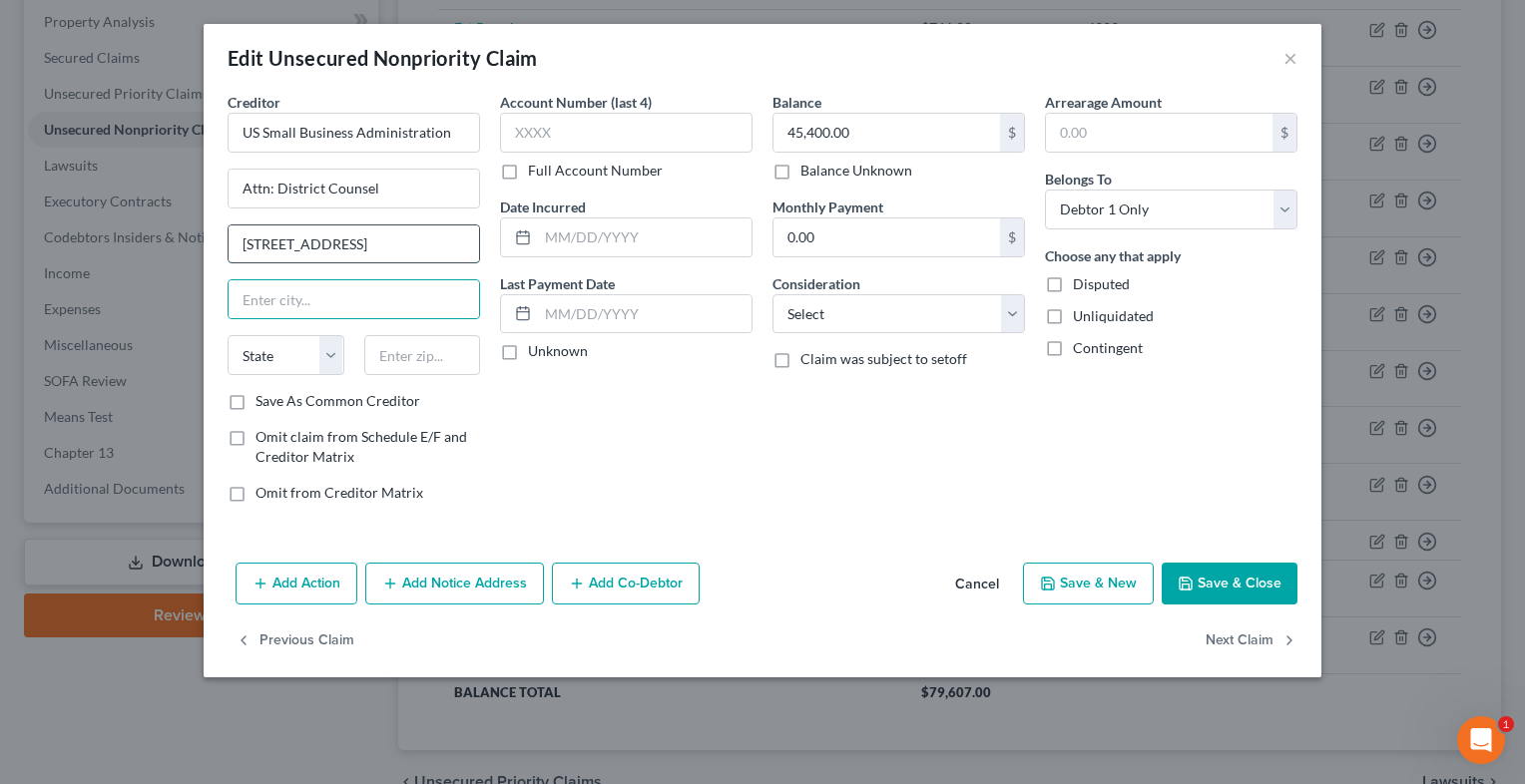 click on "[STREET_ADDRESS]" at bounding box center (353, 244) 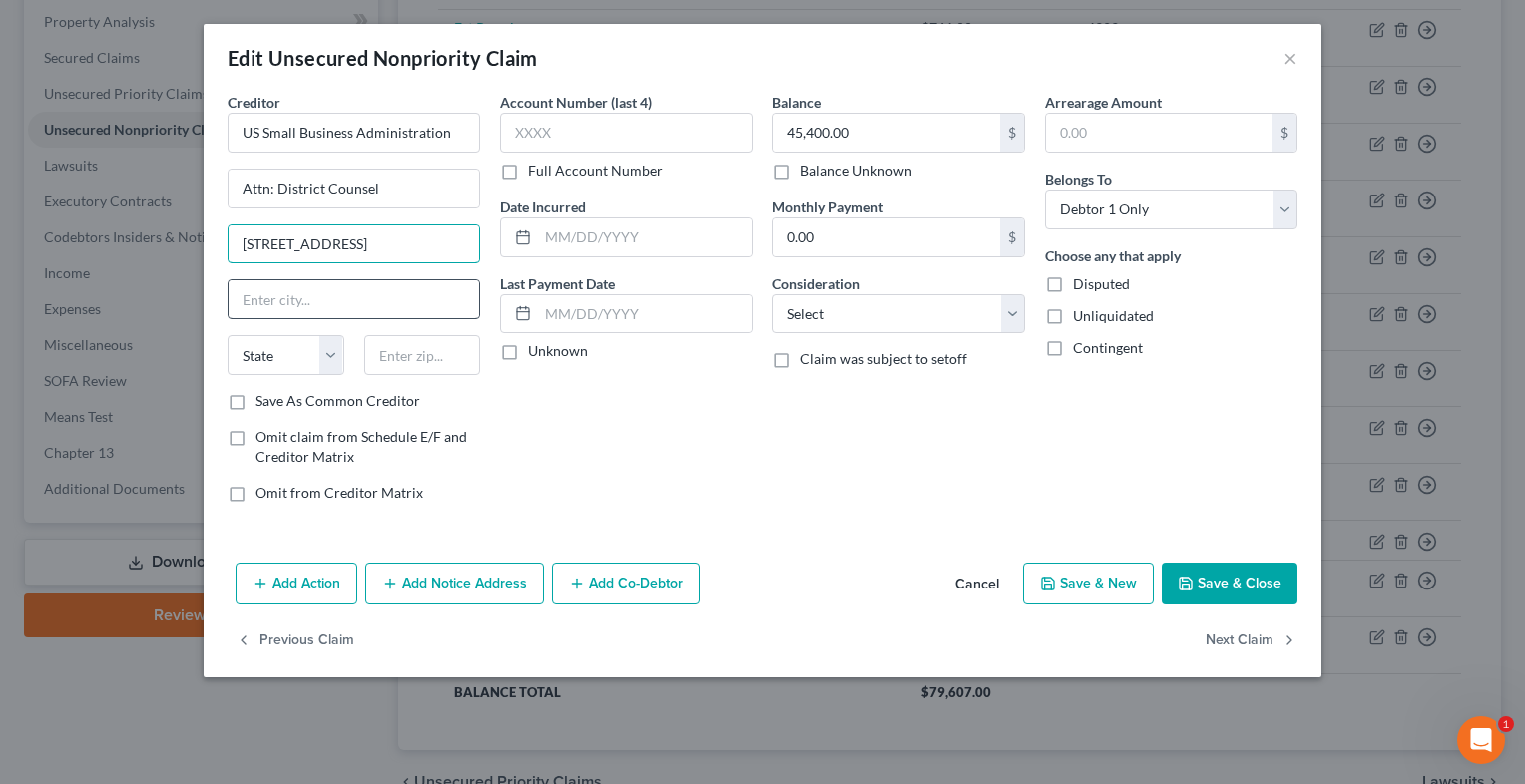 type on "[STREET_ADDRESS]" 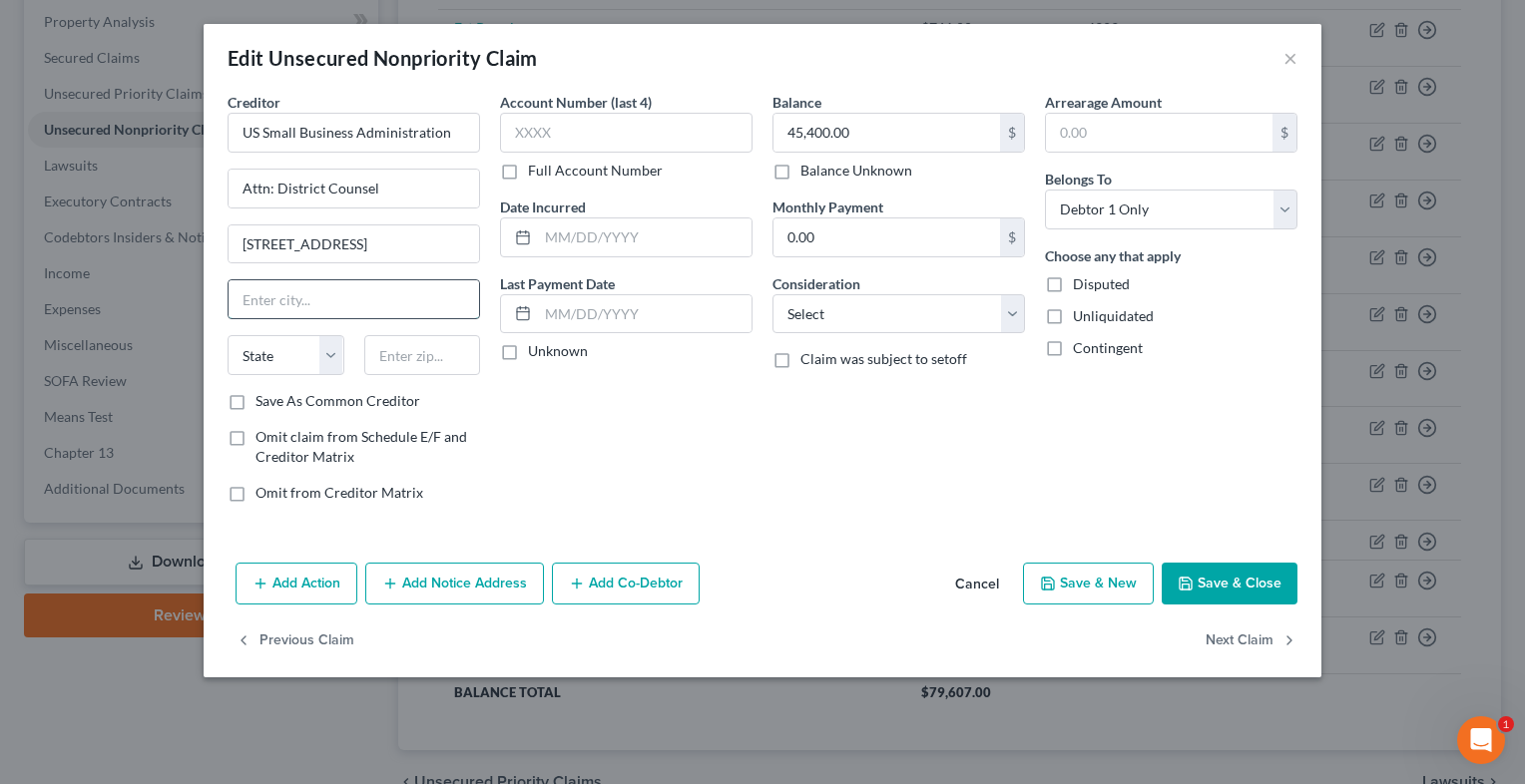 click at bounding box center (353, 299) 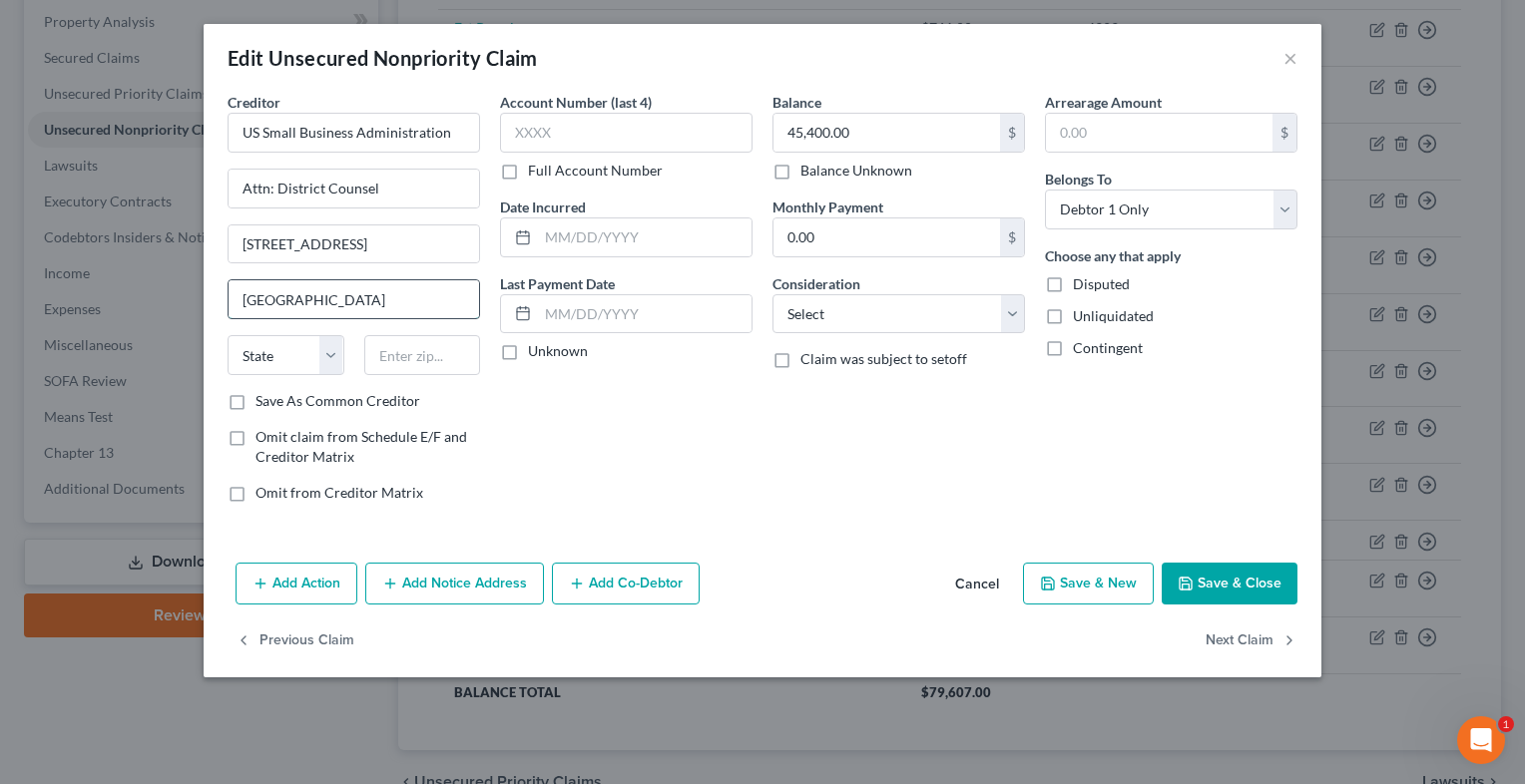 type on "[GEOGRAPHIC_DATA]" 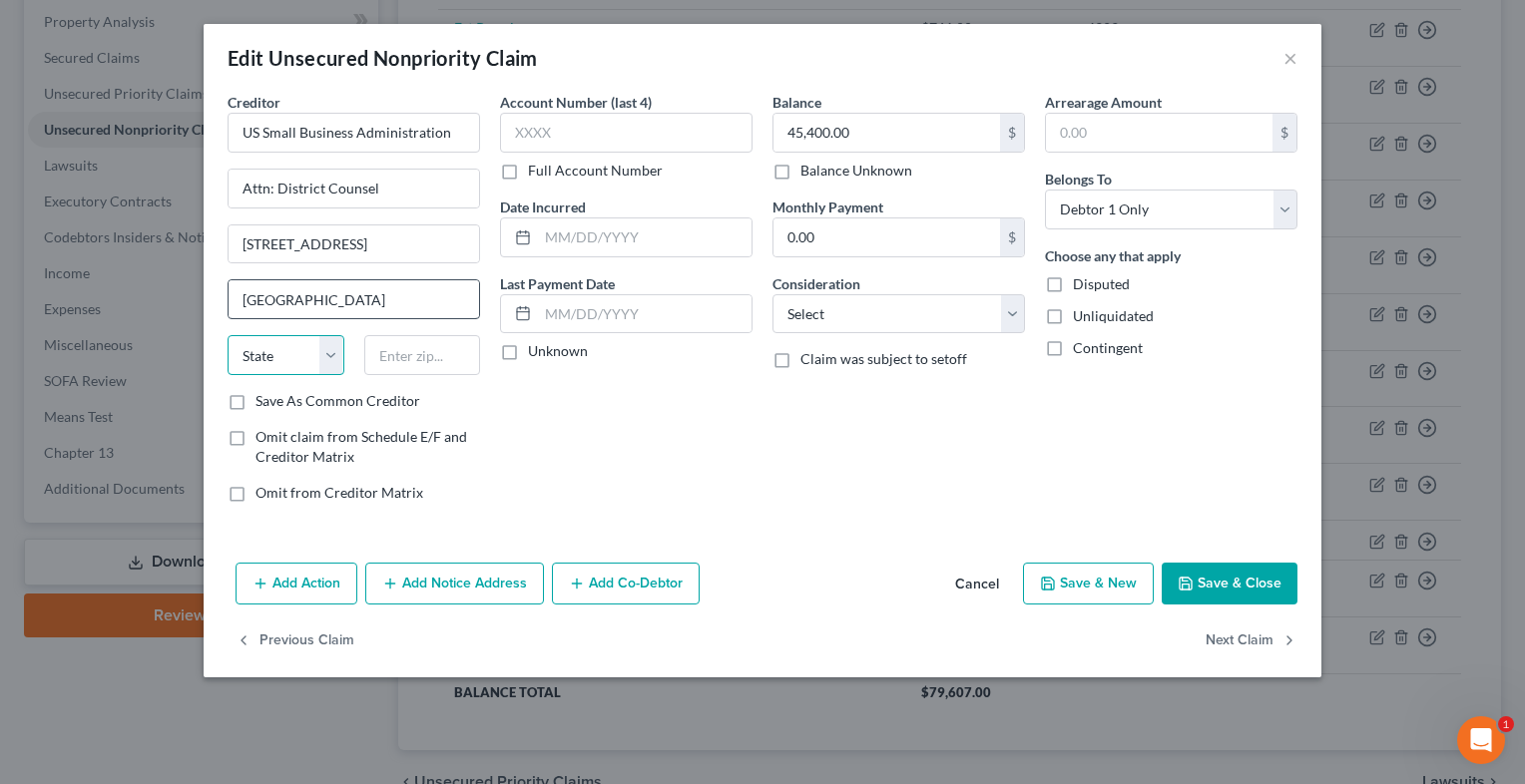 select on "4" 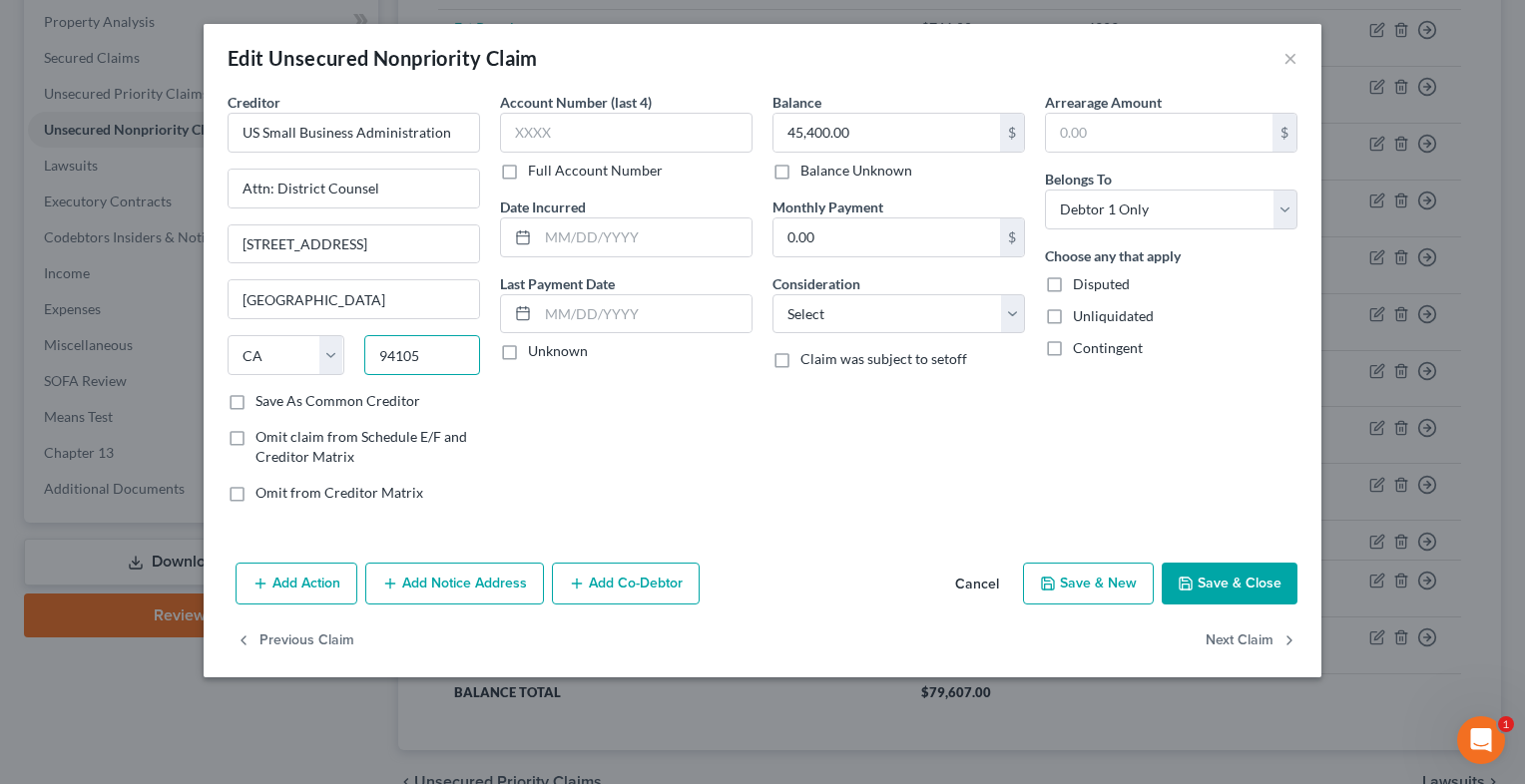 type on "94105" 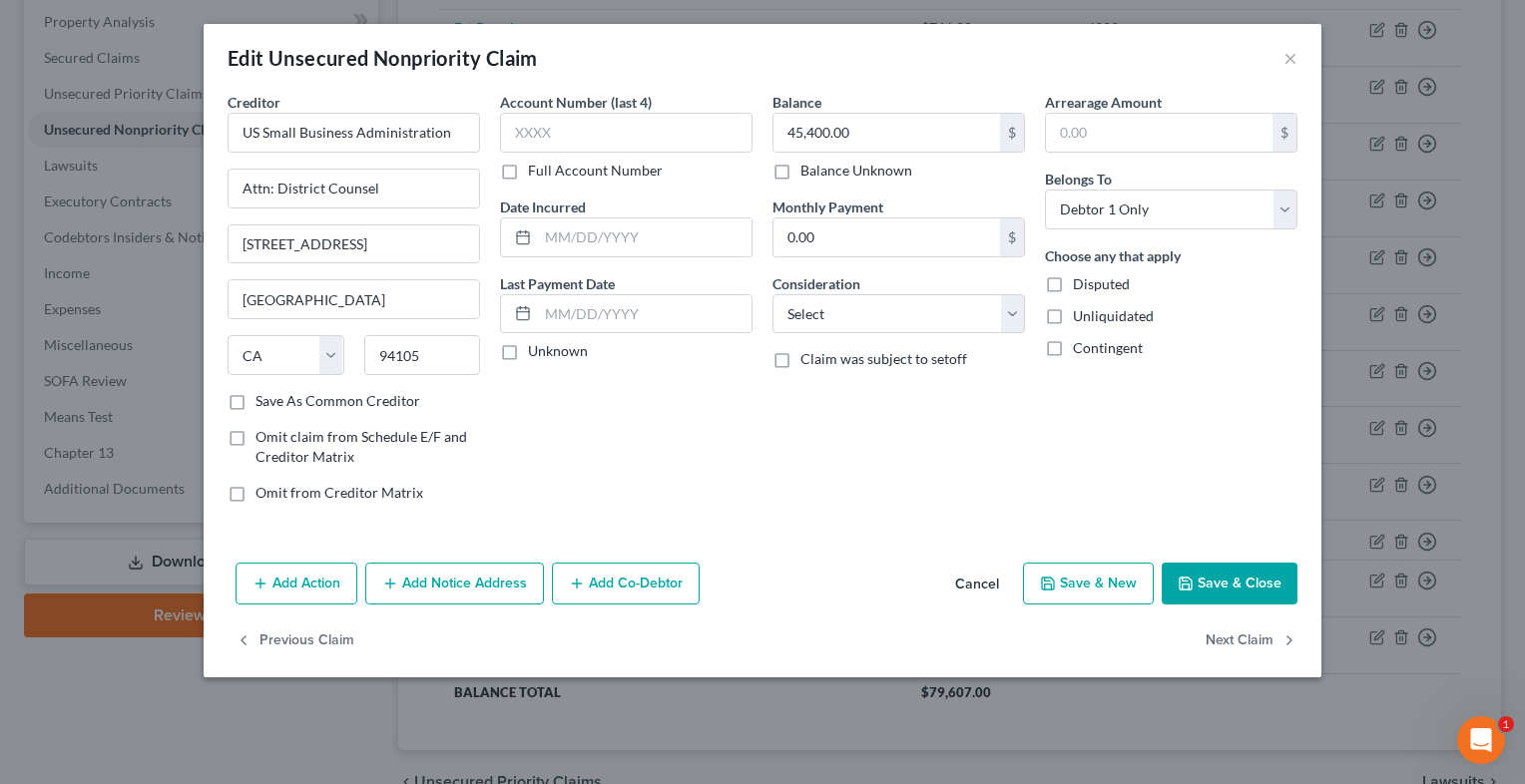click on "Save As Common Creditor" at bounding box center (337, 401) 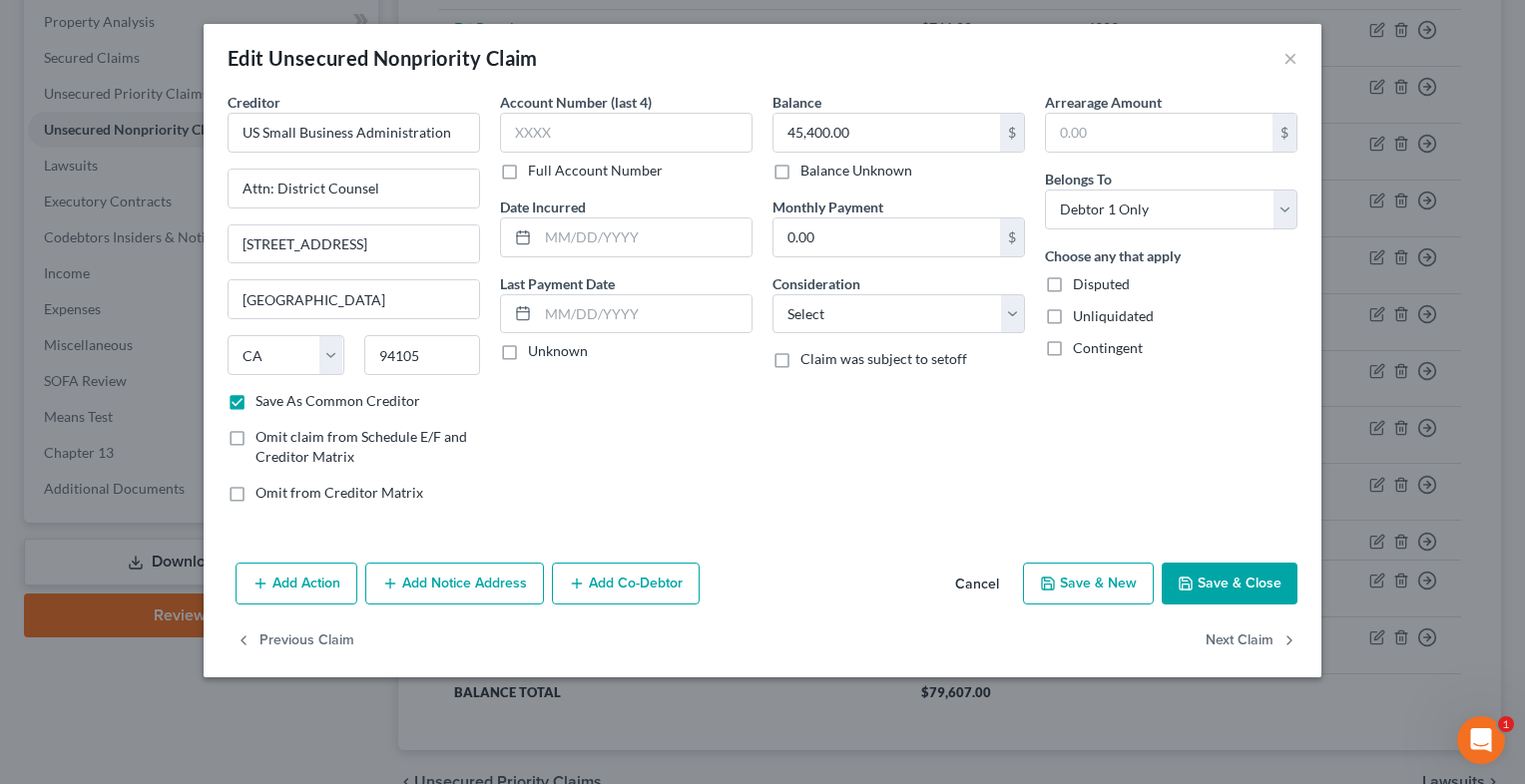 click on "Balance Unknown" at bounding box center (856, 171) 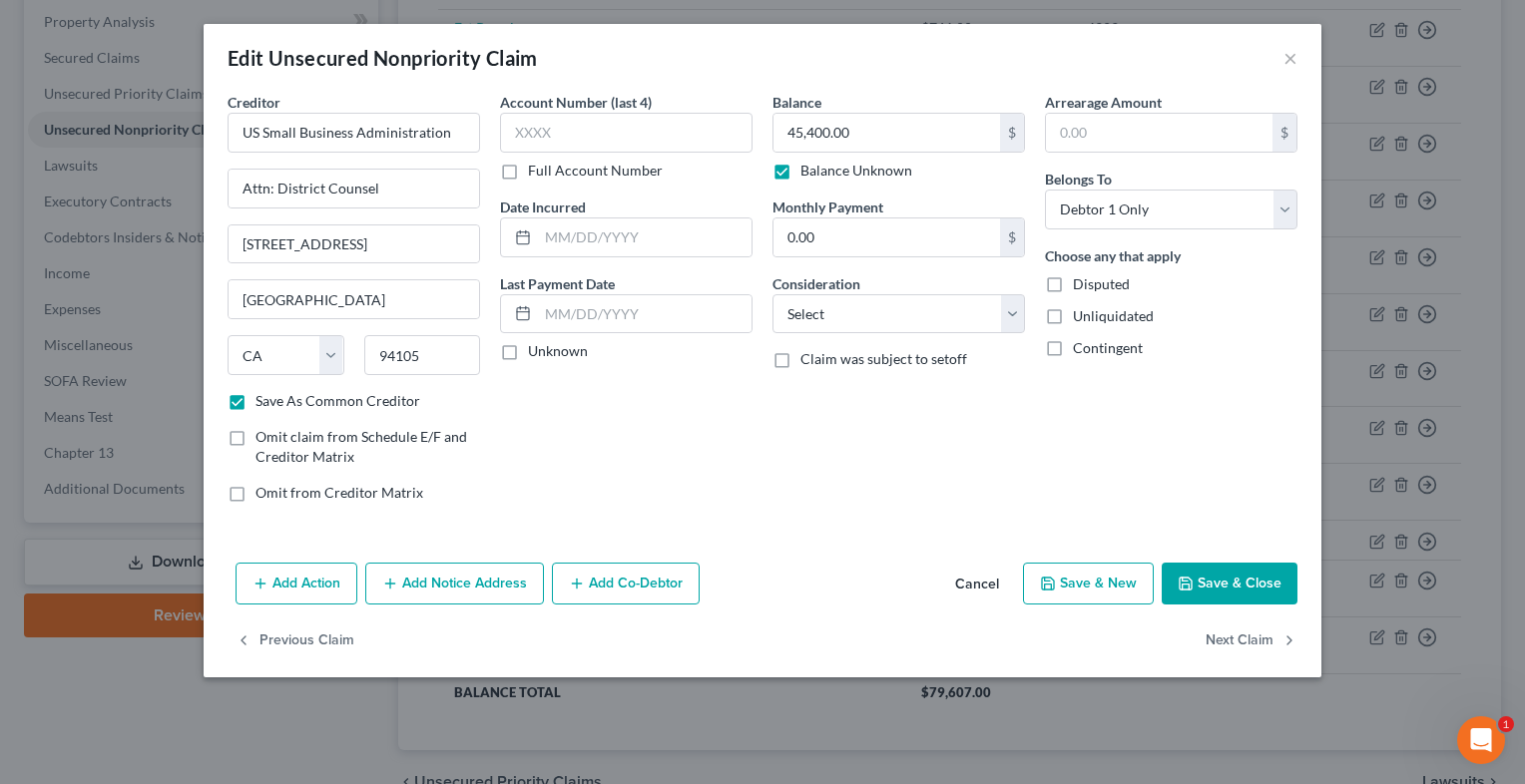 type on "0.00" 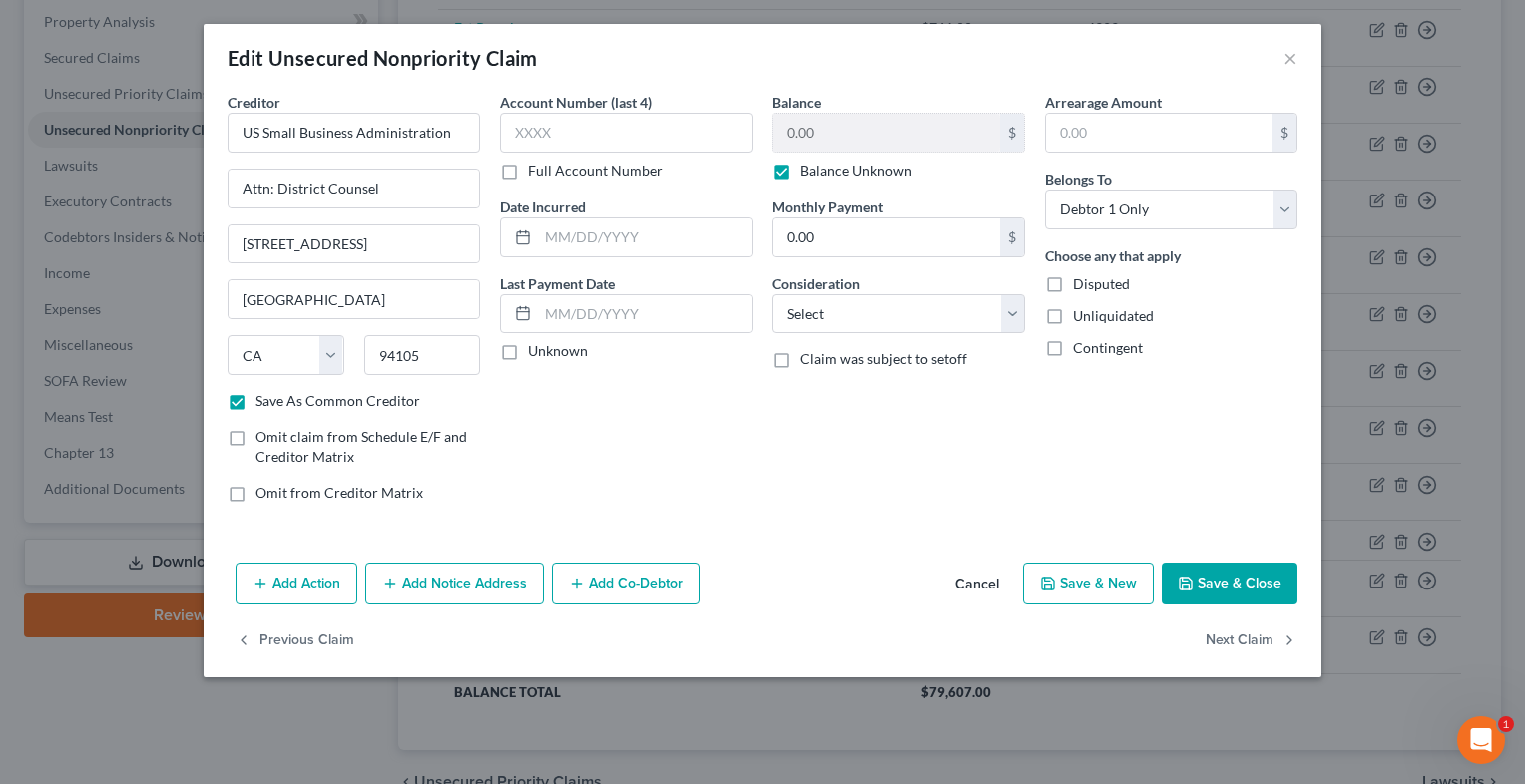 click on "Save & Close" at bounding box center [1230, 584] 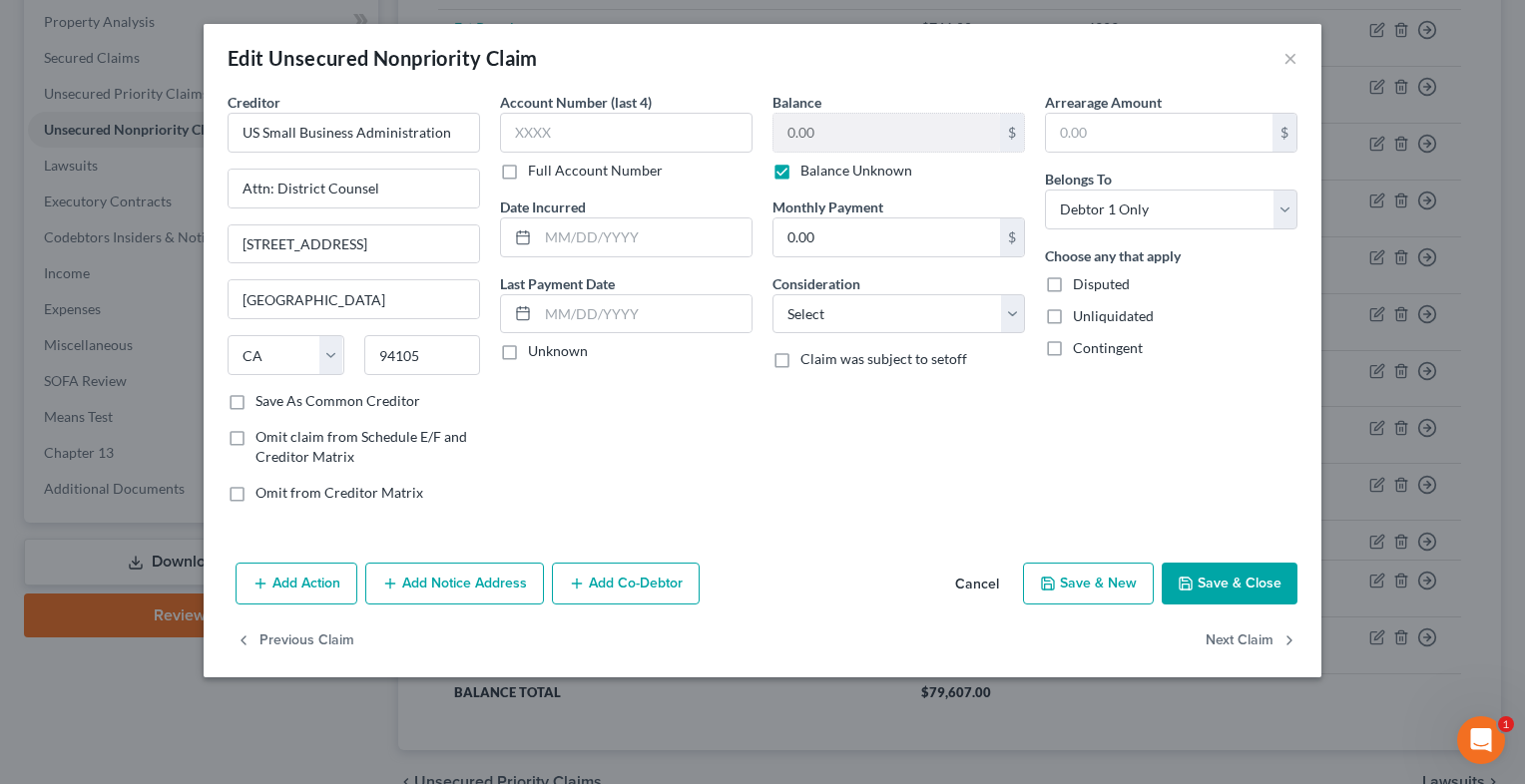 checkbox on "false" 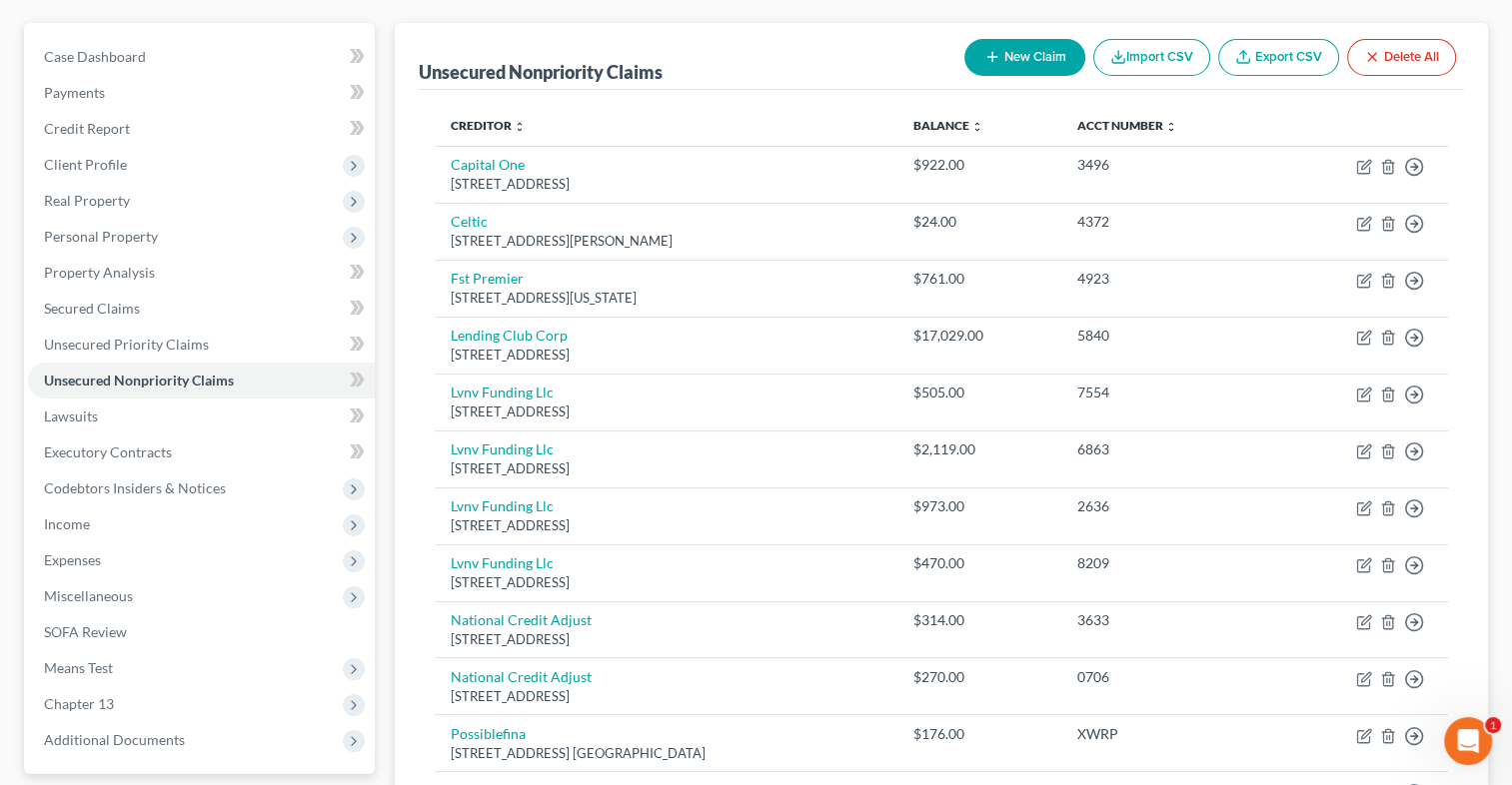 scroll, scrollTop: 165, scrollLeft: 0, axis: vertical 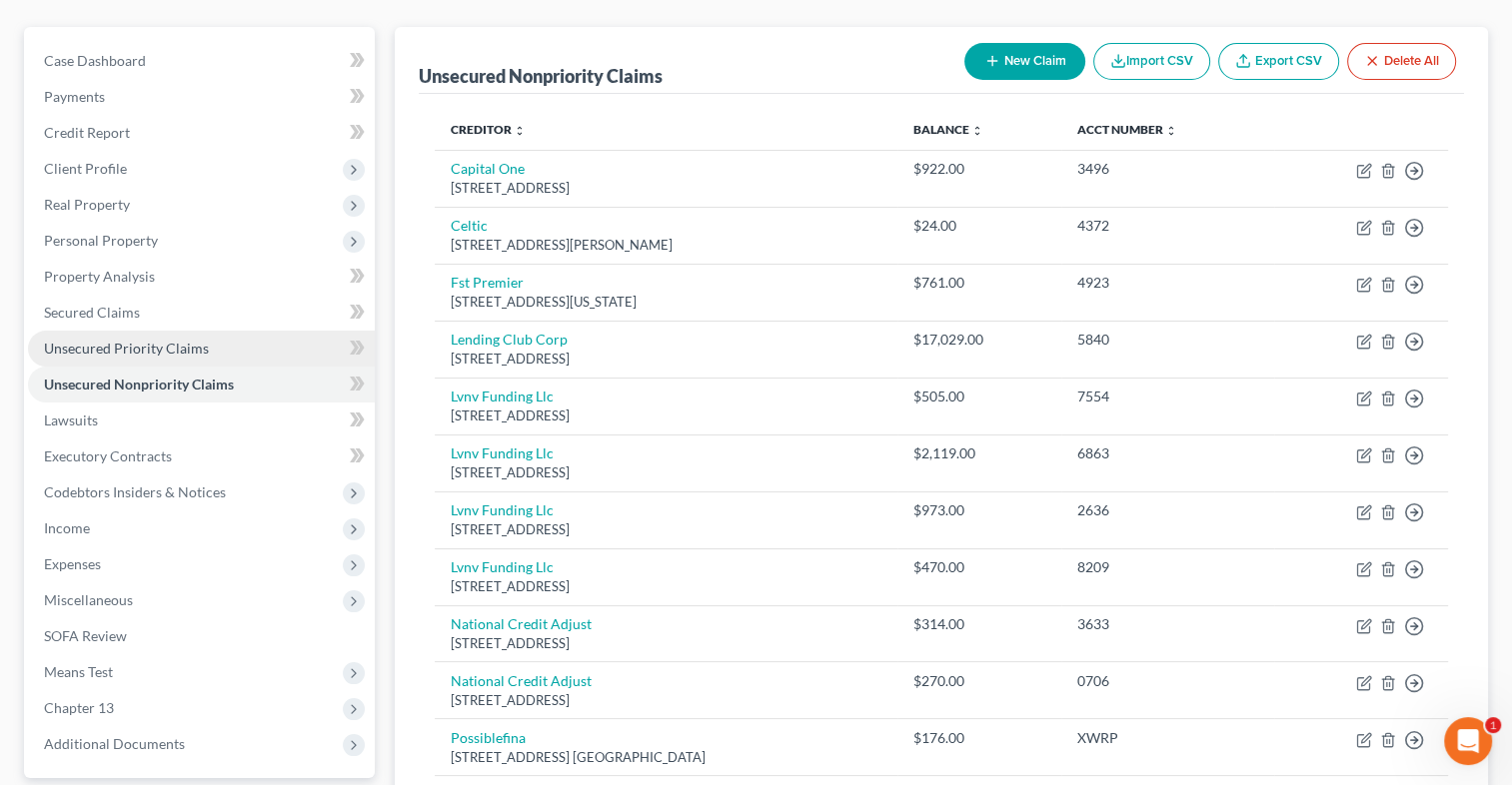 click on "Unsecured Priority Claims" at bounding box center (201, 349) 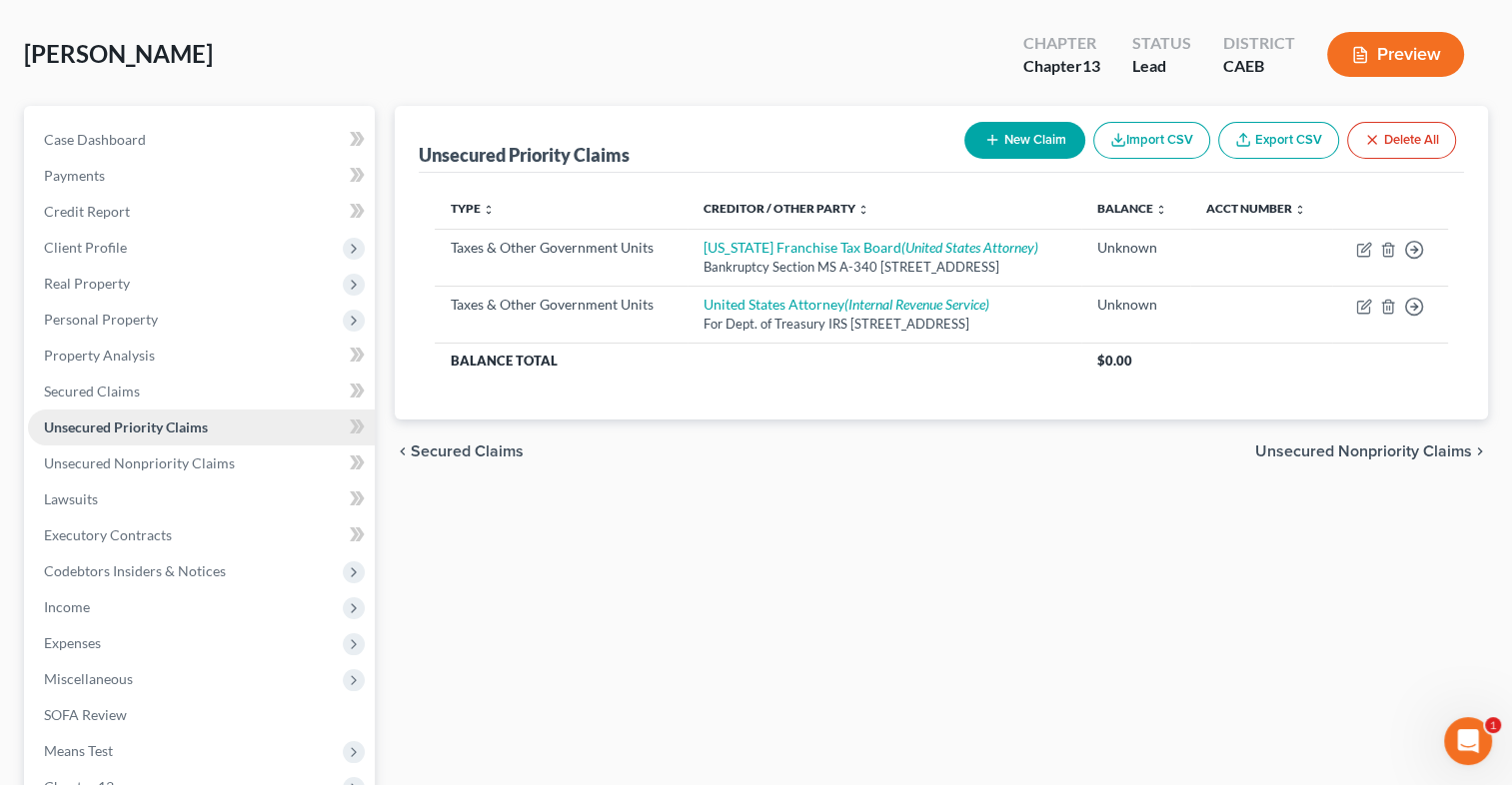 scroll, scrollTop: 0, scrollLeft: 0, axis: both 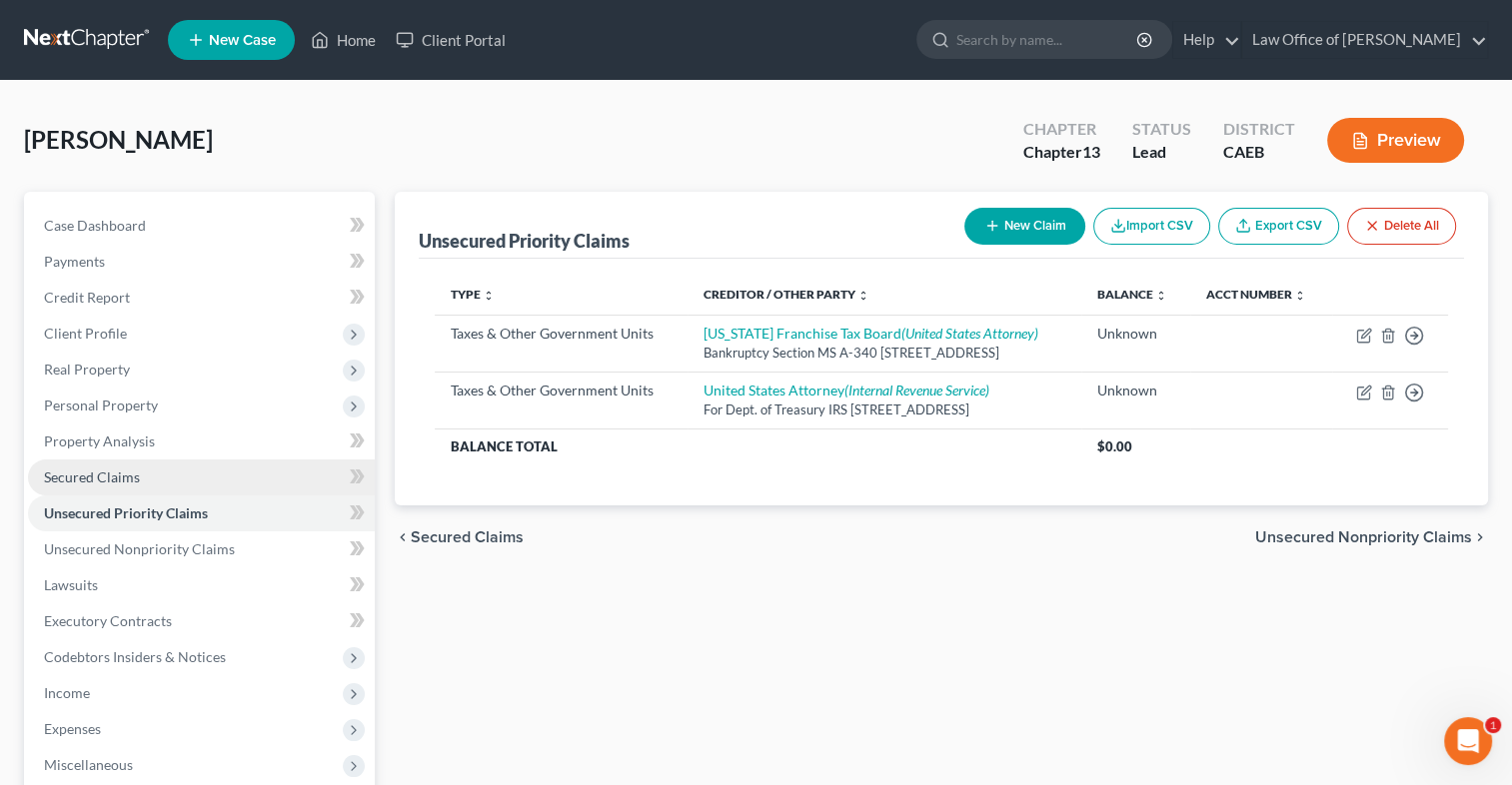 click on "Secured Claims" at bounding box center (201, 477) 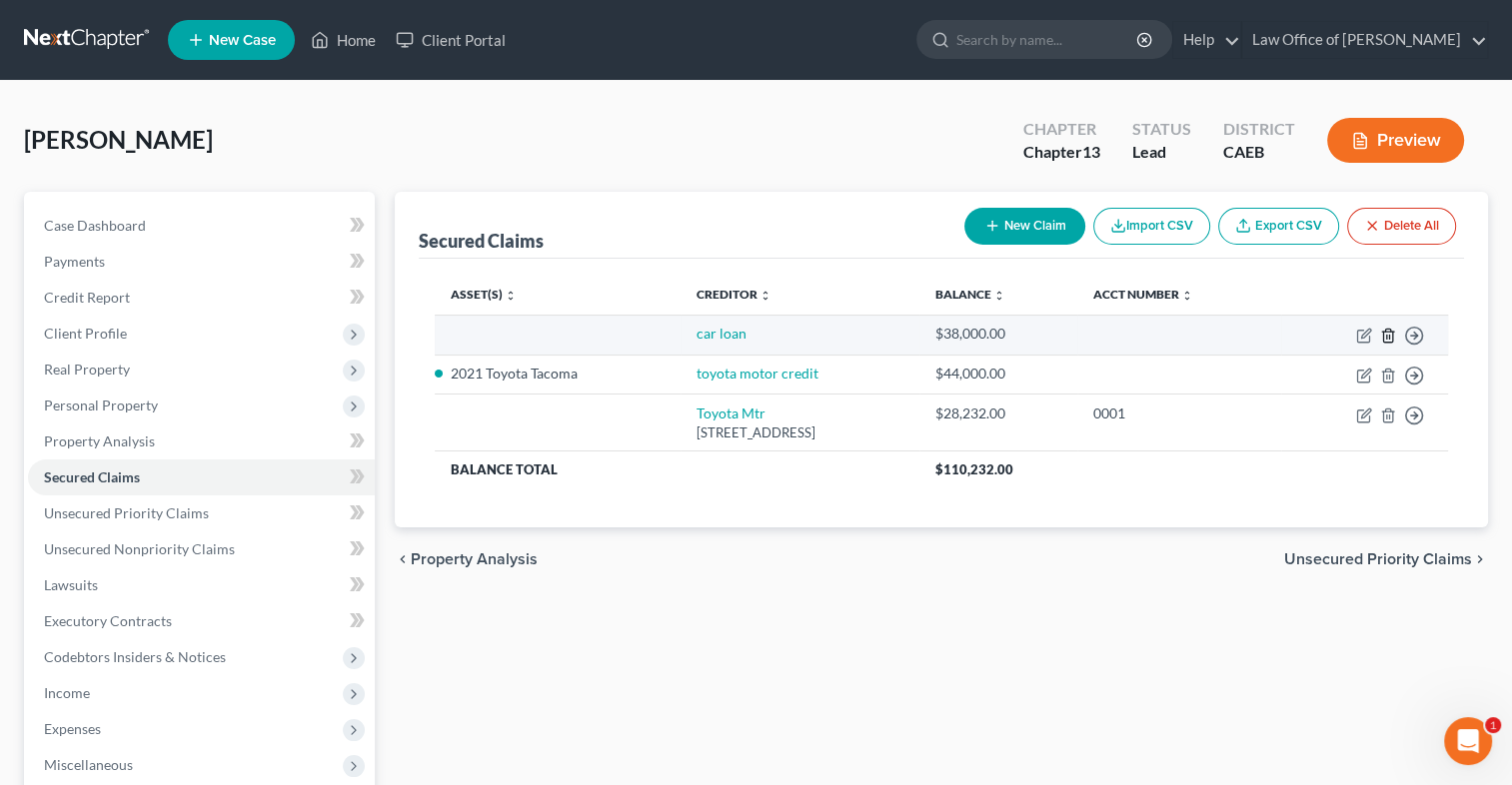click 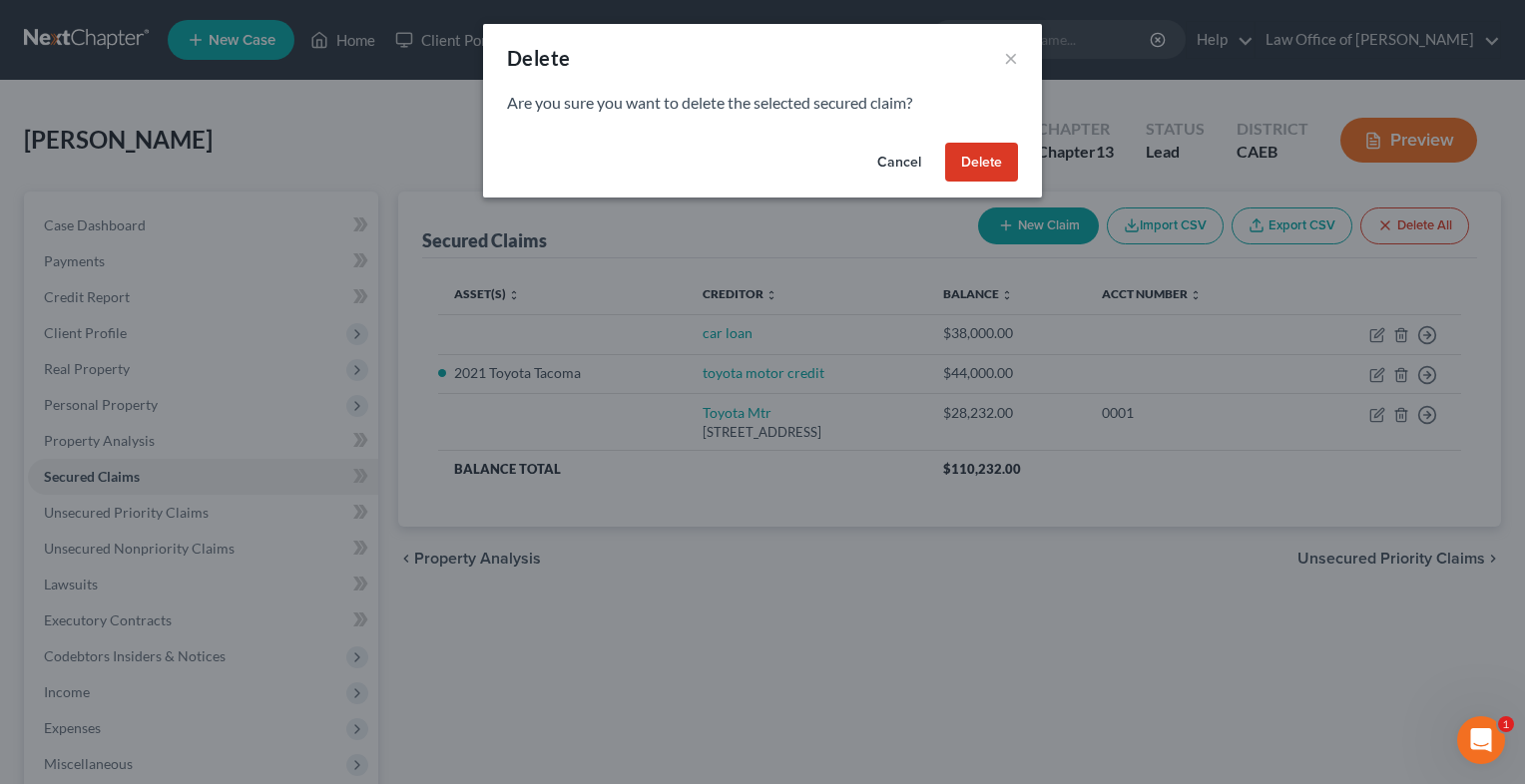click on "Delete" at bounding box center (981, 163) 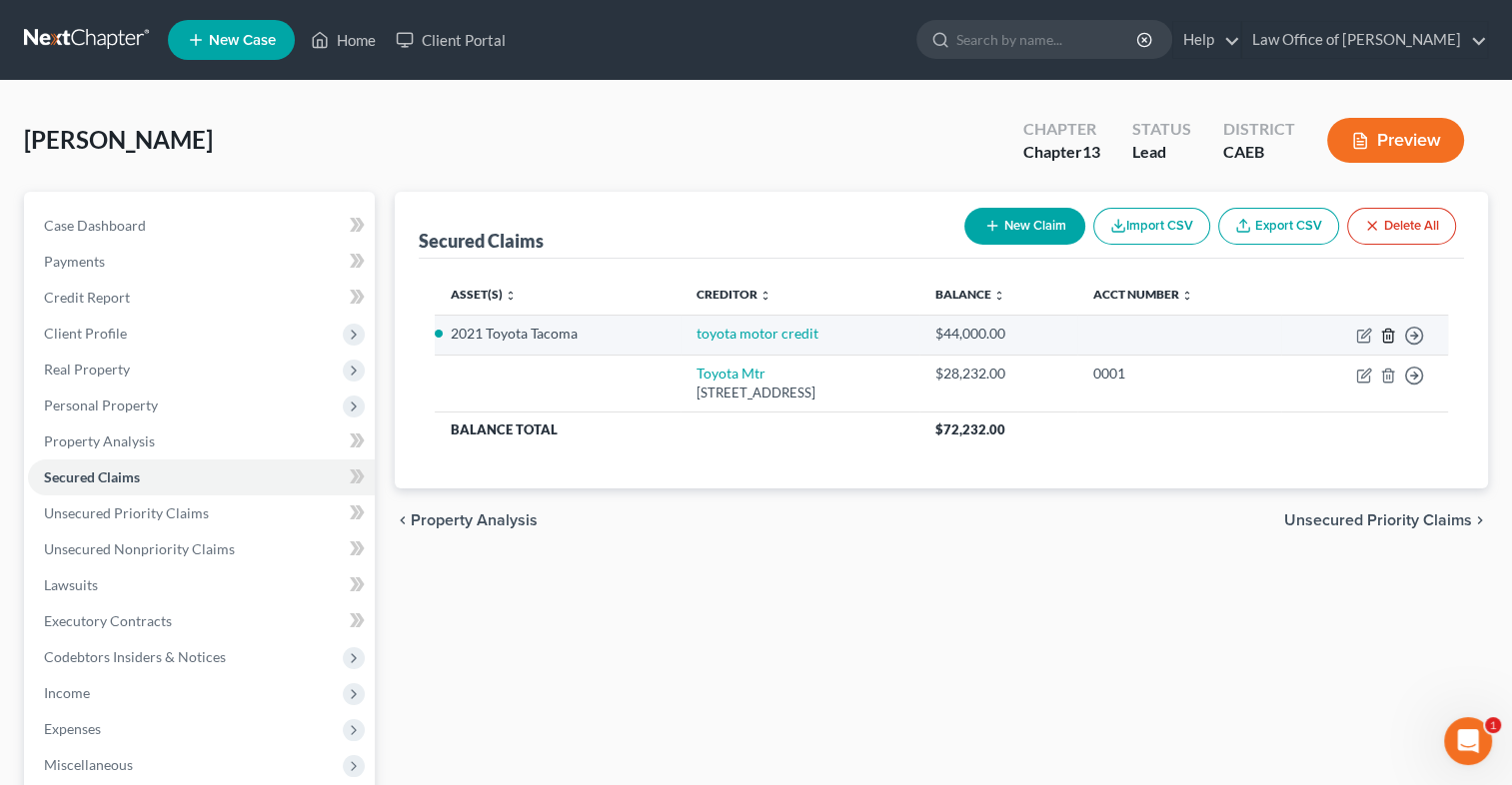 click 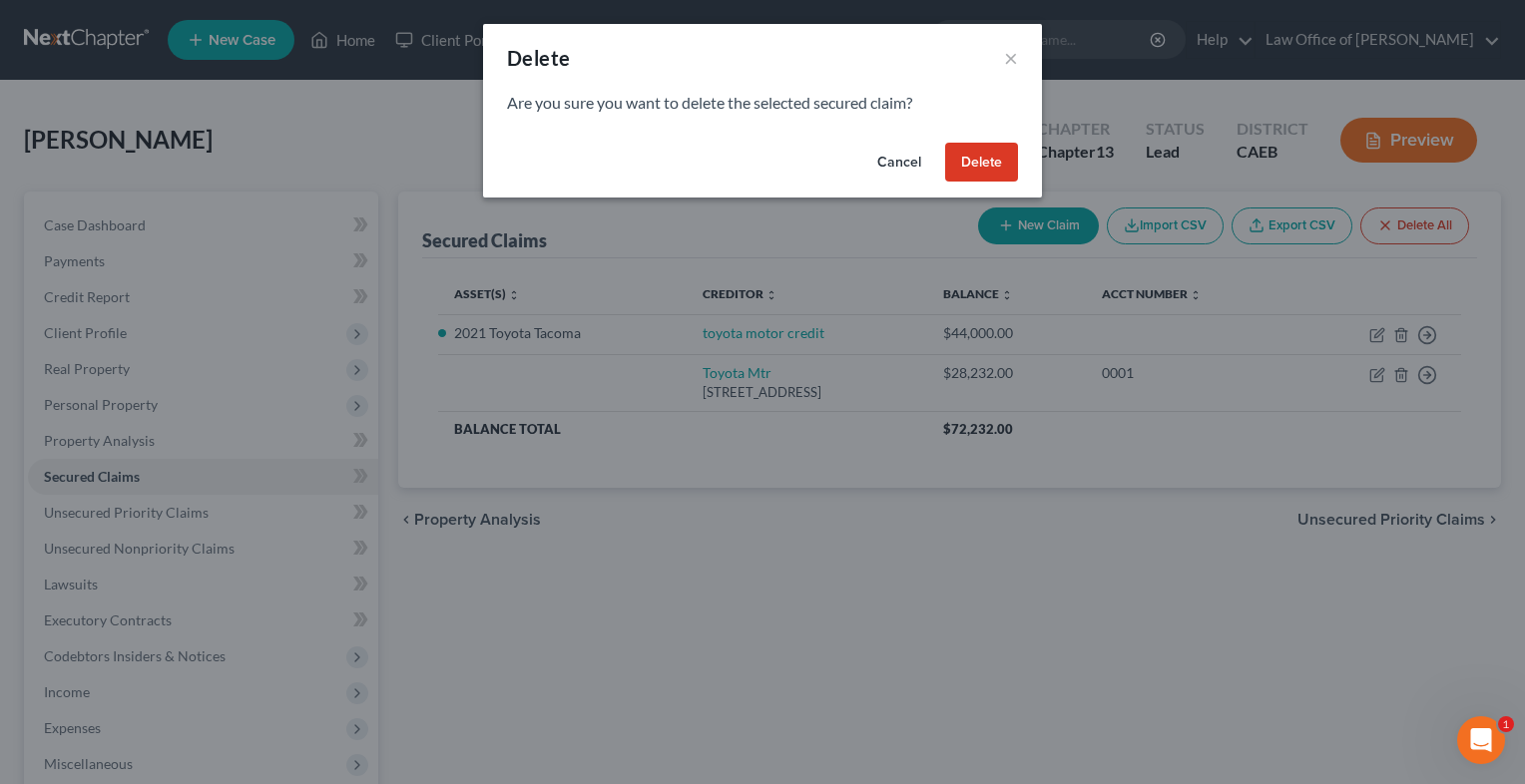 click on "Delete" at bounding box center [981, 163] 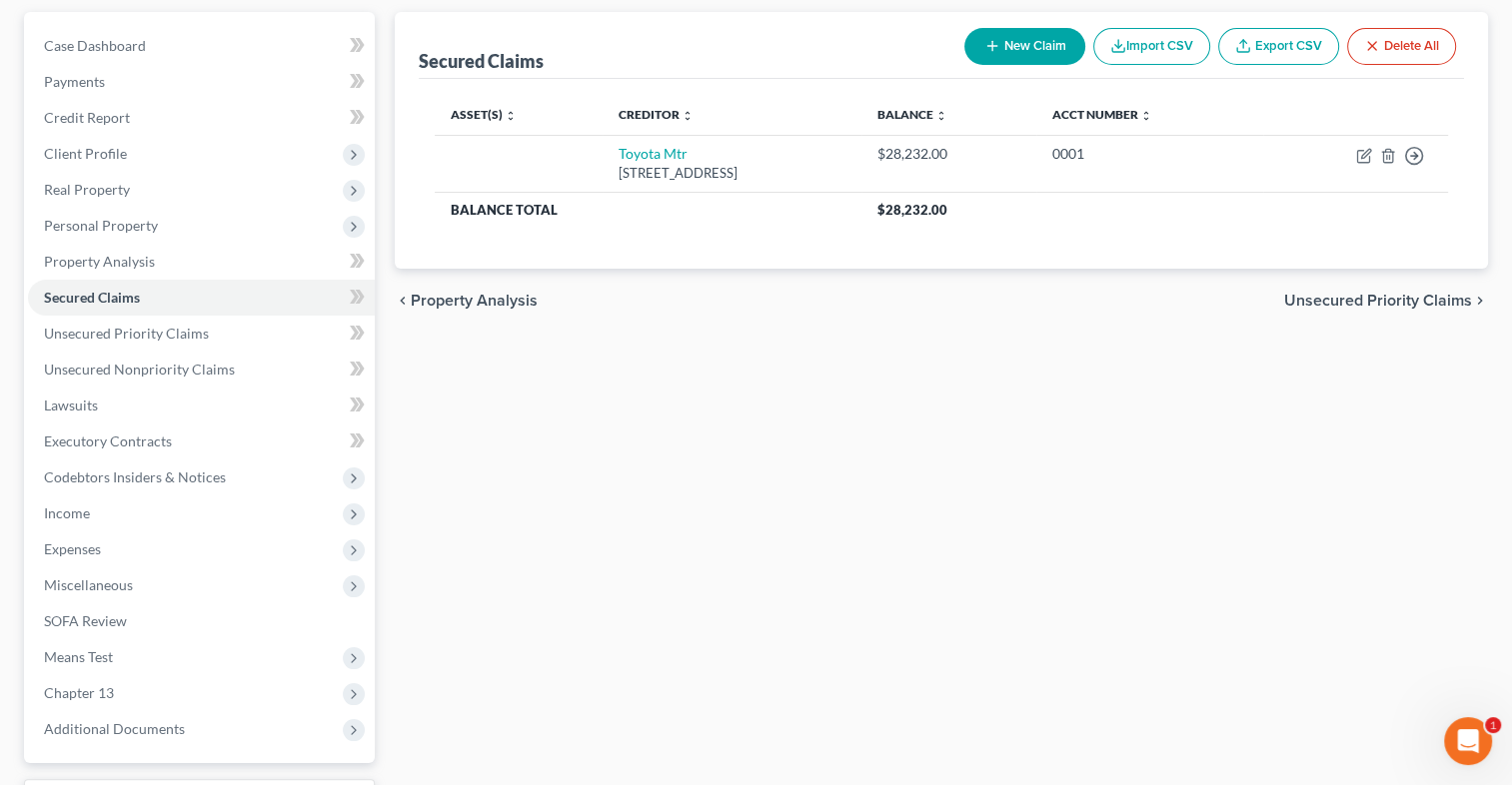 scroll, scrollTop: 183, scrollLeft: 0, axis: vertical 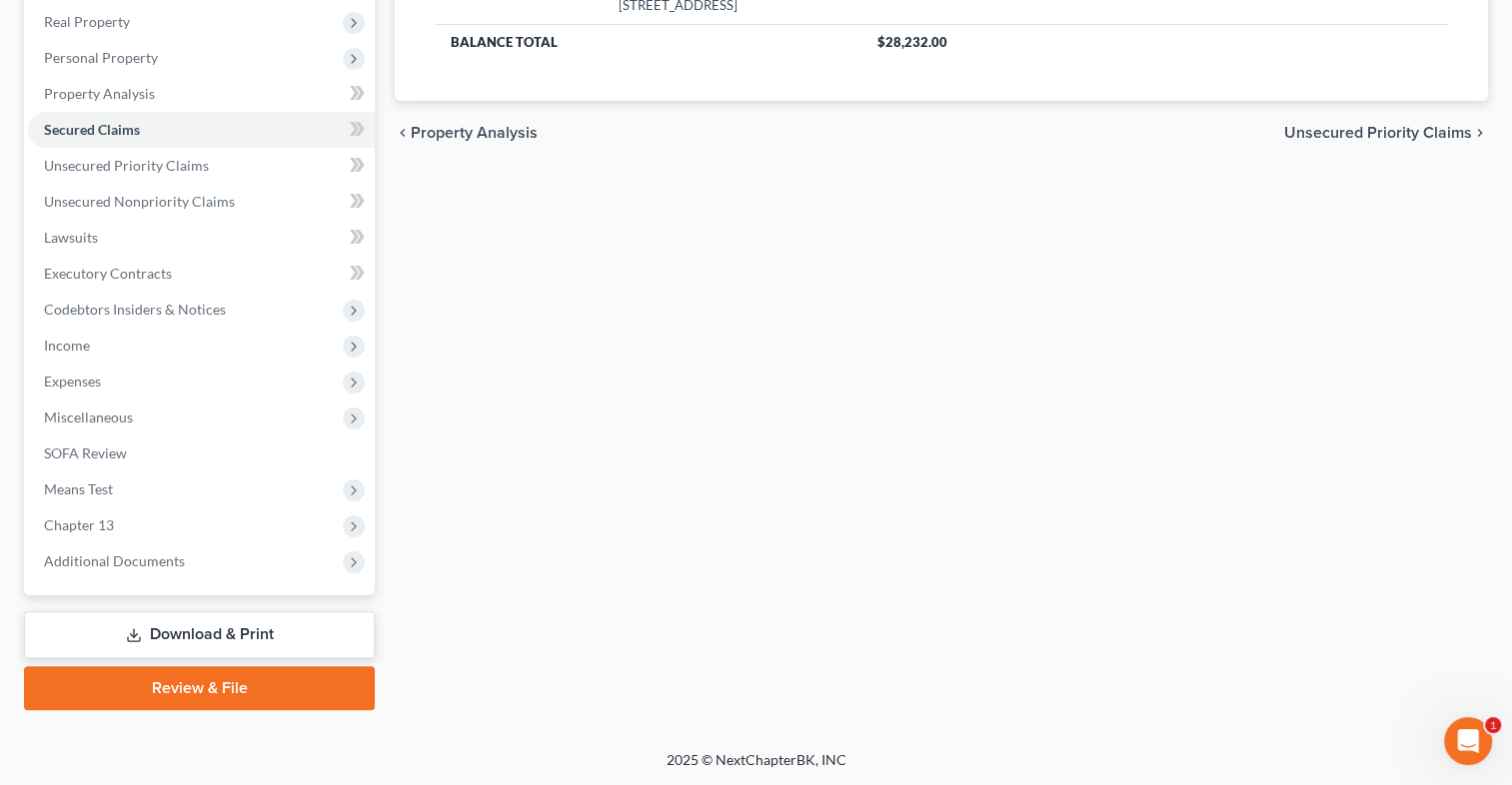 drag, startPoint x: 1516, startPoint y: 557, endPoint x: 45, endPoint y: 32, distance: 1561.879 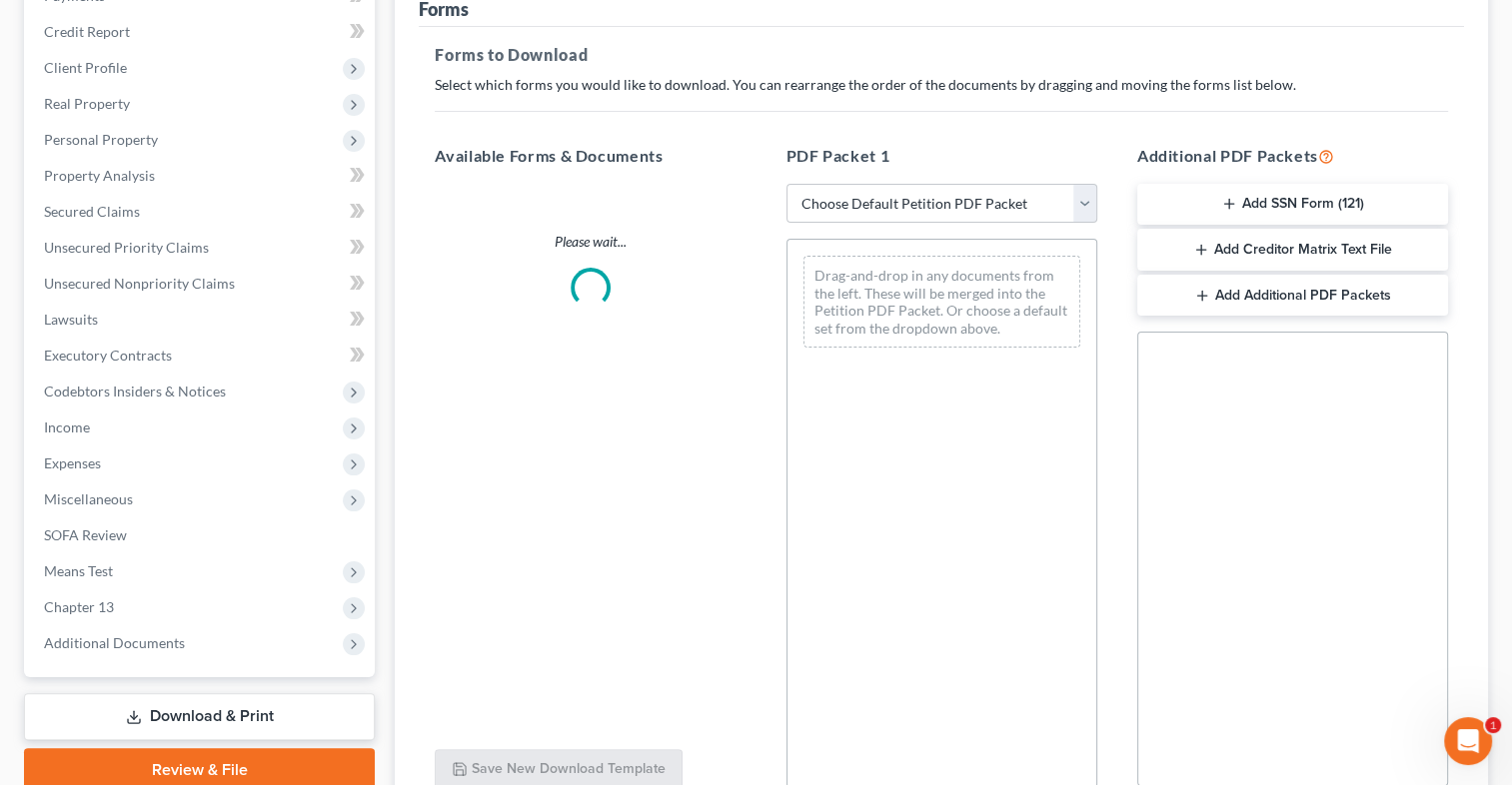 scroll, scrollTop: 0, scrollLeft: 0, axis: both 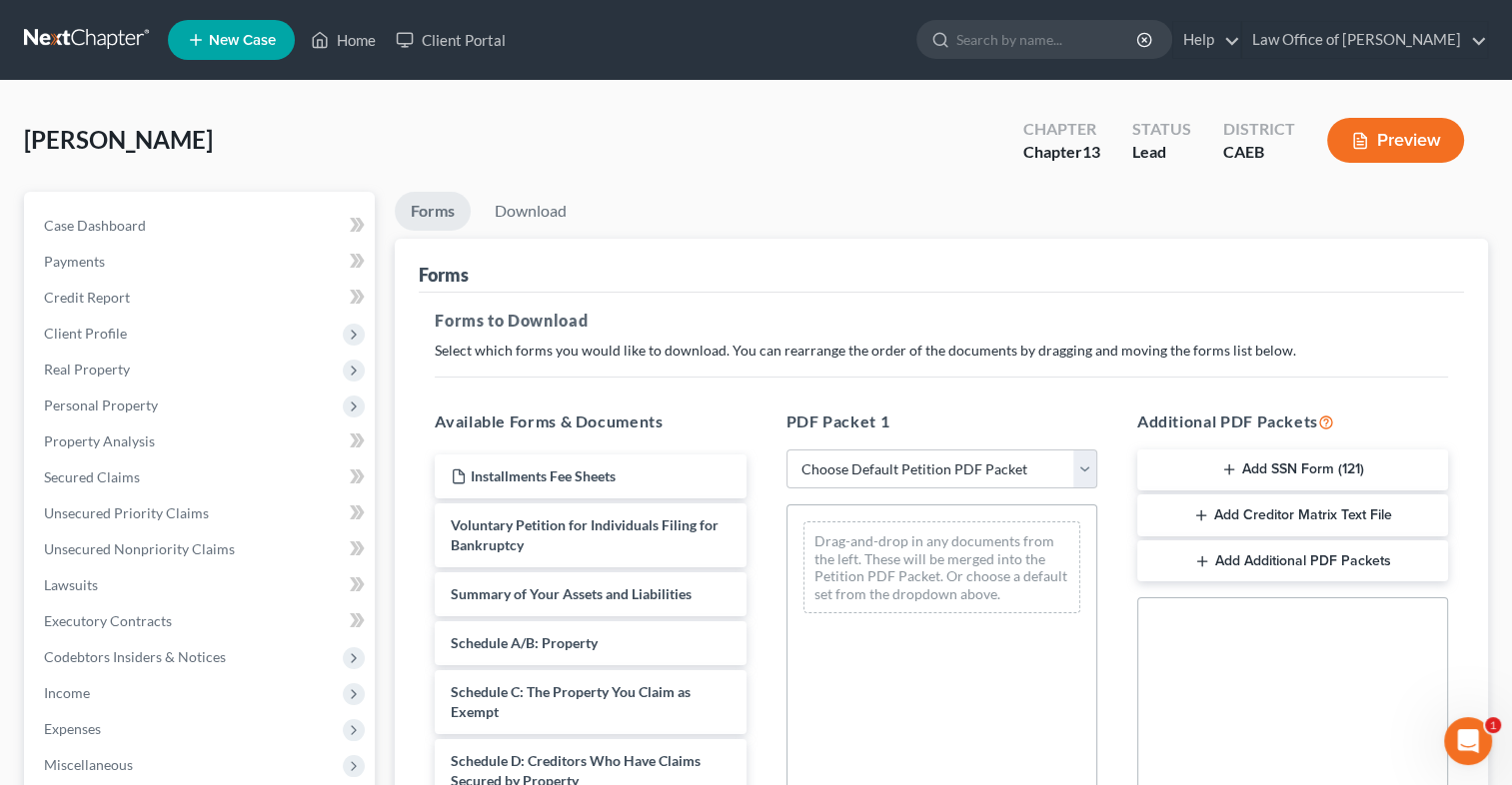 click on "Add SSN Form (121)" at bounding box center [1292, 470] 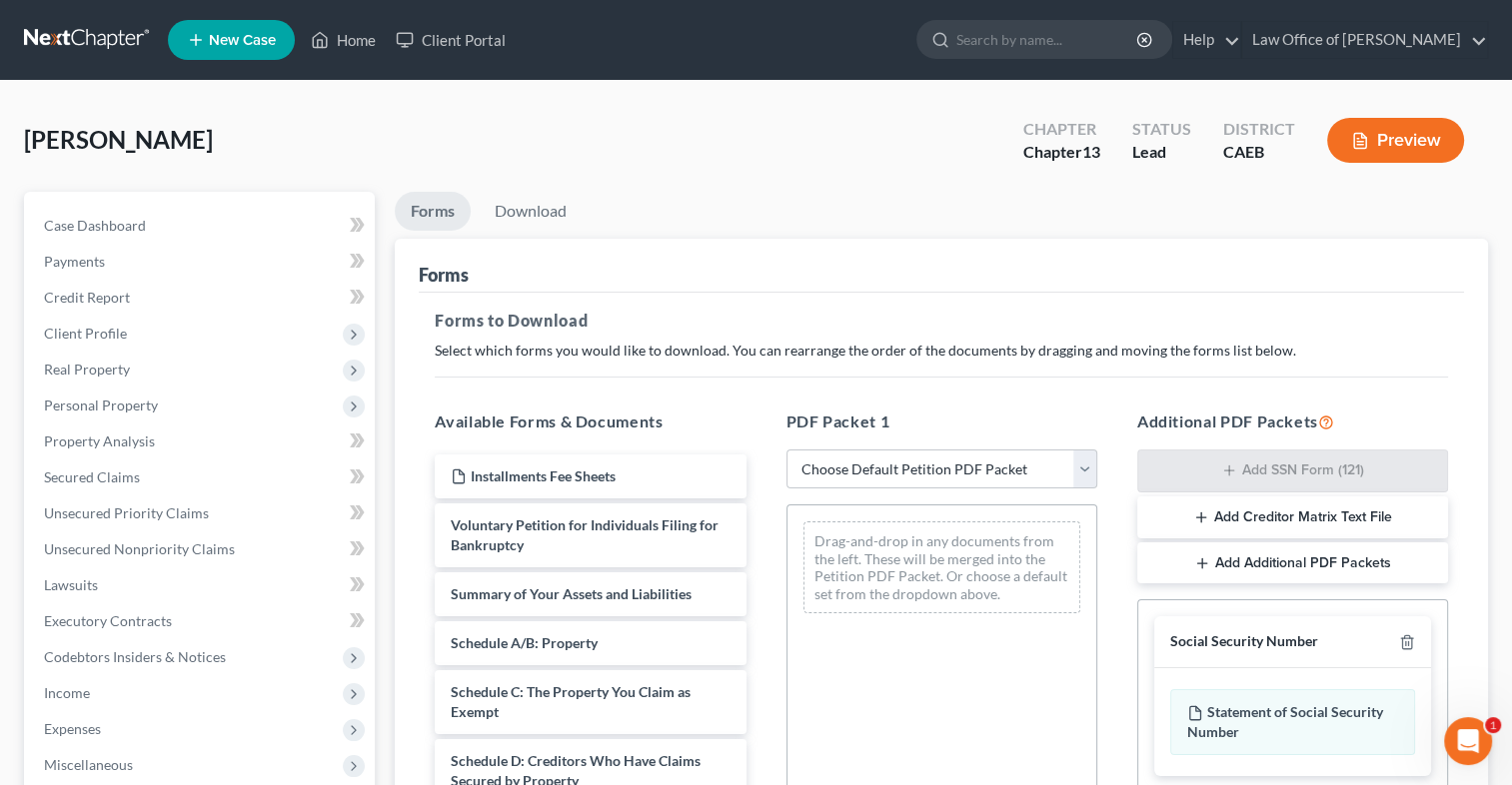 click on "Add Creditor Matrix Text File" at bounding box center (1292, 517) 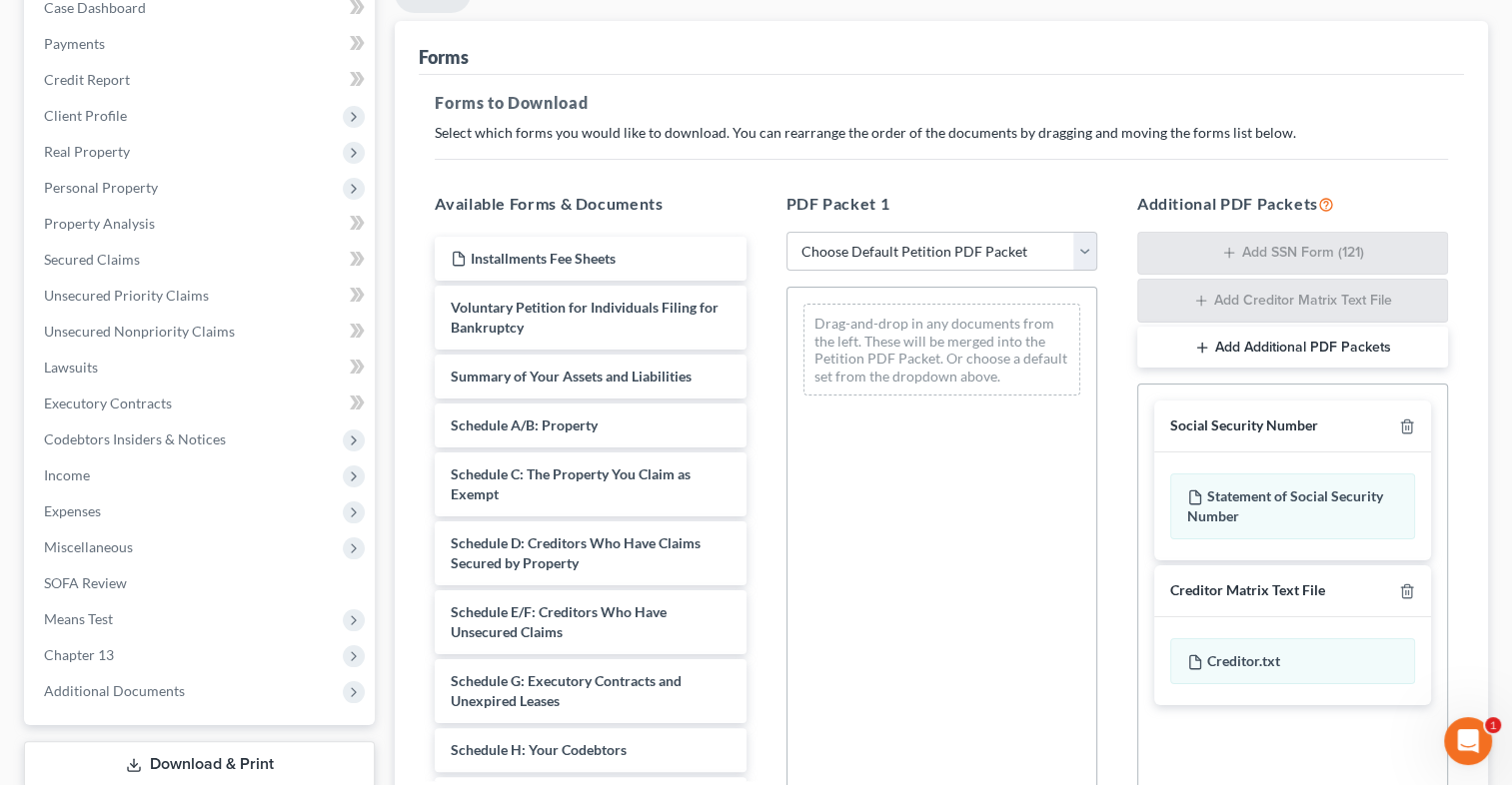 scroll, scrollTop: 268, scrollLeft: 0, axis: vertical 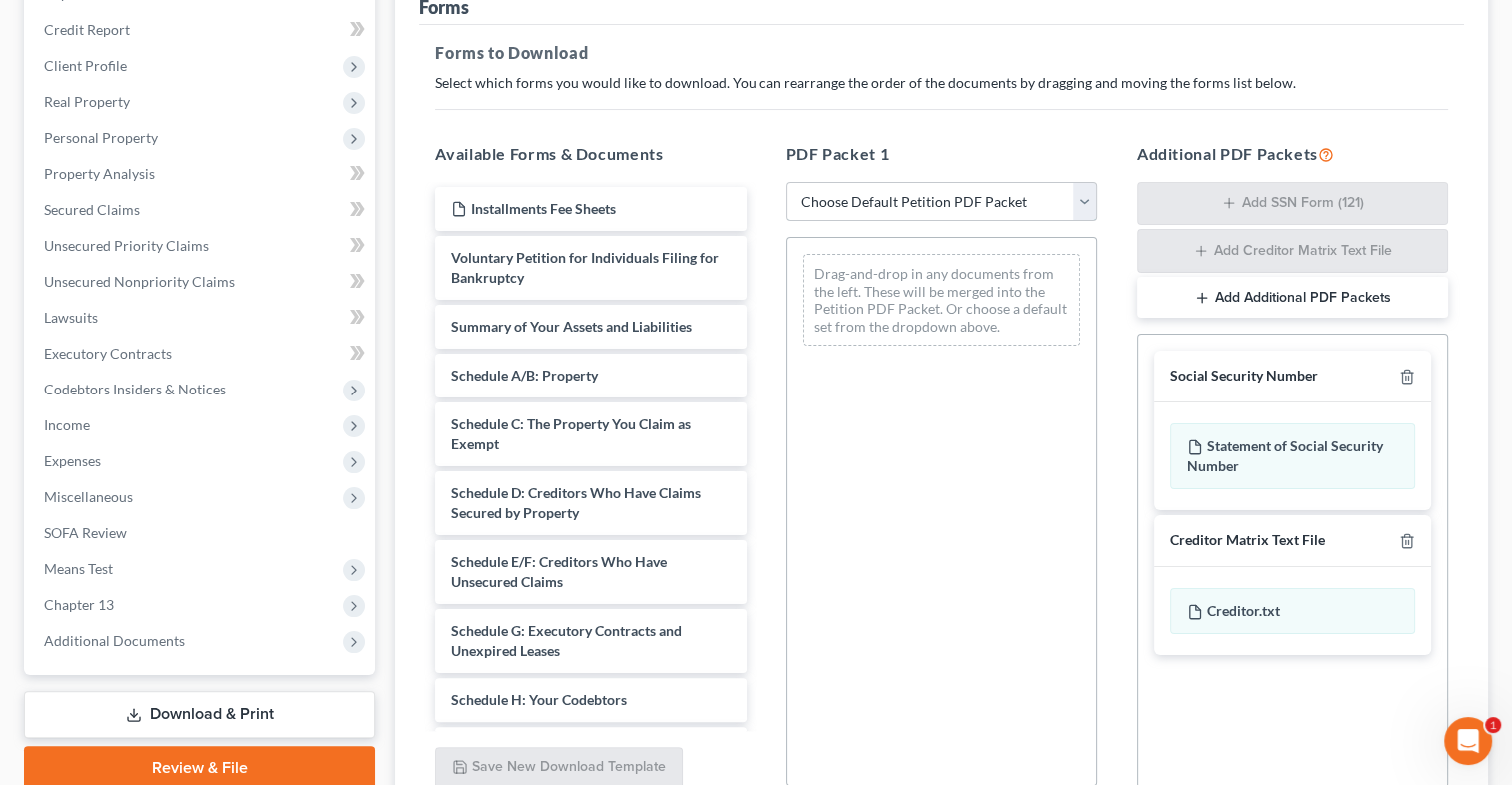 click on "Choose Default Petition PDF Packet Complete Bankruptcy Petition (all forms and schedules) Emergency Filing Forms (Petition and Creditor List Only) Amended Forms Signature Pages Only Supplemental Post Petition (Sch. I & J) Supplemental Post Petition (Sch. I) Supplemental Post Petition (Sch. J) [PERSON_NAME] Amendments" at bounding box center [941, 202] 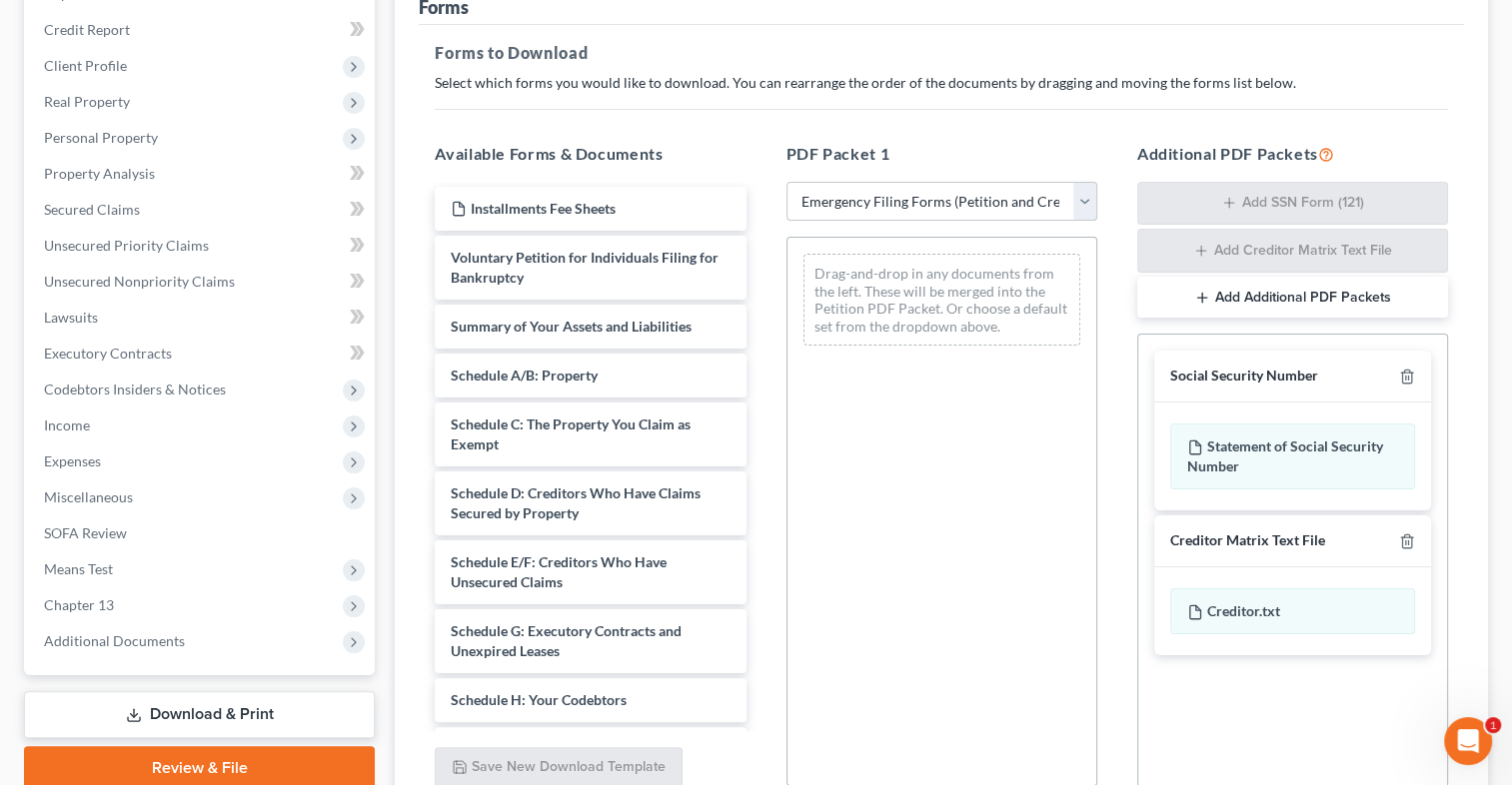 click on "Choose Default Petition PDF Packet Complete Bankruptcy Petition (all forms and schedules) Emergency Filing Forms (Petition and Creditor List Only) Amended Forms Signature Pages Only Supplemental Post Petition (Sch. I & J) Supplemental Post Petition (Sch. I) Supplemental Post Petition (Sch. J) [PERSON_NAME] Amendments" at bounding box center (941, 202) 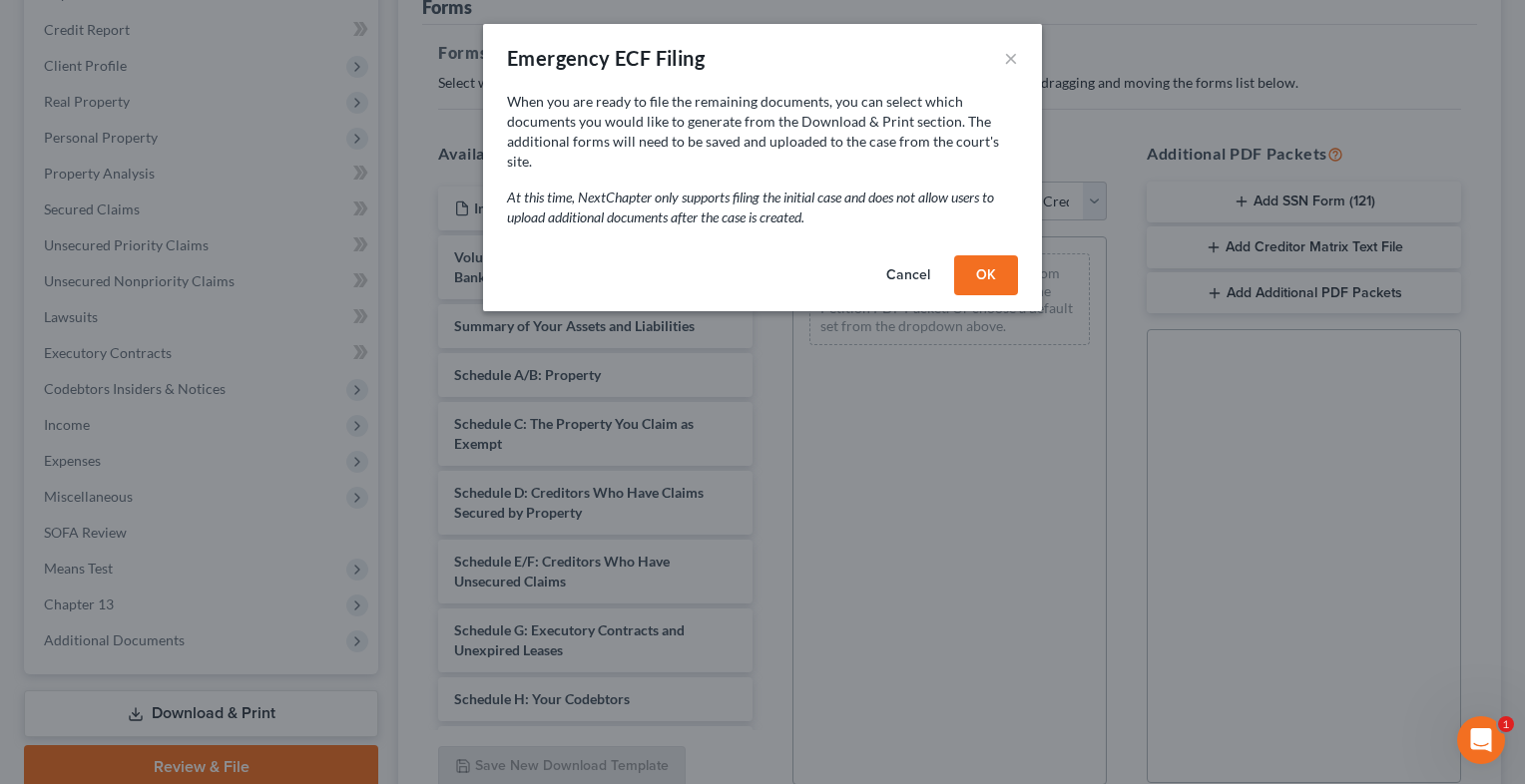 click on "OK" at bounding box center (986, 275) 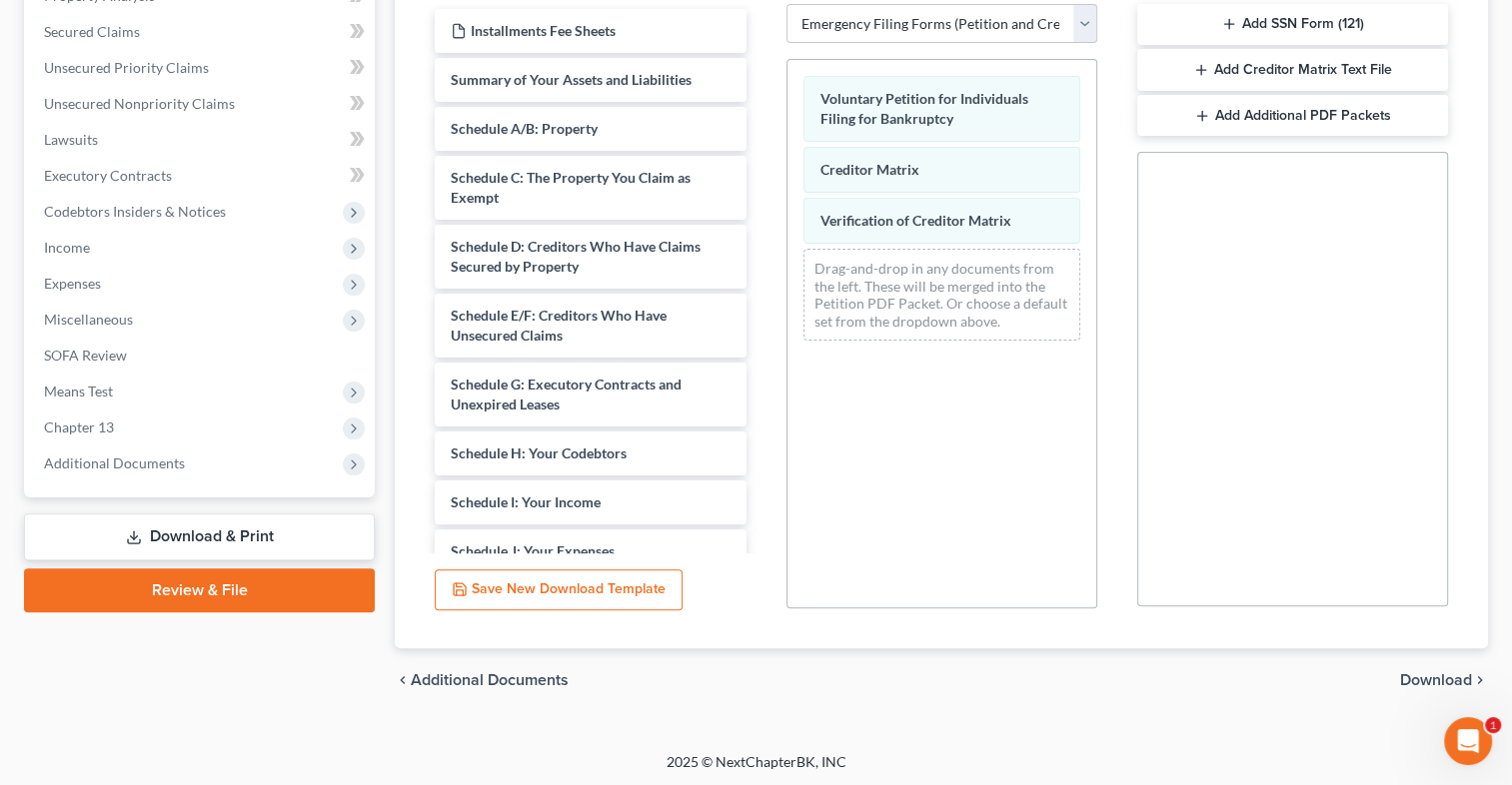 scroll, scrollTop: 447, scrollLeft: 0, axis: vertical 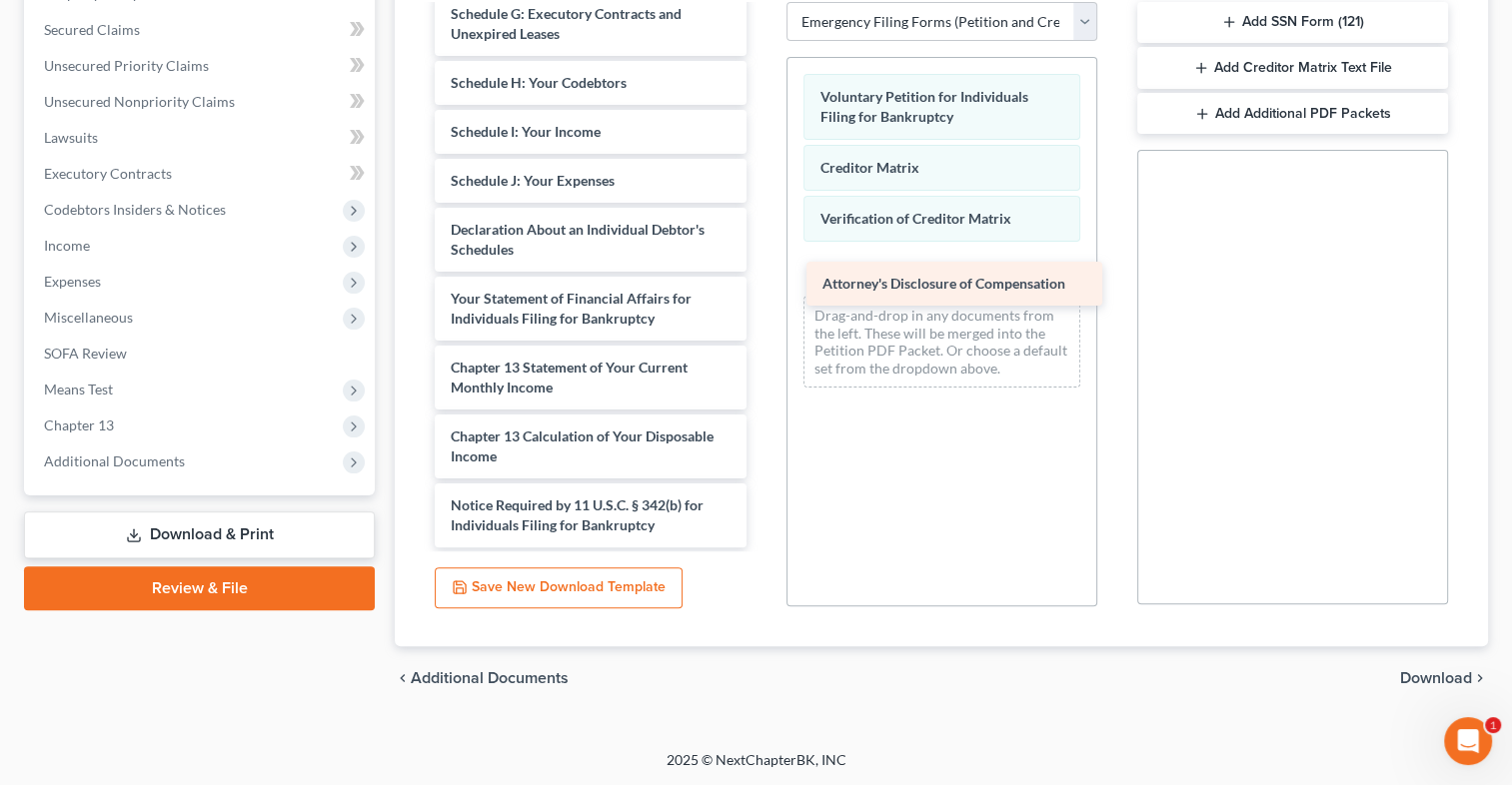 drag, startPoint x: 630, startPoint y: 527, endPoint x: 1001, endPoint y: 284, distance: 443.49746 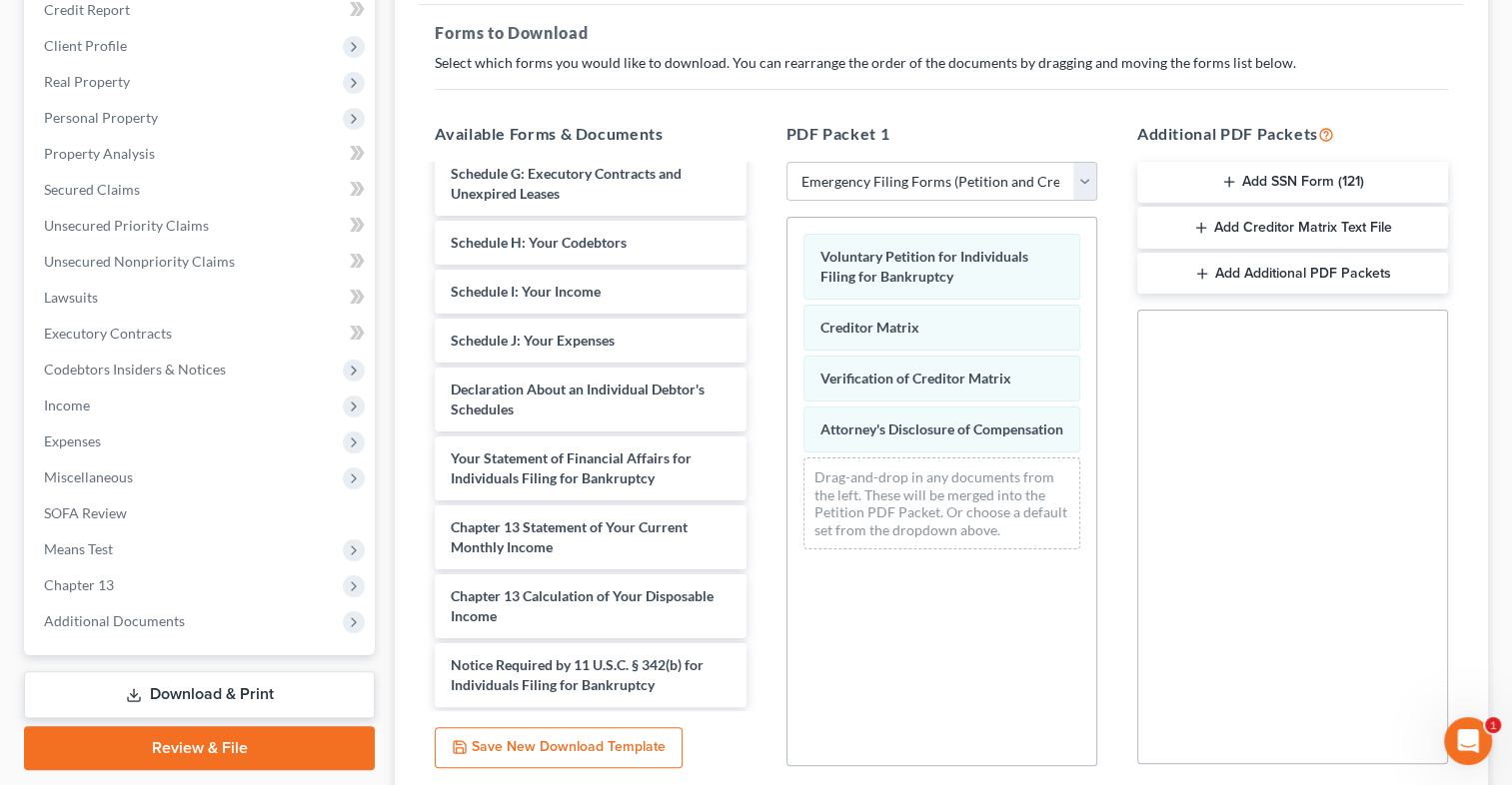 scroll, scrollTop: 0, scrollLeft: 0, axis: both 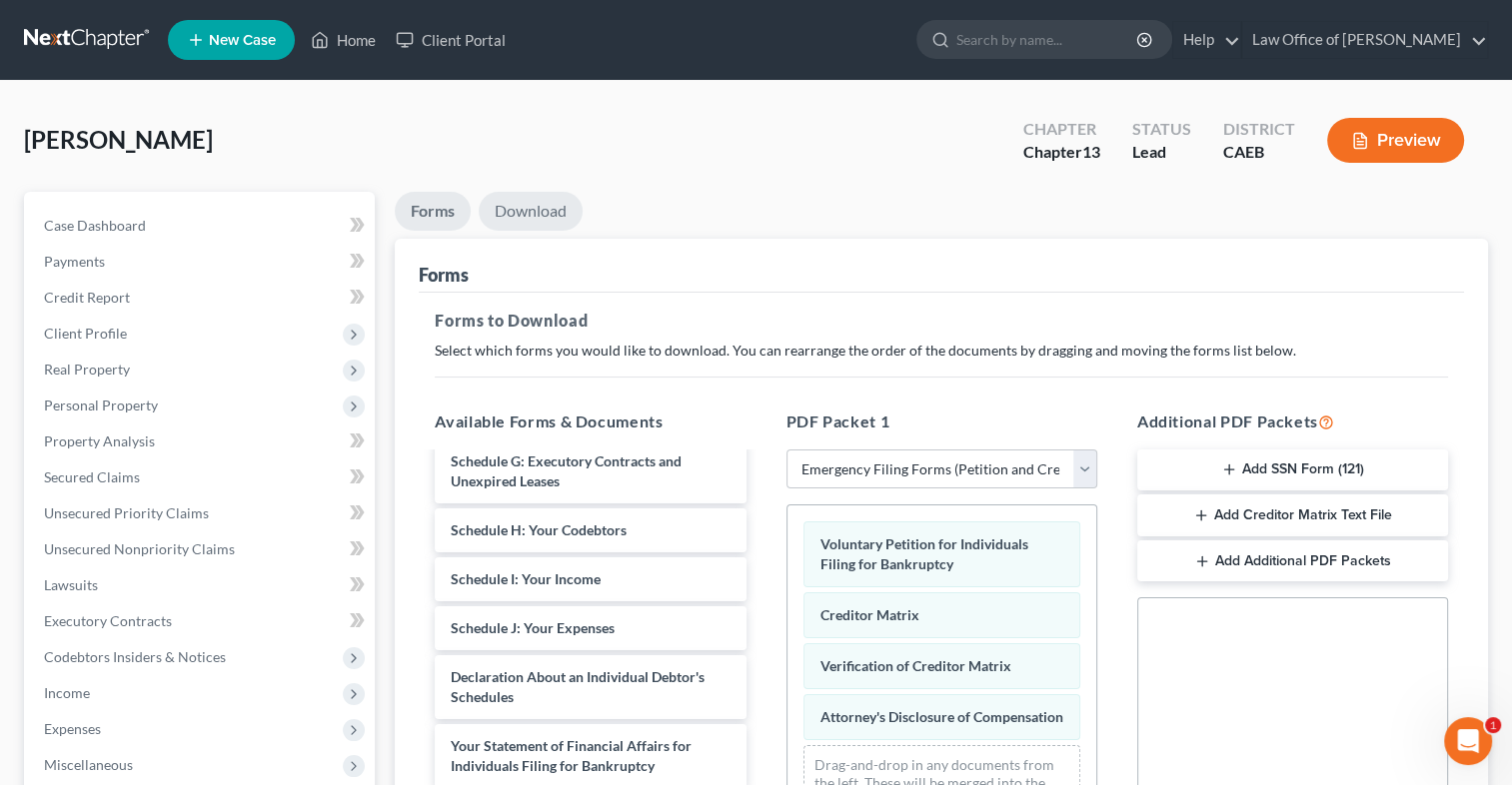 click on "Download" at bounding box center (531, 211) 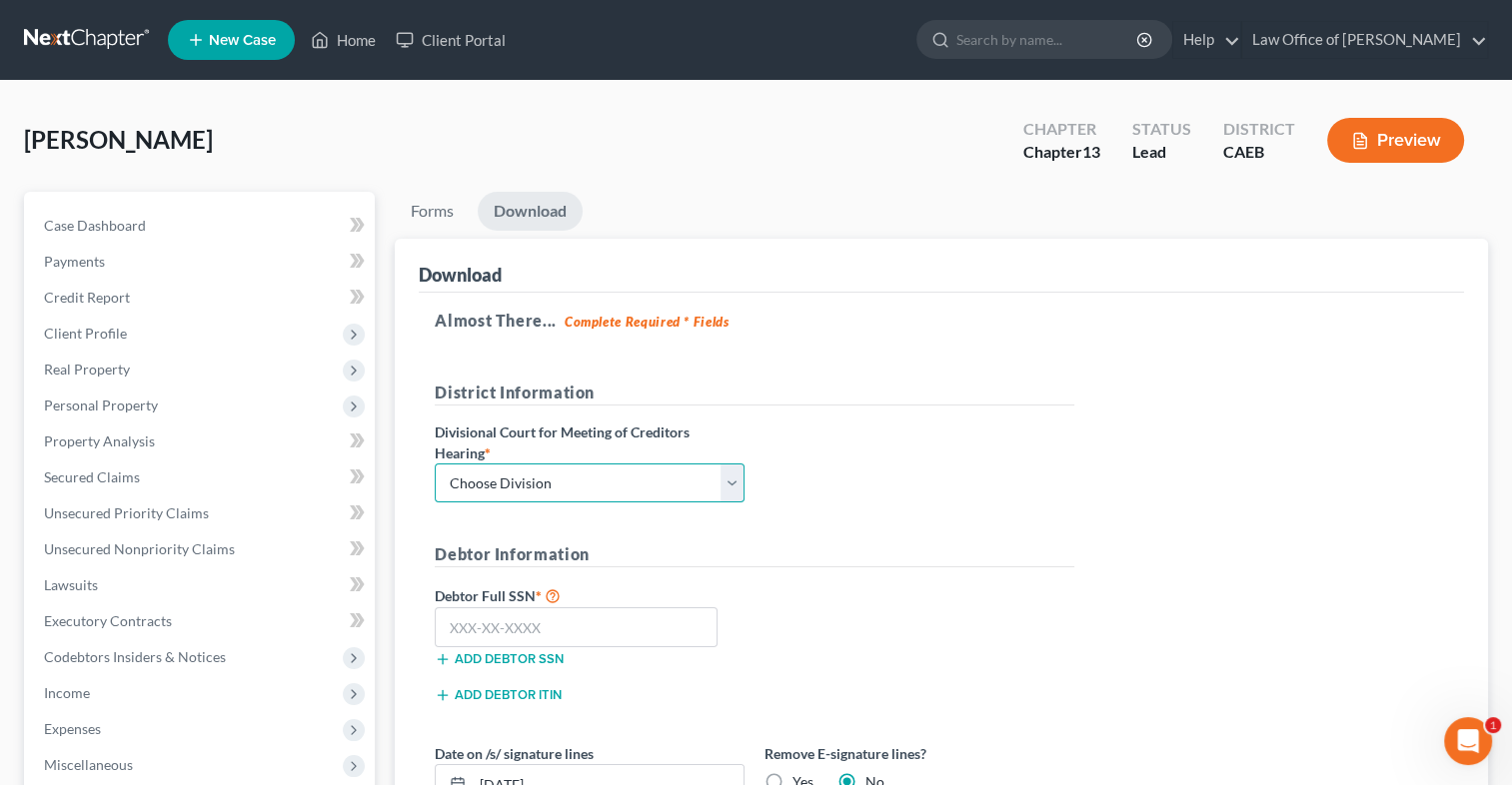 click on "Choose Division Fresno Modesto [GEOGRAPHIC_DATA]" at bounding box center [590, 483] 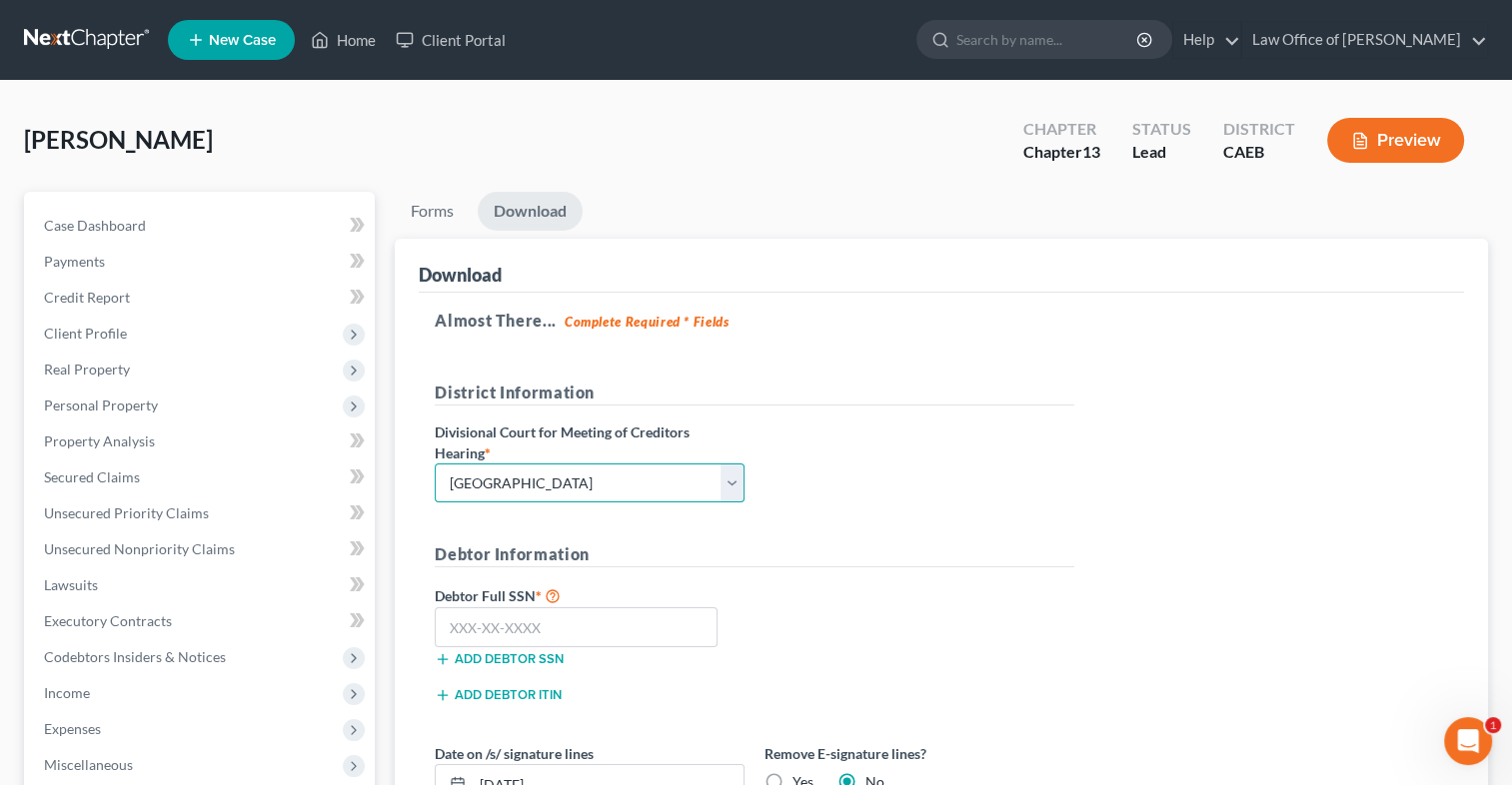 click on "Choose Division Fresno Modesto [GEOGRAPHIC_DATA]" at bounding box center [590, 483] 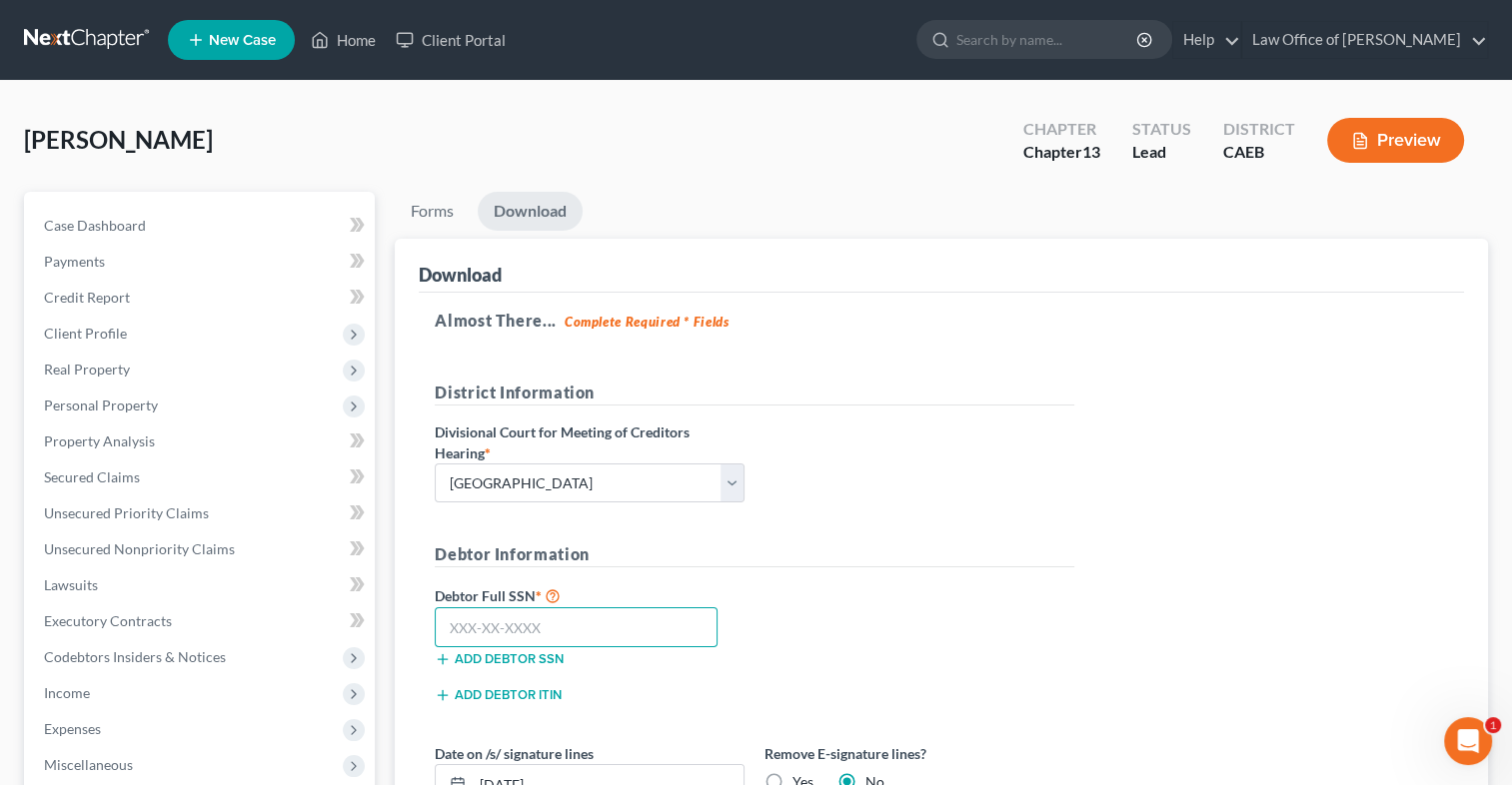 click at bounding box center [576, 627] 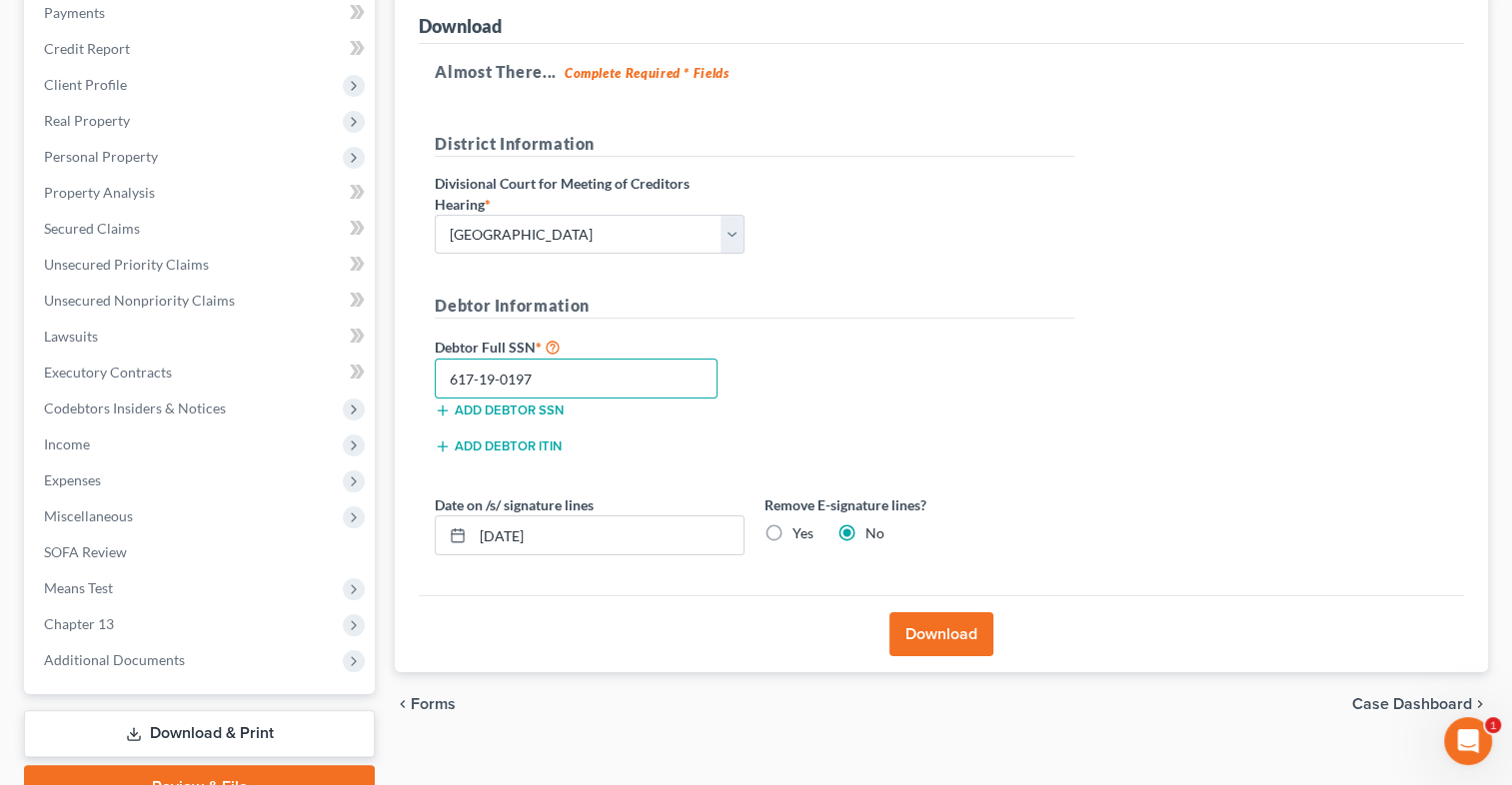 scroll, scrollTop: 256, scrollLeft: 0, axis: vertical 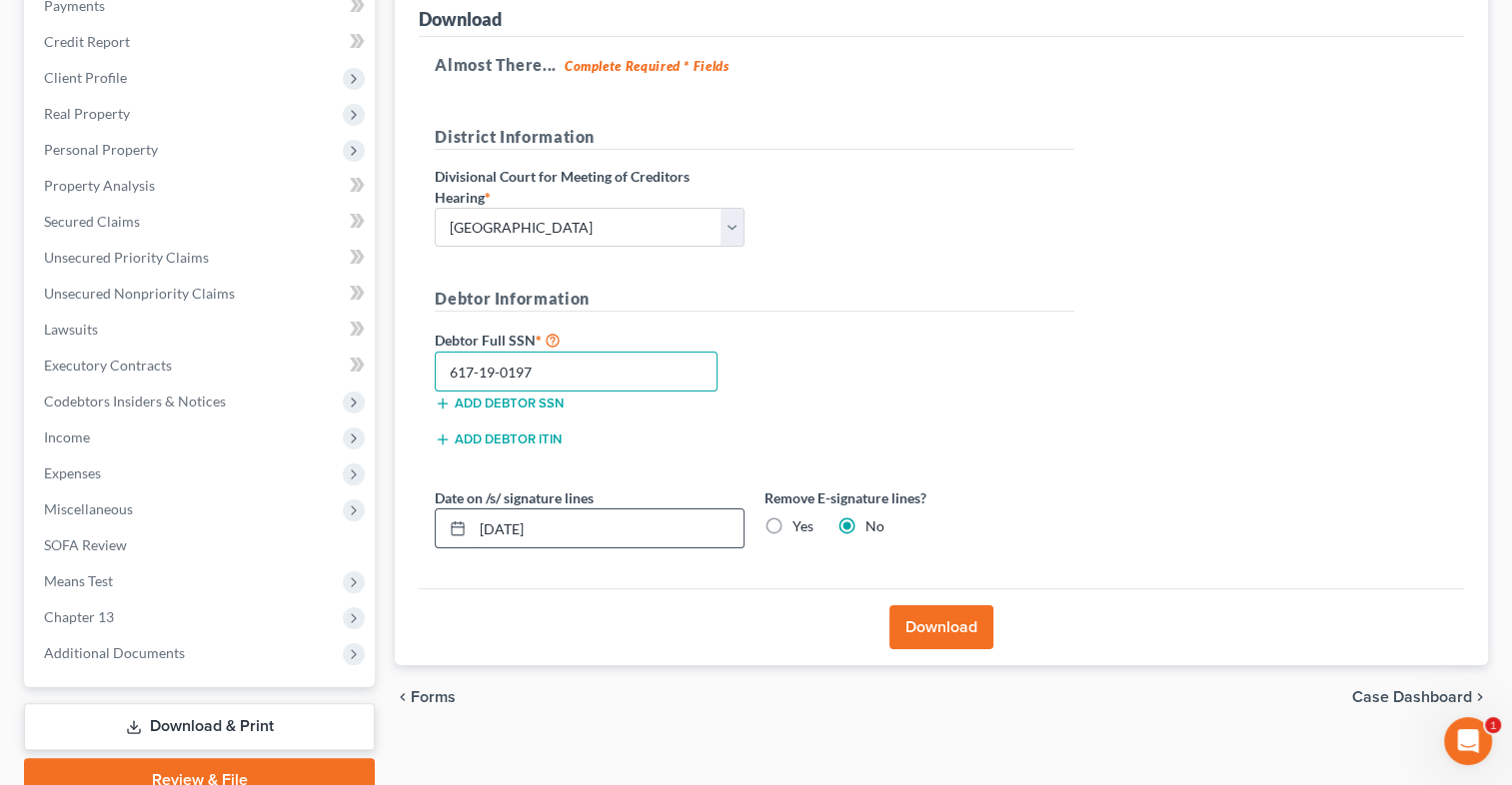 type on "617-19-0197" 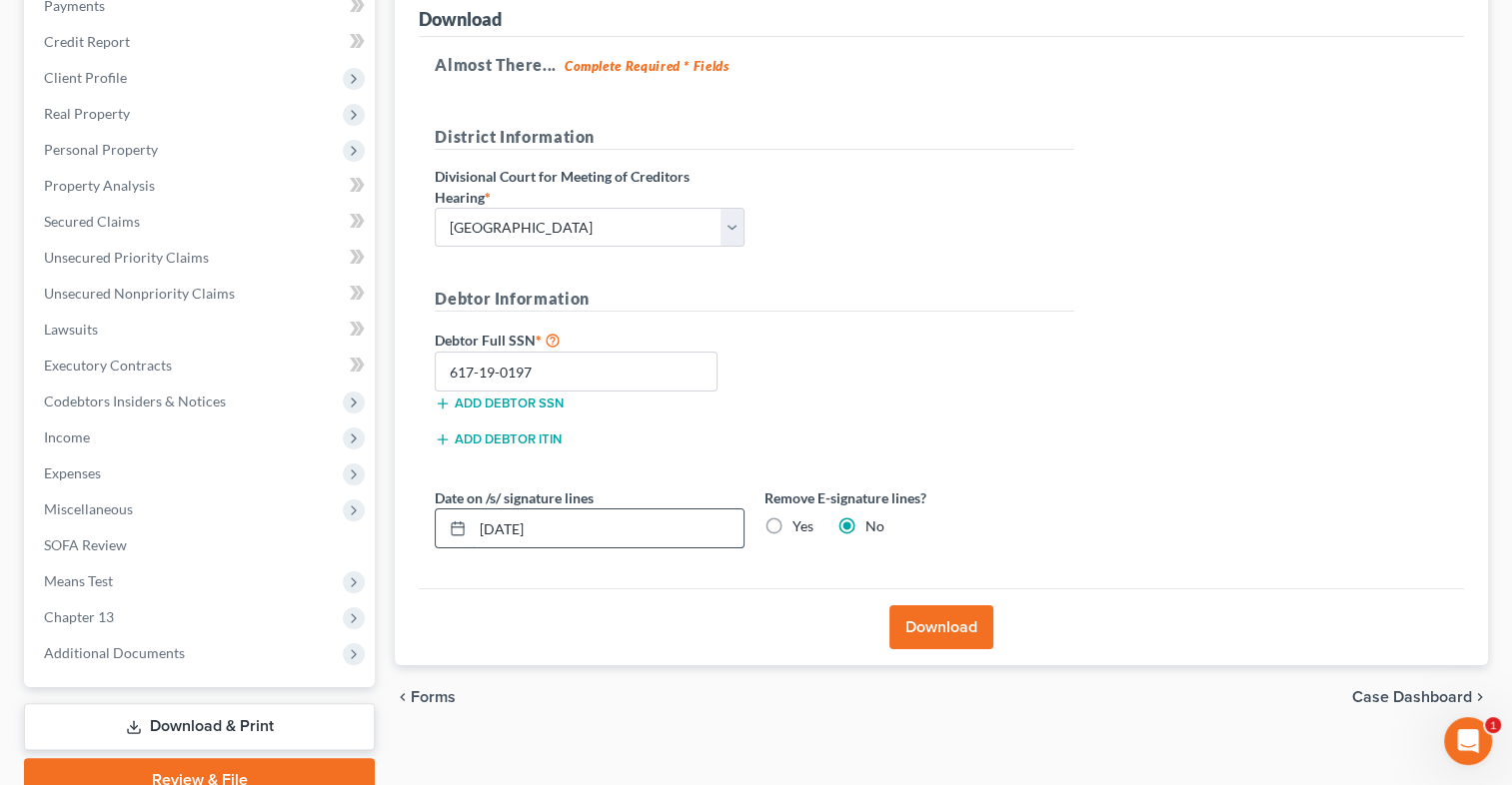 click on "[DATE]" at bounding box center (608, 528) 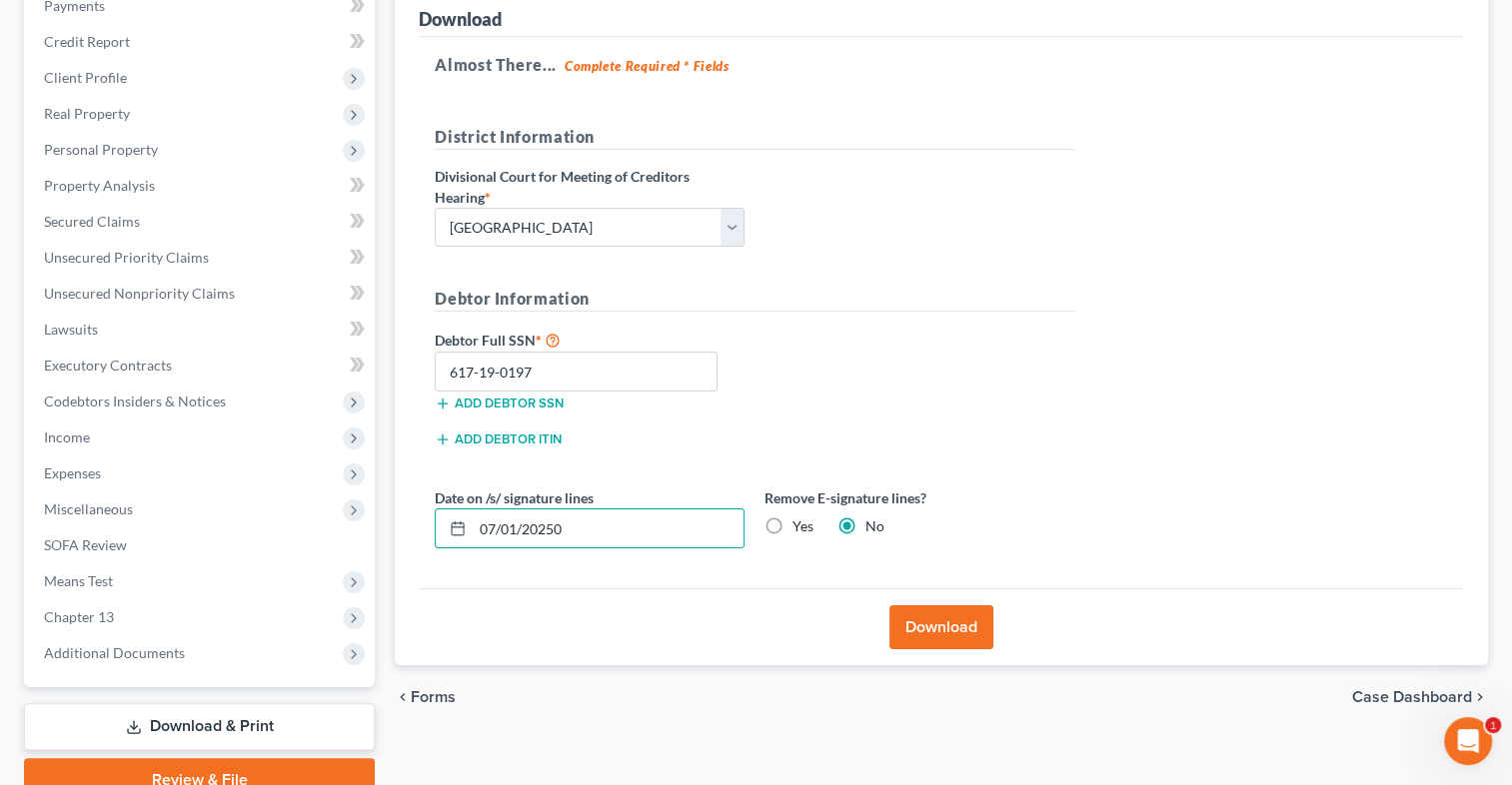 click on "Download" at bounding box center [941, 627] 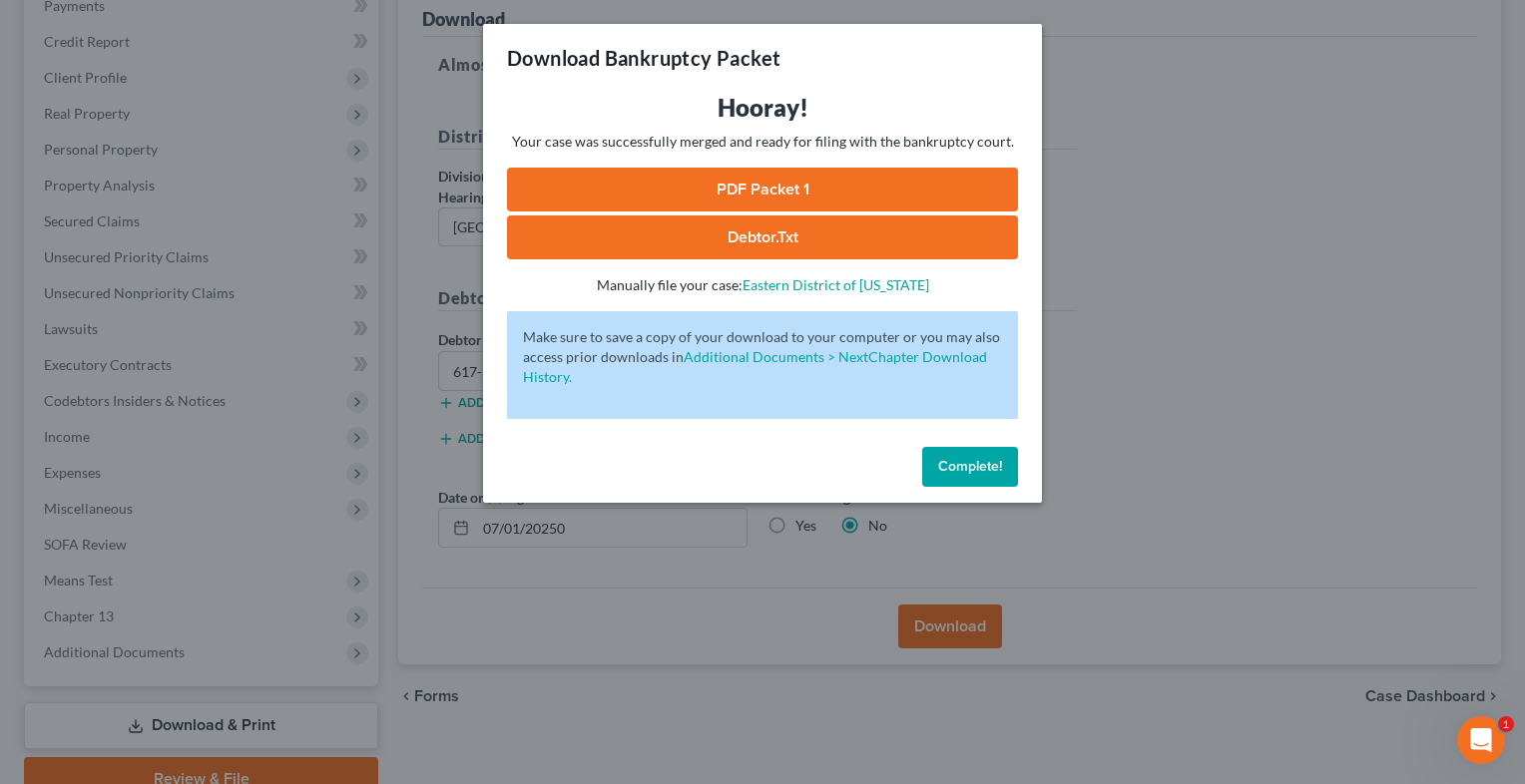 click on "Complete!" at bounding box center (970, 466) 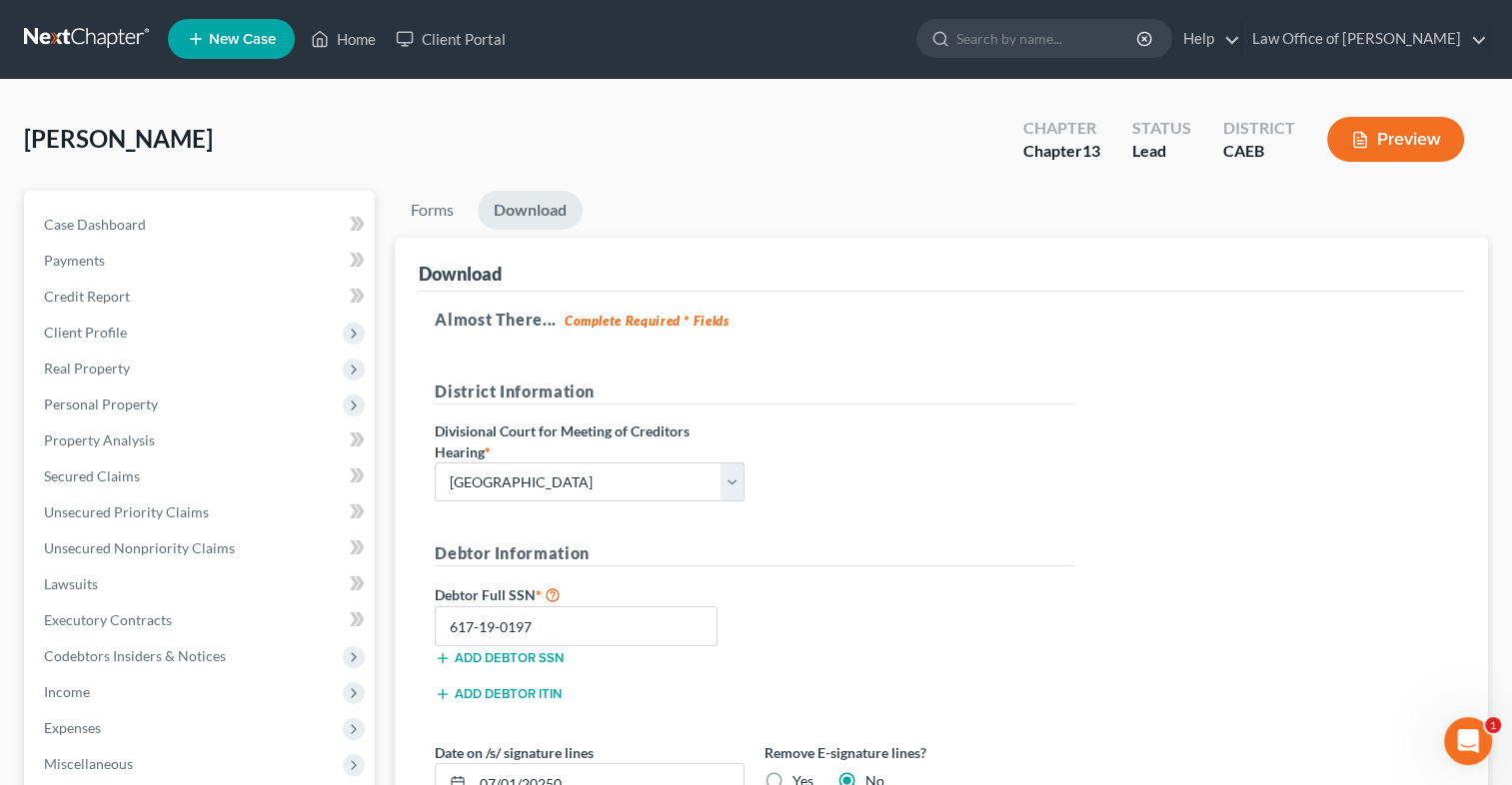 scroll, scrollTop: 0, scrollLeft: 0, axis: both 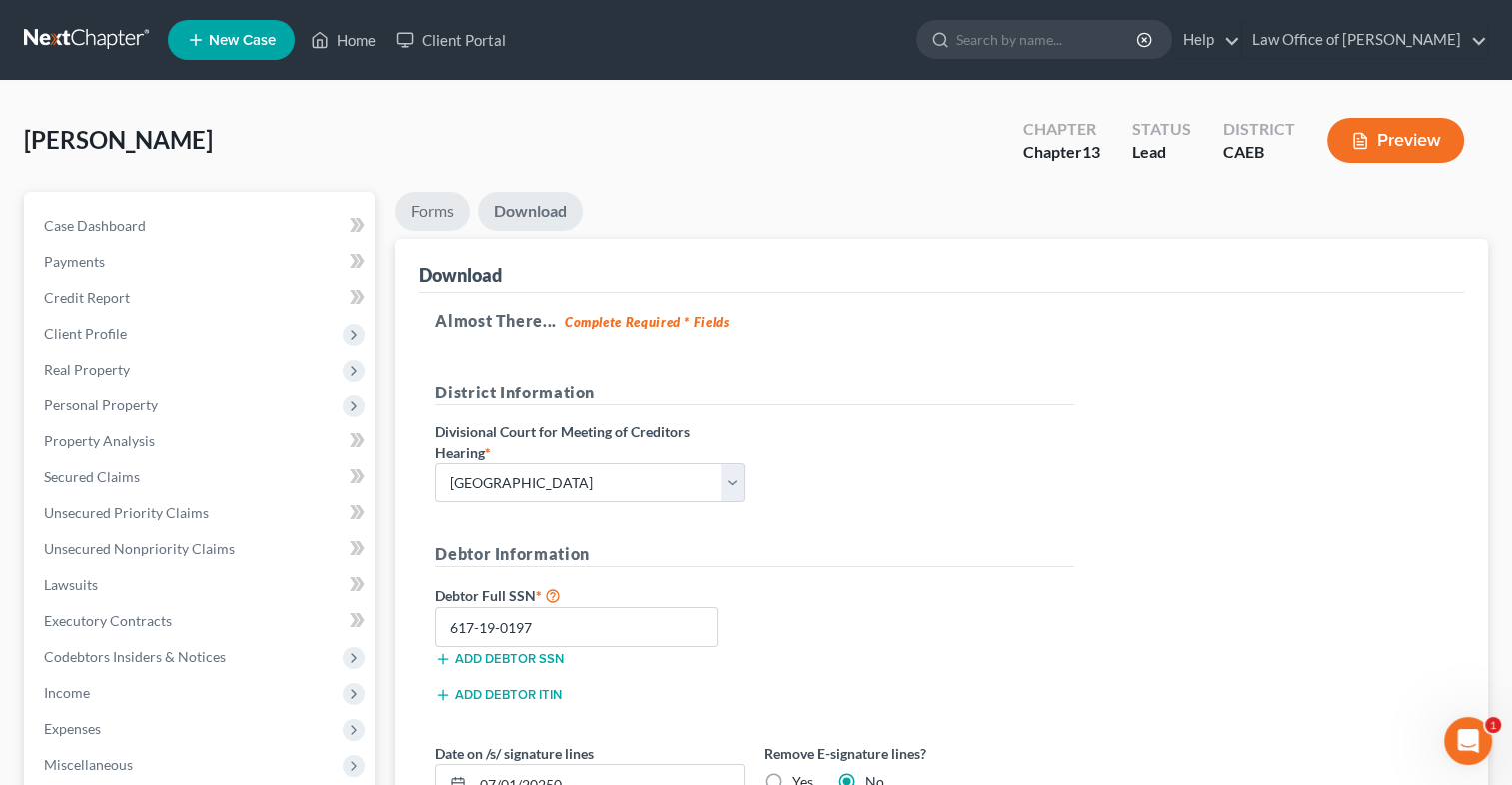 click on "Forms" at bounding box center [432, 211] 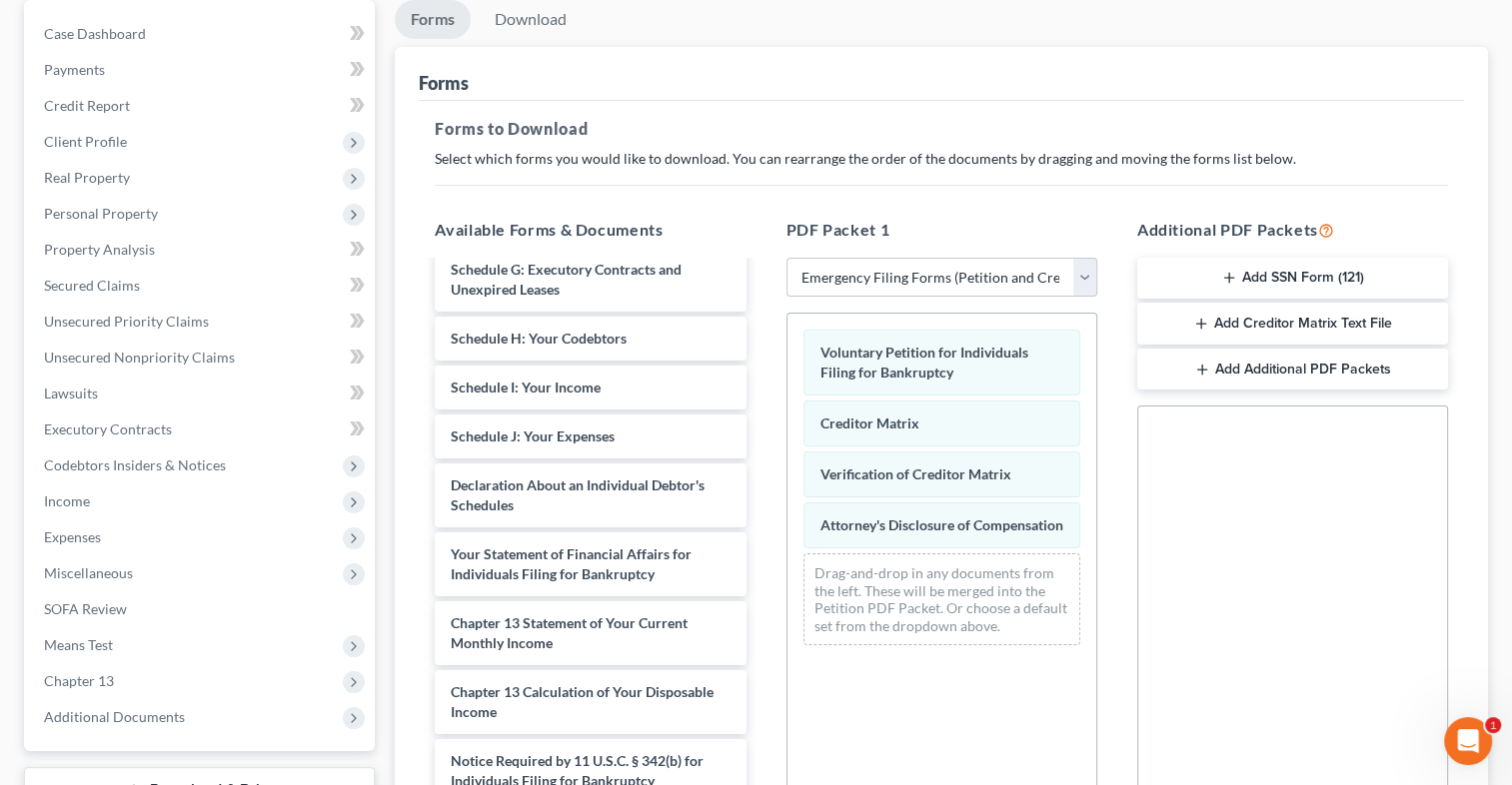 scroll, scrollTop: 0, scrollLeft: 0, axis: both 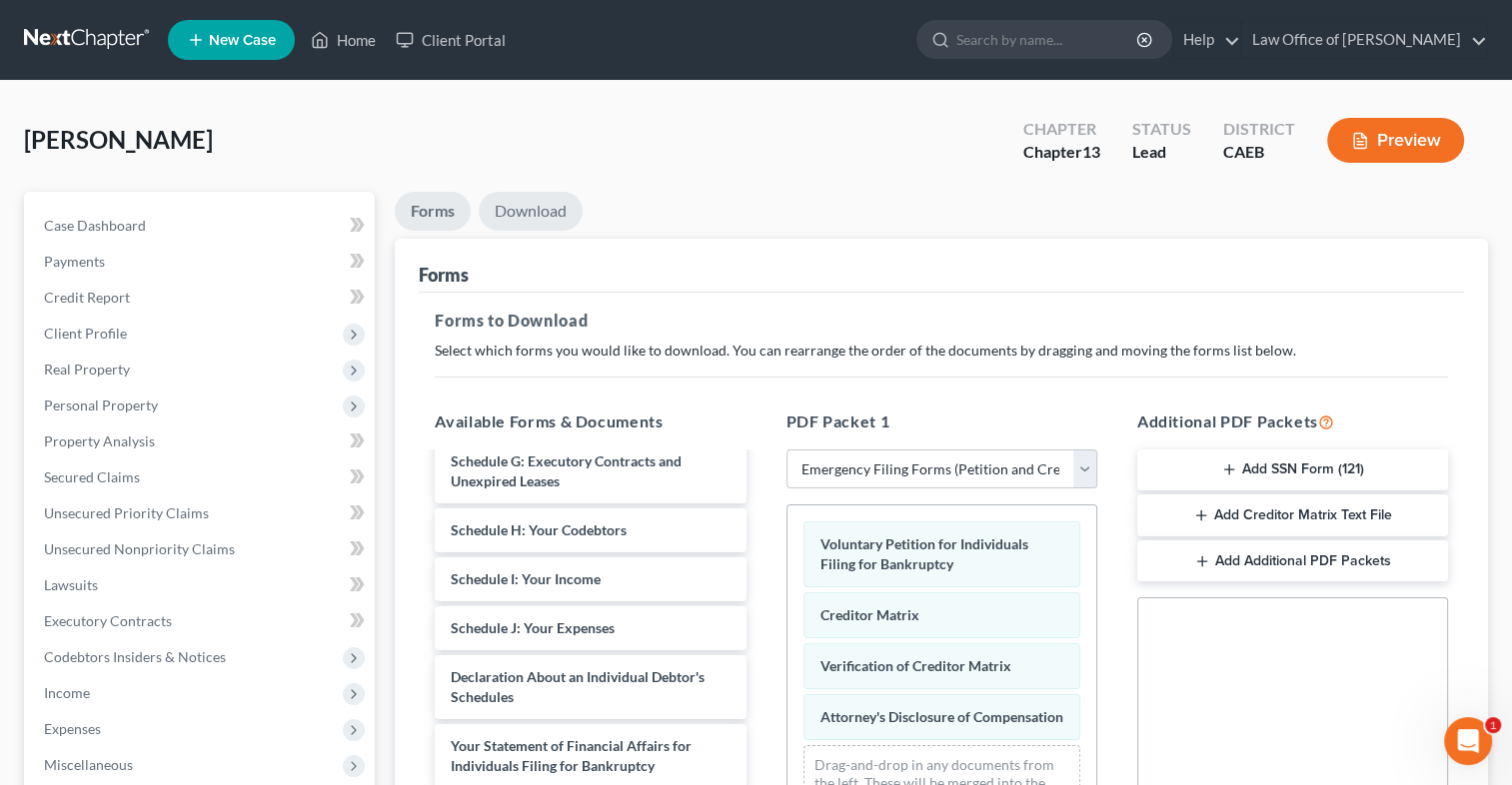 click on "Download" at bounding box center [531, 211] 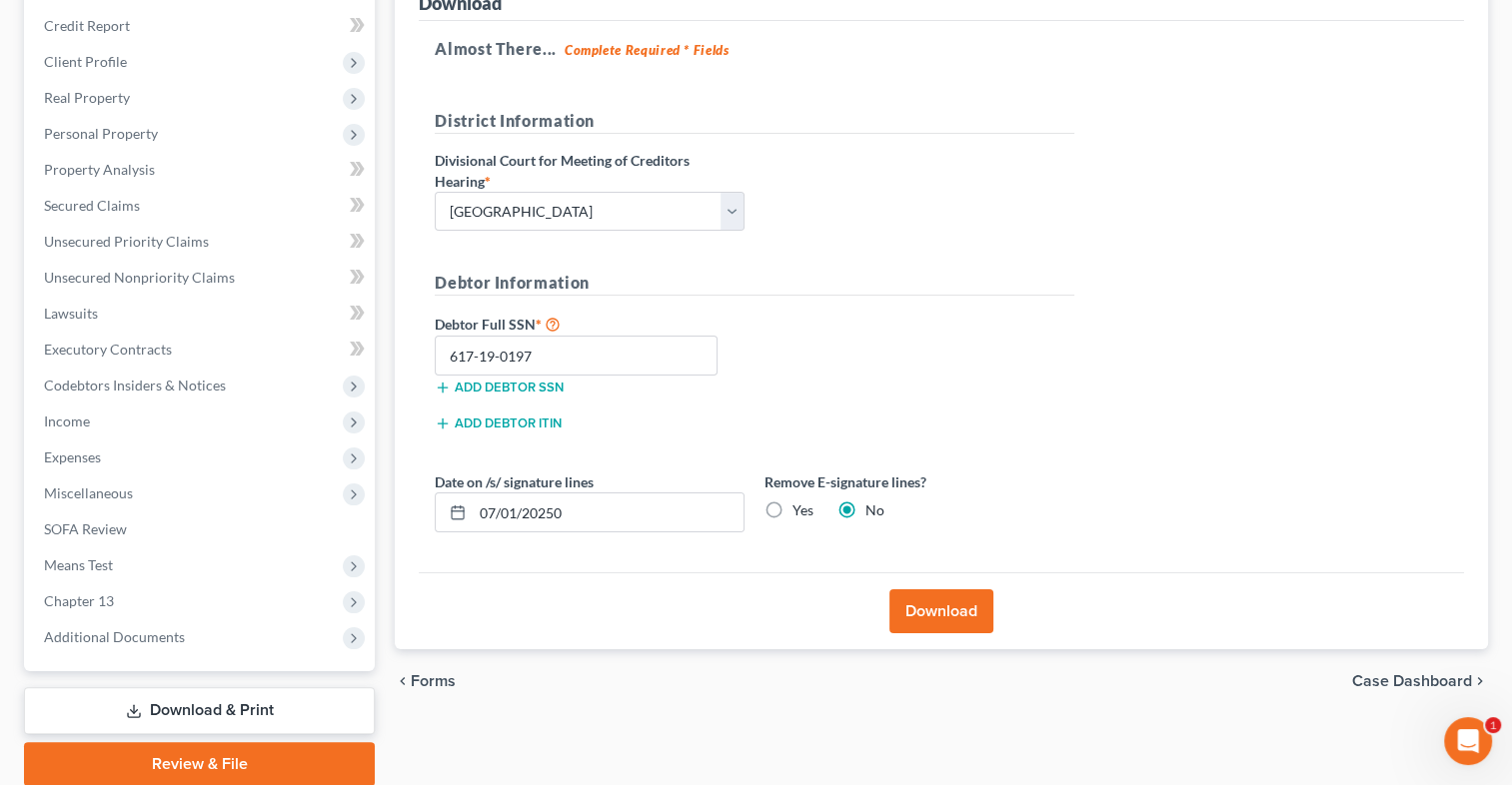 scroll, scrollTop: 348, scrollLeft: 0, axis: vertical 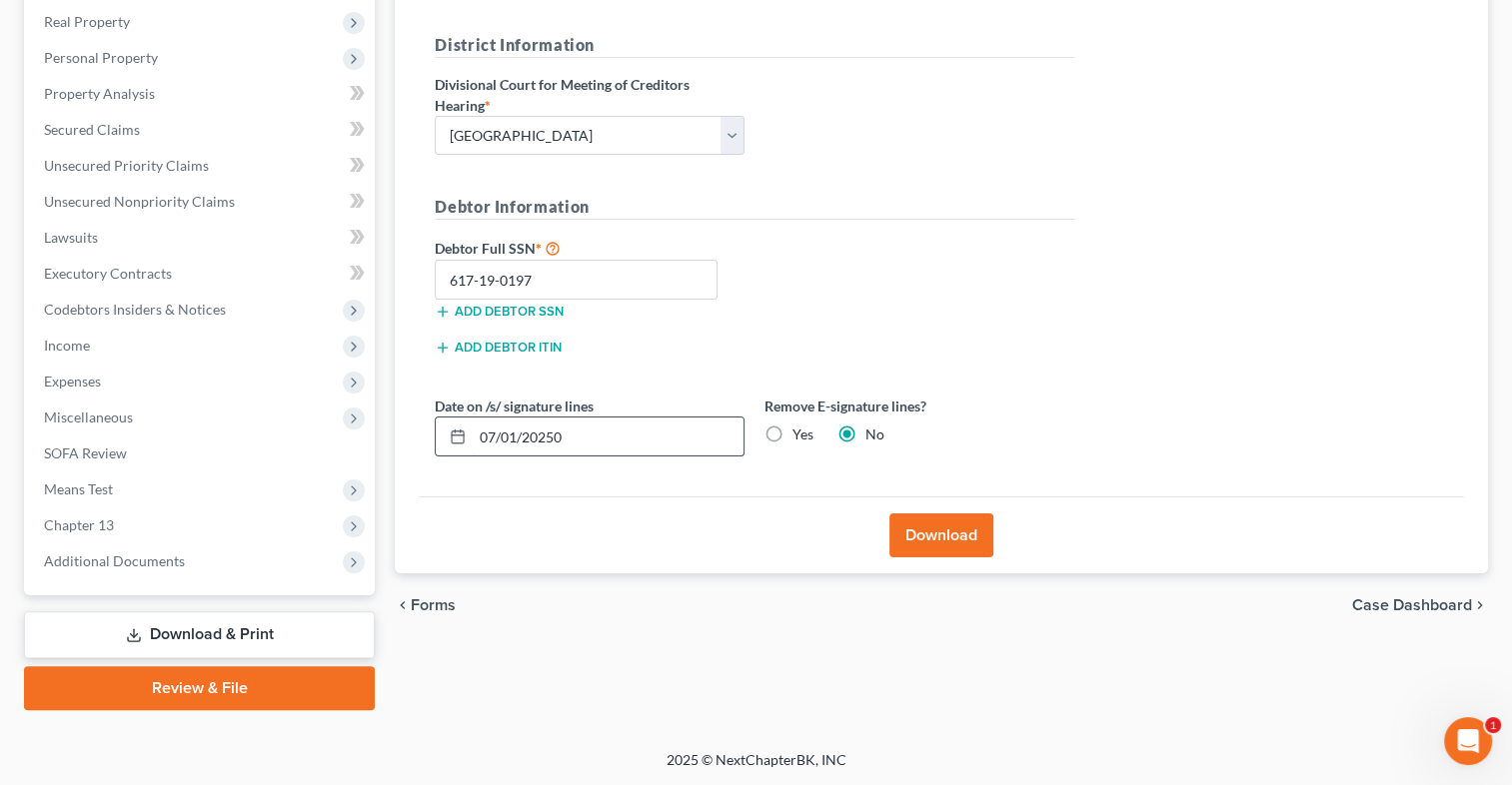 click on "07/01/20250" at bounding box center [608, 436] 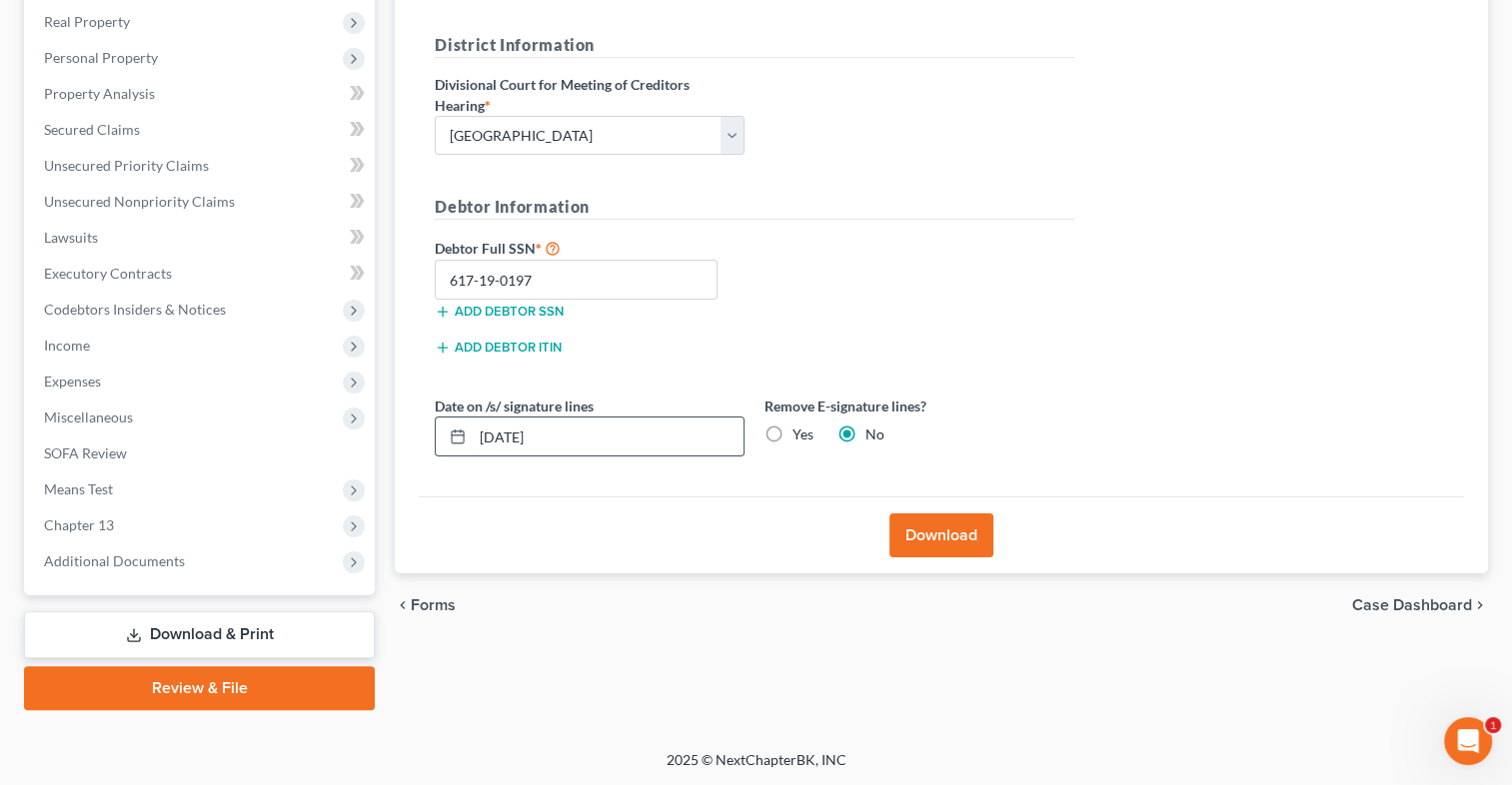 click on "[DATE]" at bounding box center (608, 436) 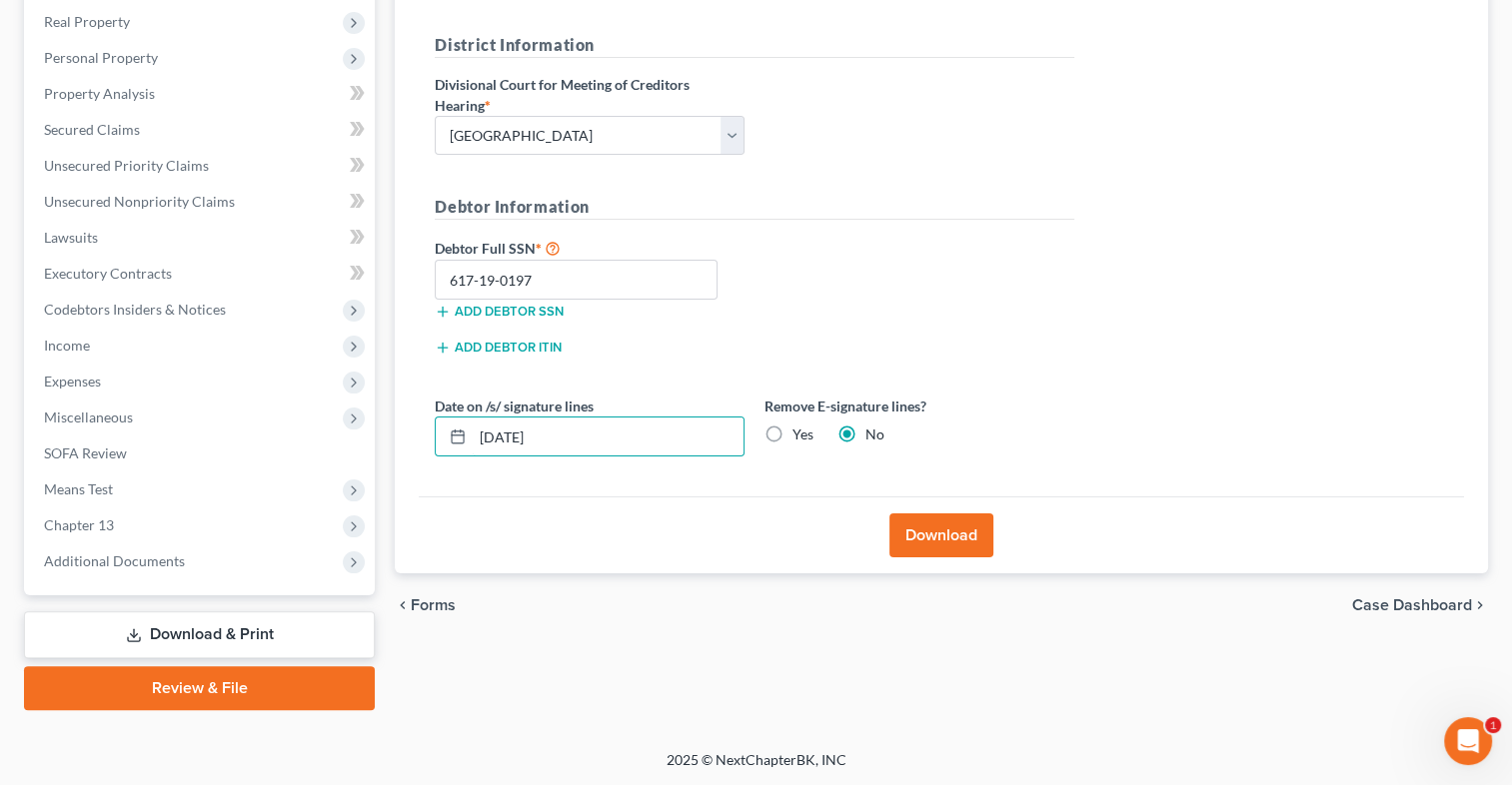 type on "[DATE]" 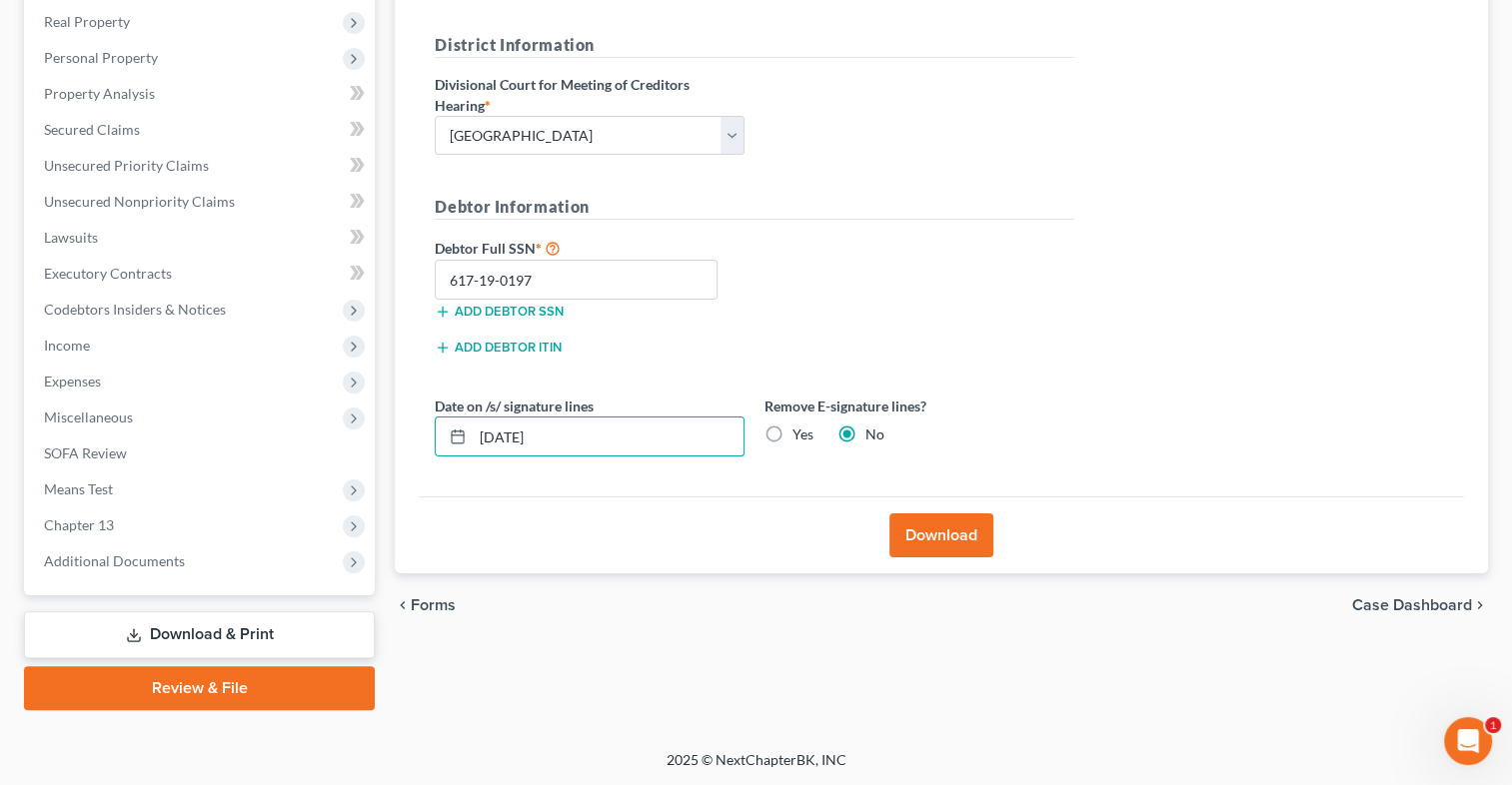 click on "Download" at bounding box center (941, 535) 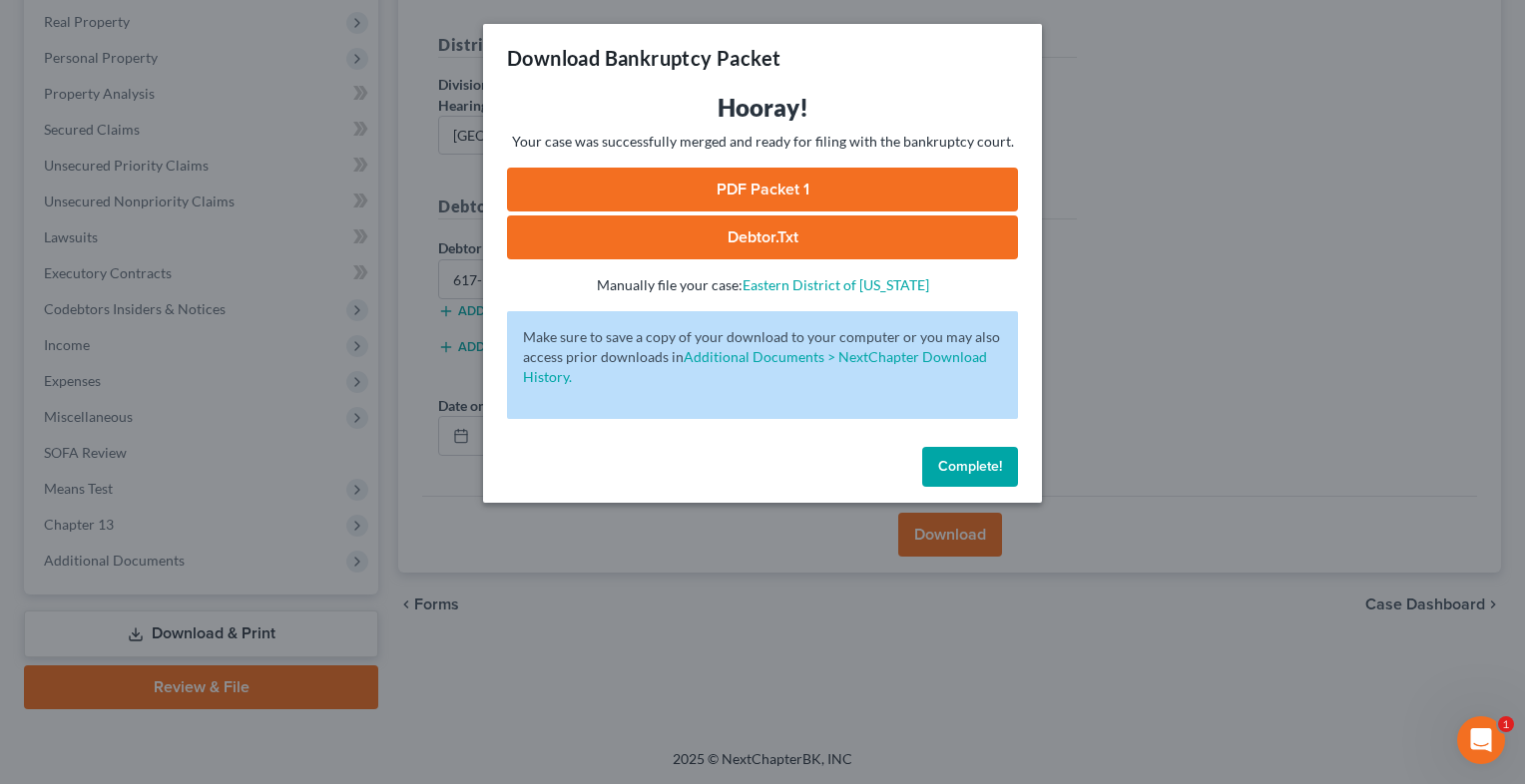 click on "PDF Packet 1" at bounding box center [762, 190] 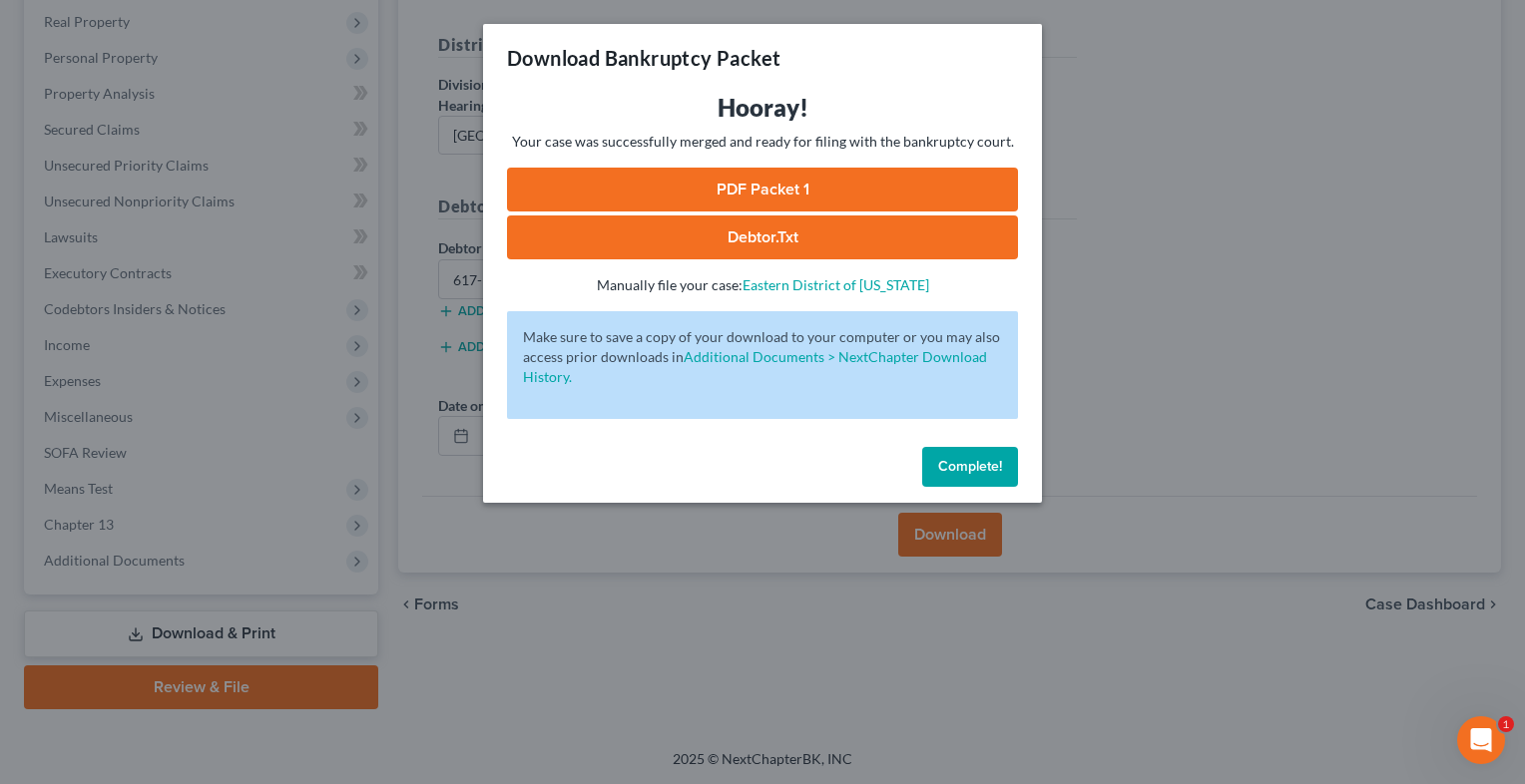 click on "PDF Packet 1" at bounding box center [762, 190] 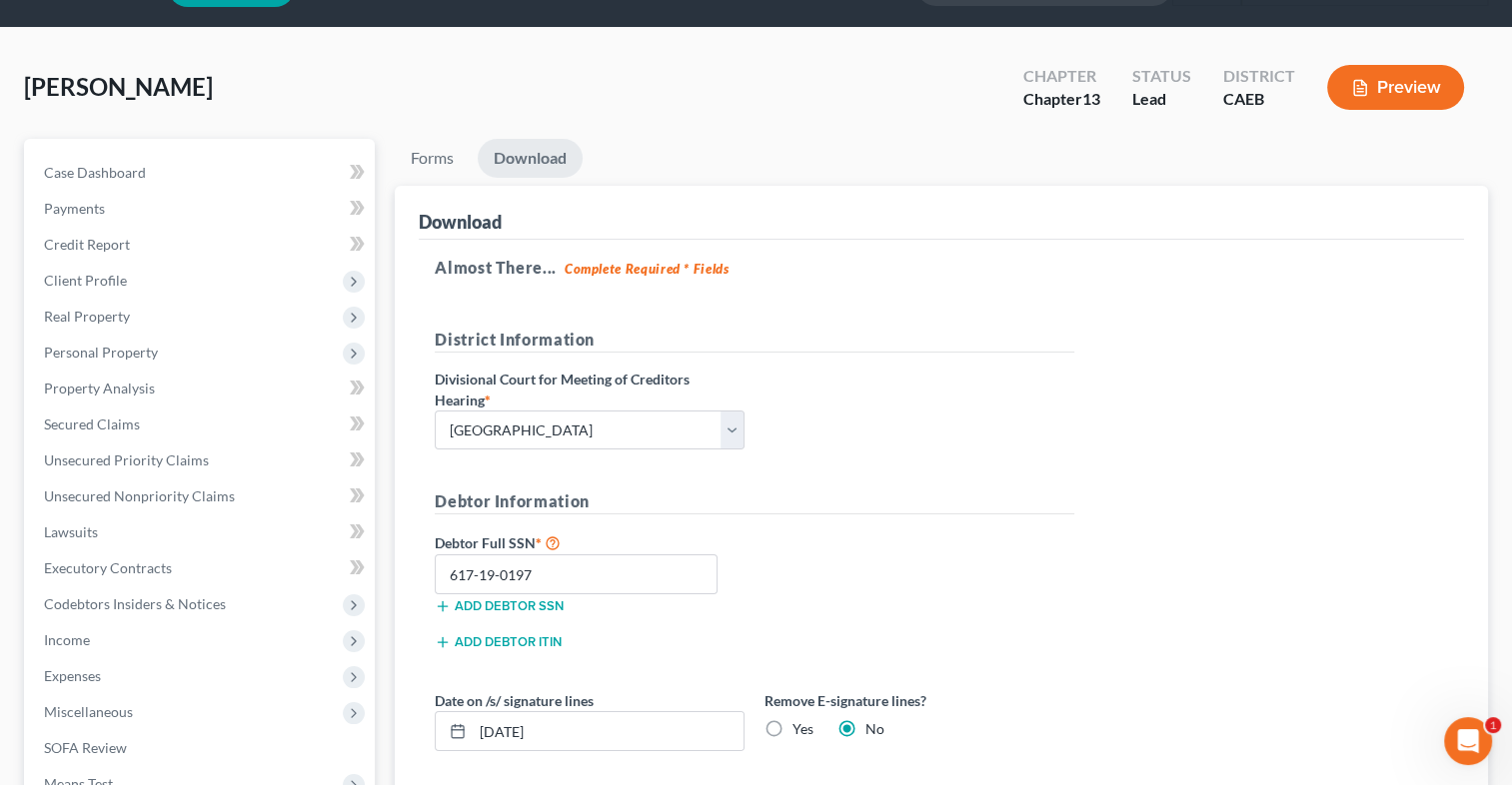 scroll, scrollTop: 52, scrollLeft: 0, axis: vertical 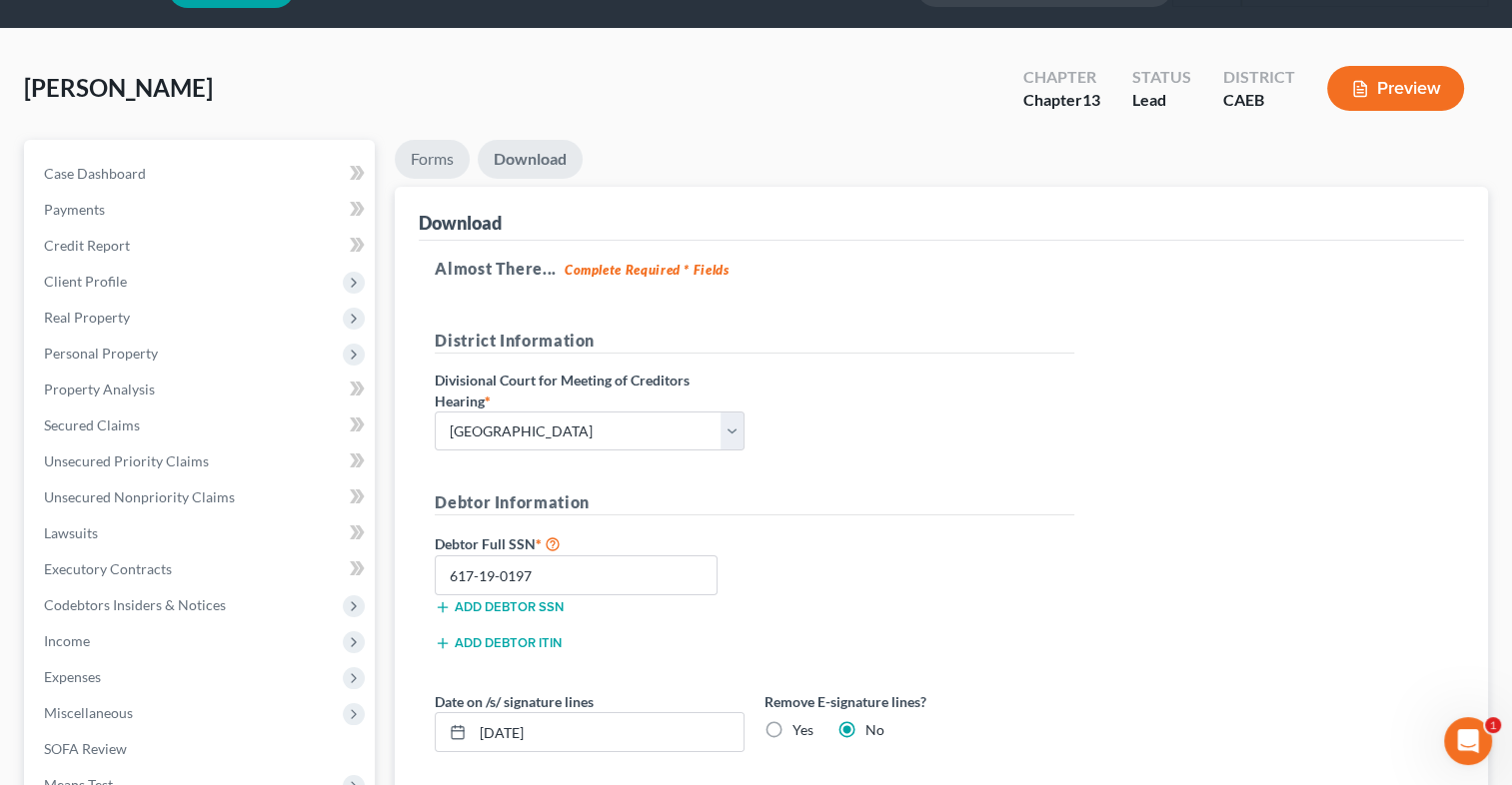 click on "Forms" at bounding box center (432, 159) 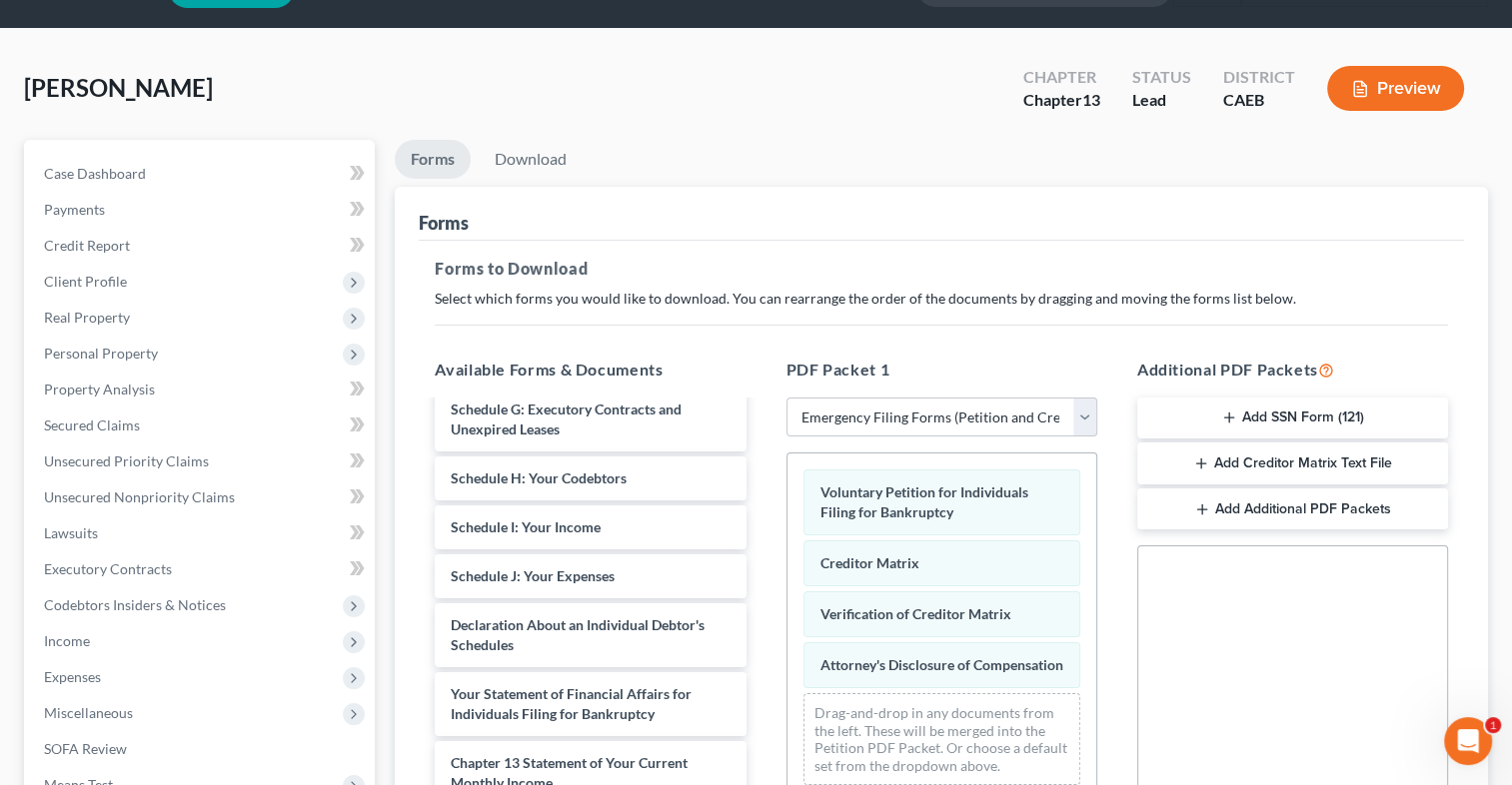 click on "Add SSN Form (121)" at bounding box center (1292, 418) 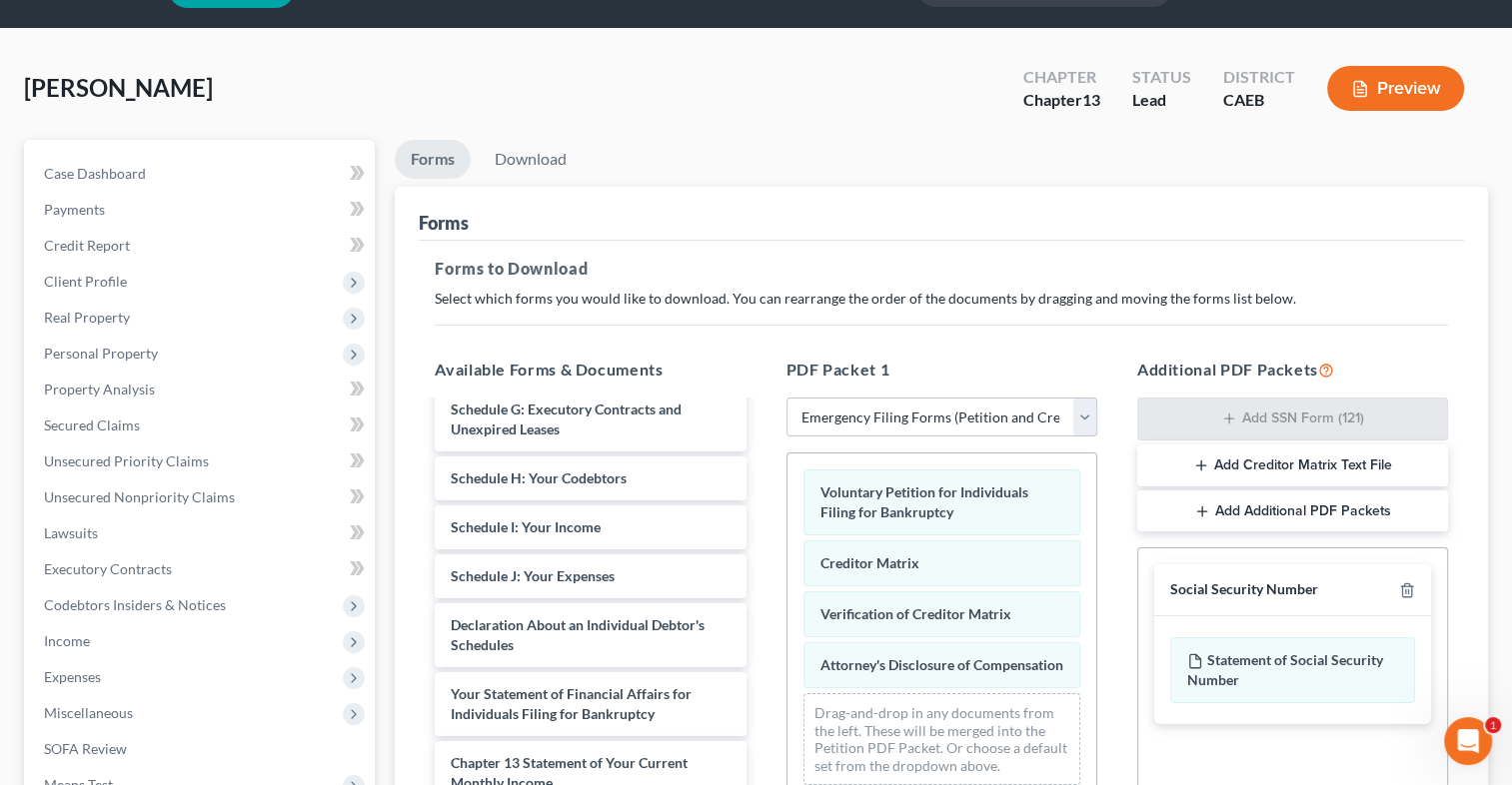 click on "Add Creditor Matrix Text File" at bounding box center (1292, 465) 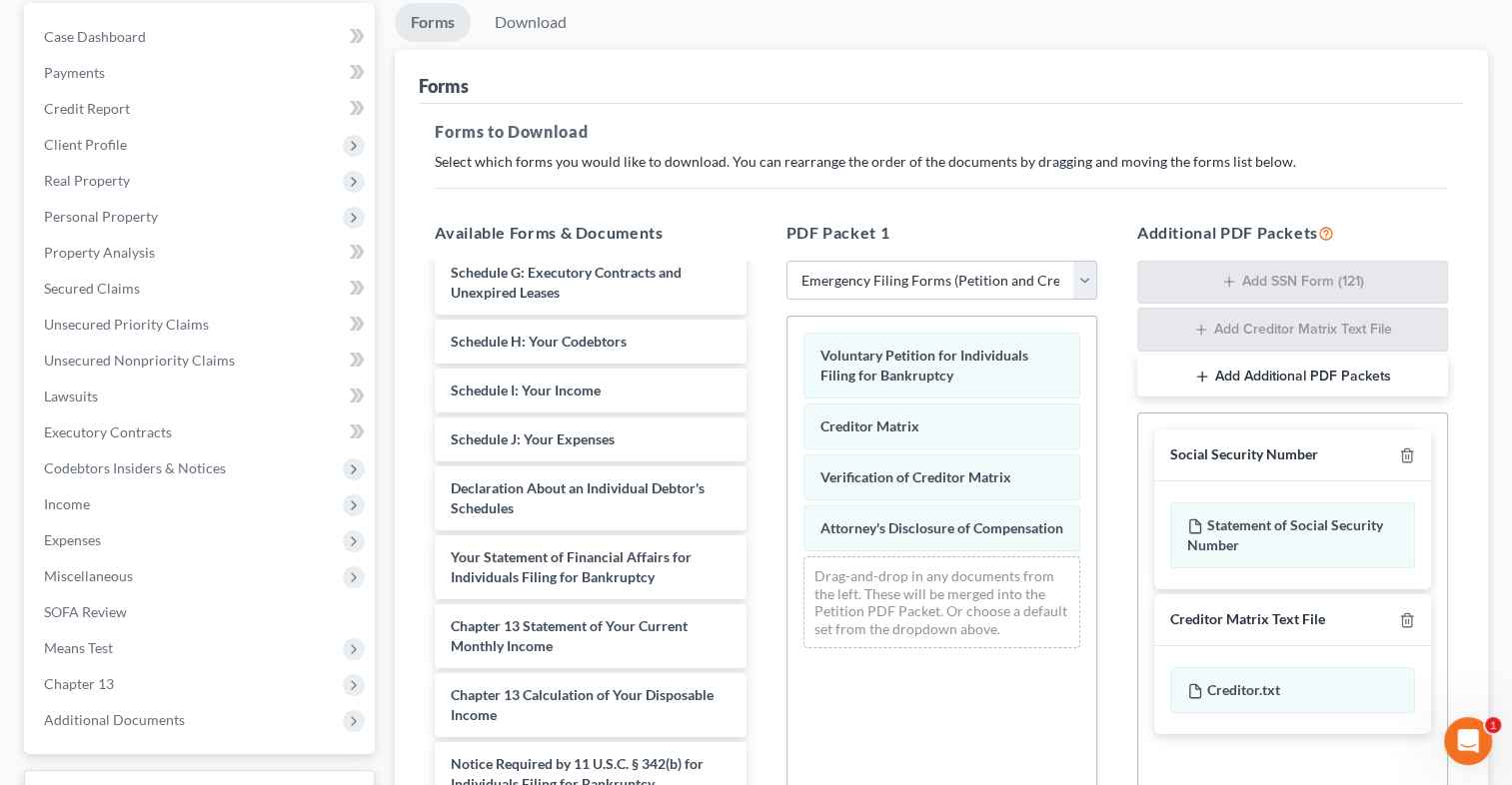 scroll, scrollTop: 193, scrollLeft: 0, axis: vertical 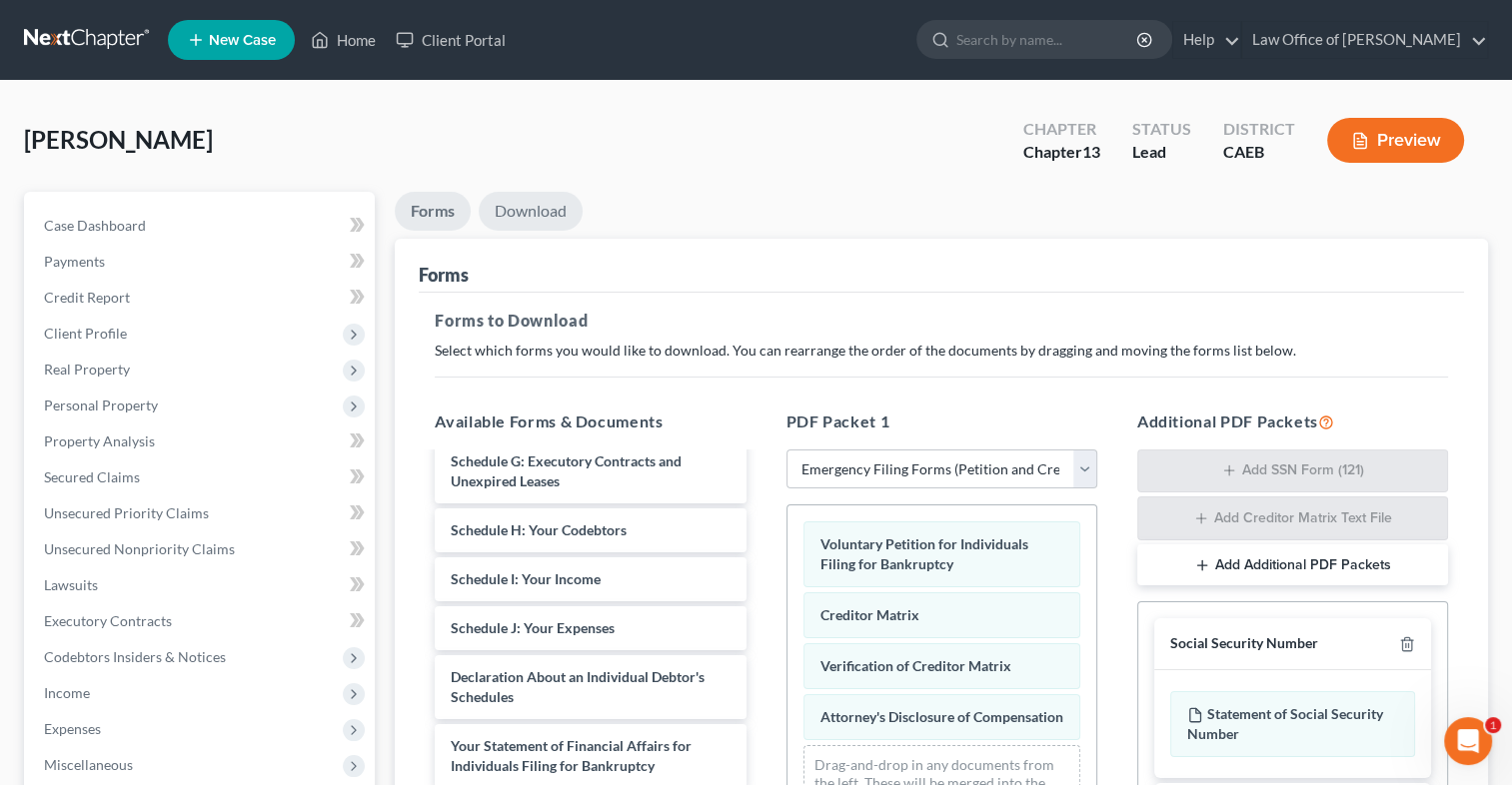 click on "Download" at bounding box center [531, 211] 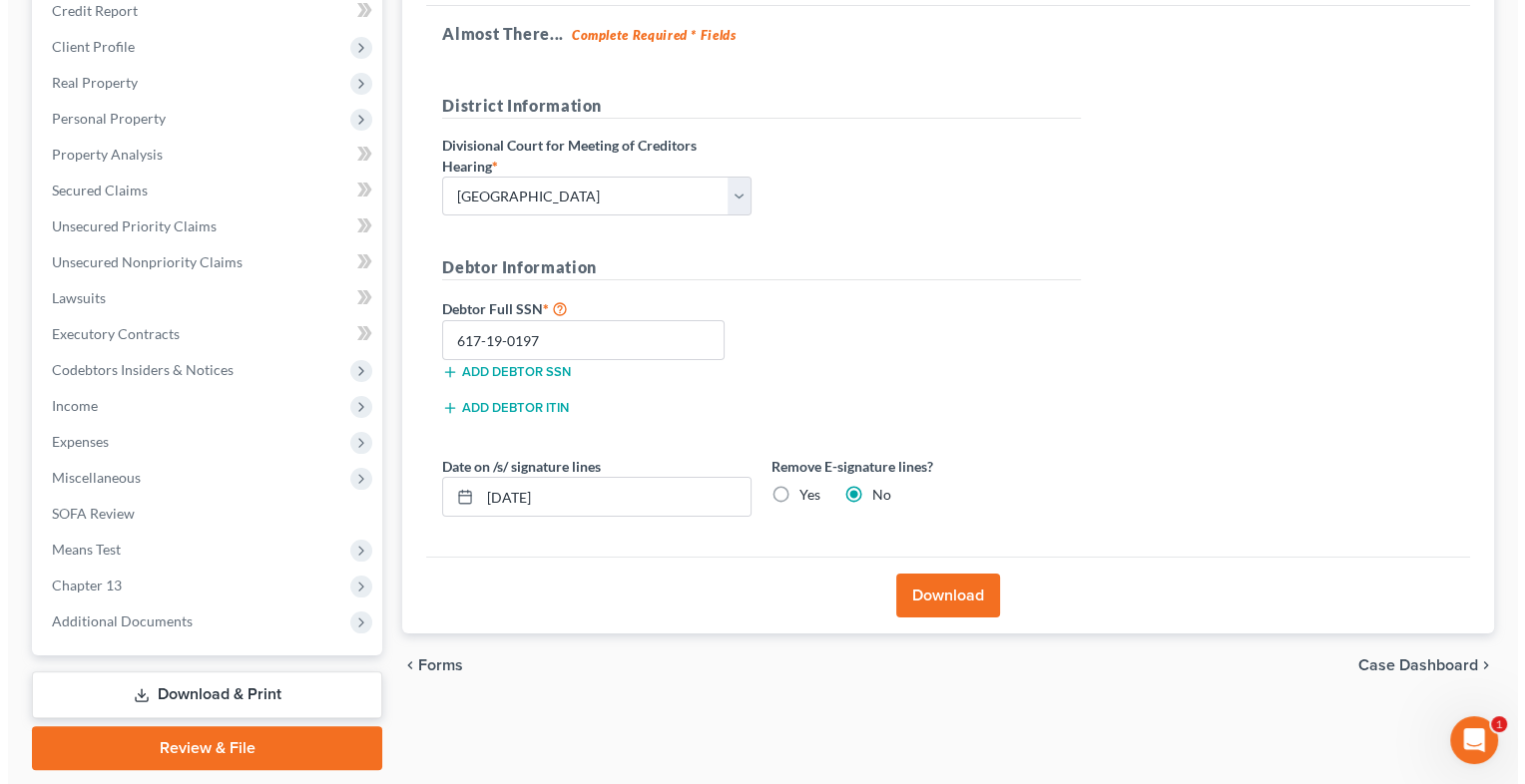 scroll, scrollTop: 299, scrollLeft: 0, axis: vertical 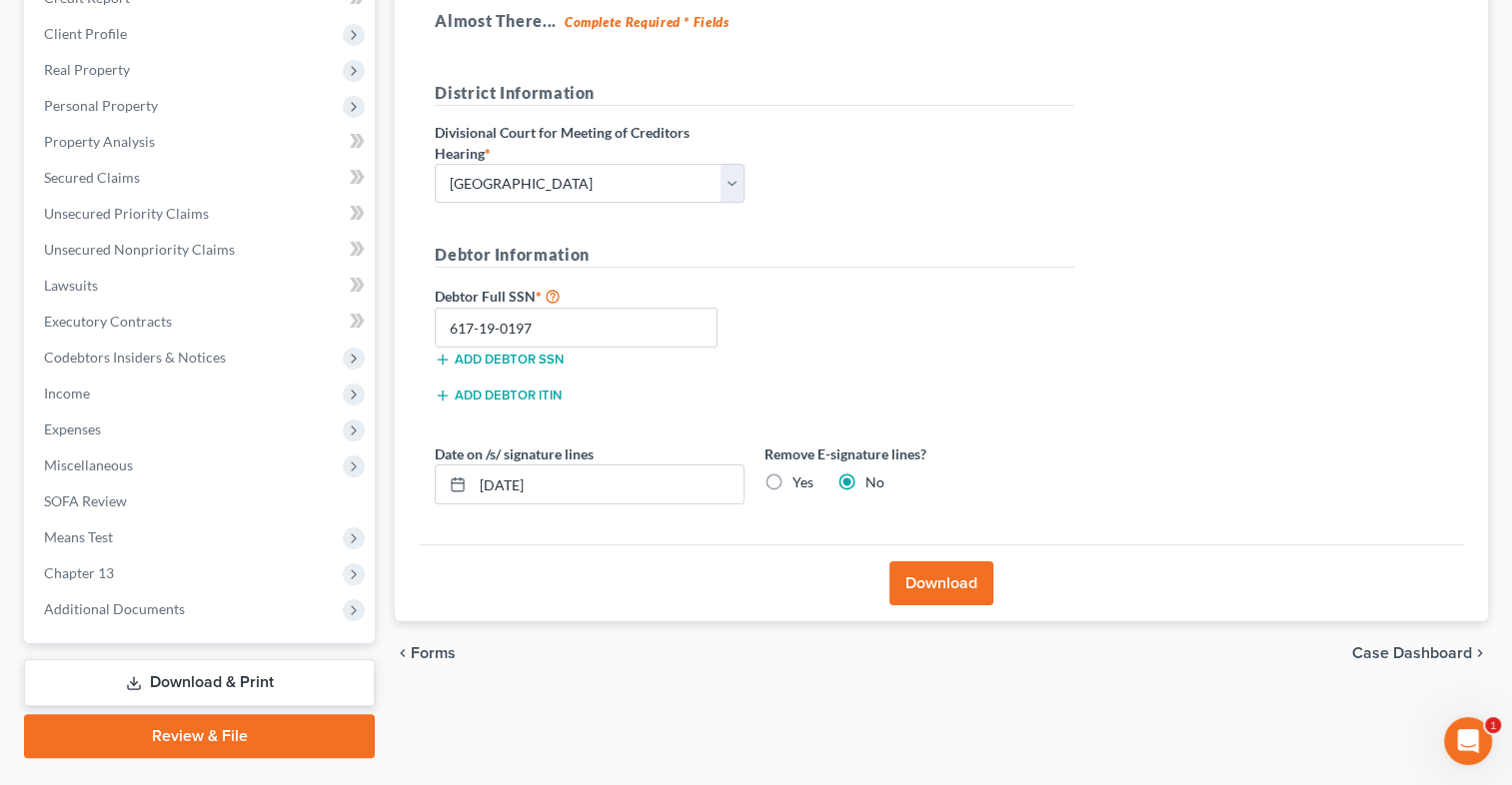 click on "Download" at bounding box center [941, 583] 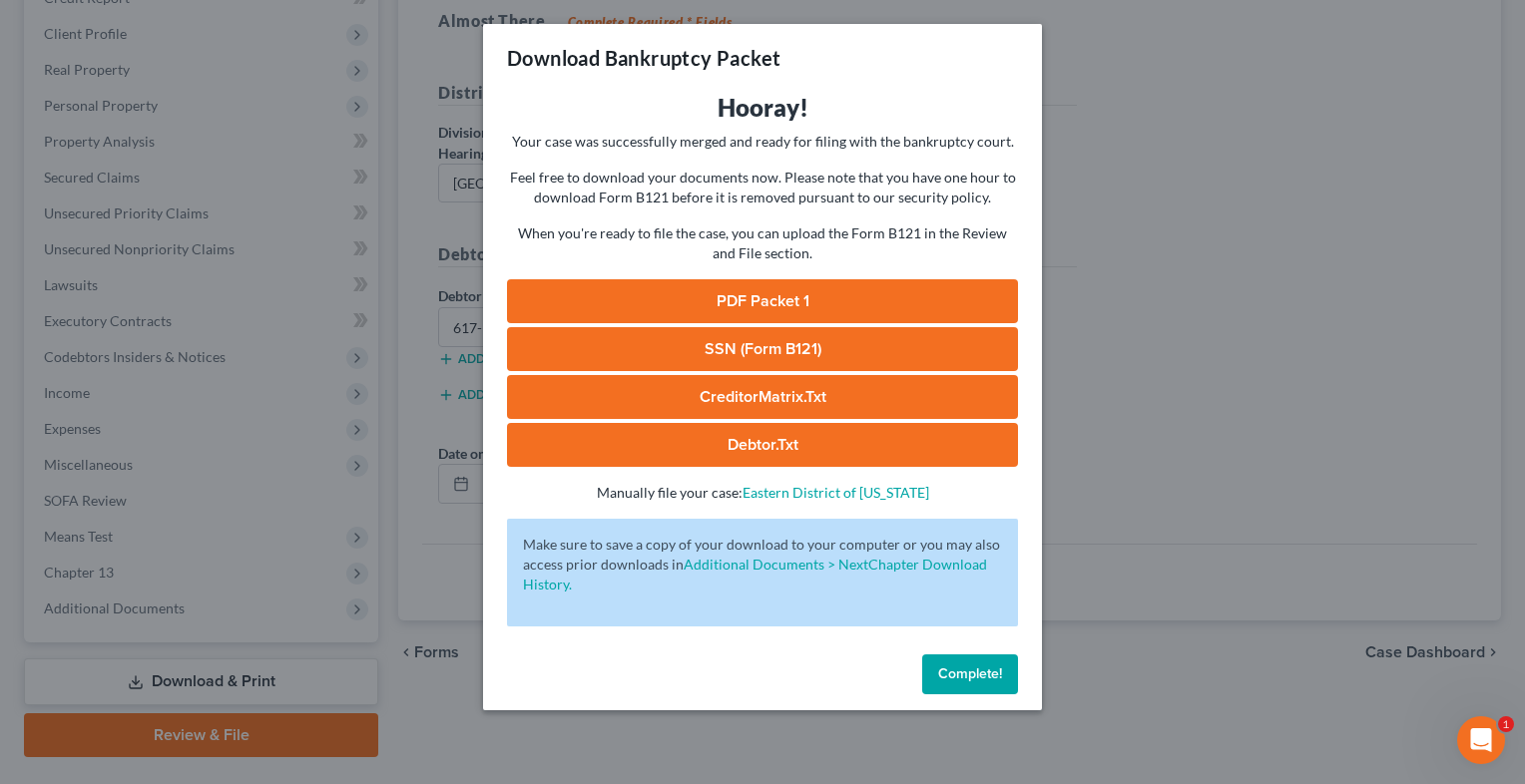 click on "CreditorMatrix.txt" at bounding box center (762, 397) 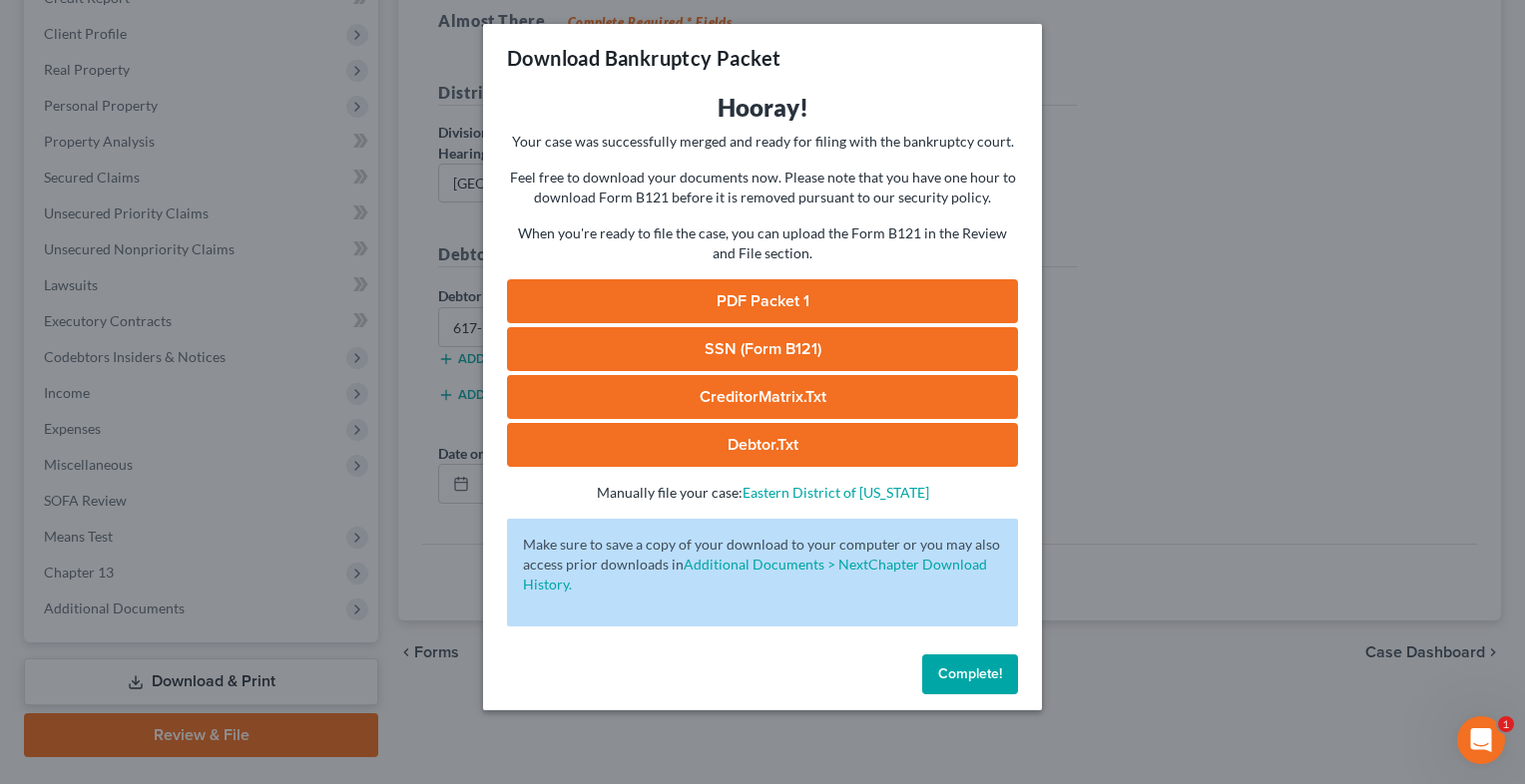 click on "SSN (Form B121)" at bounding box center (762, 349) 